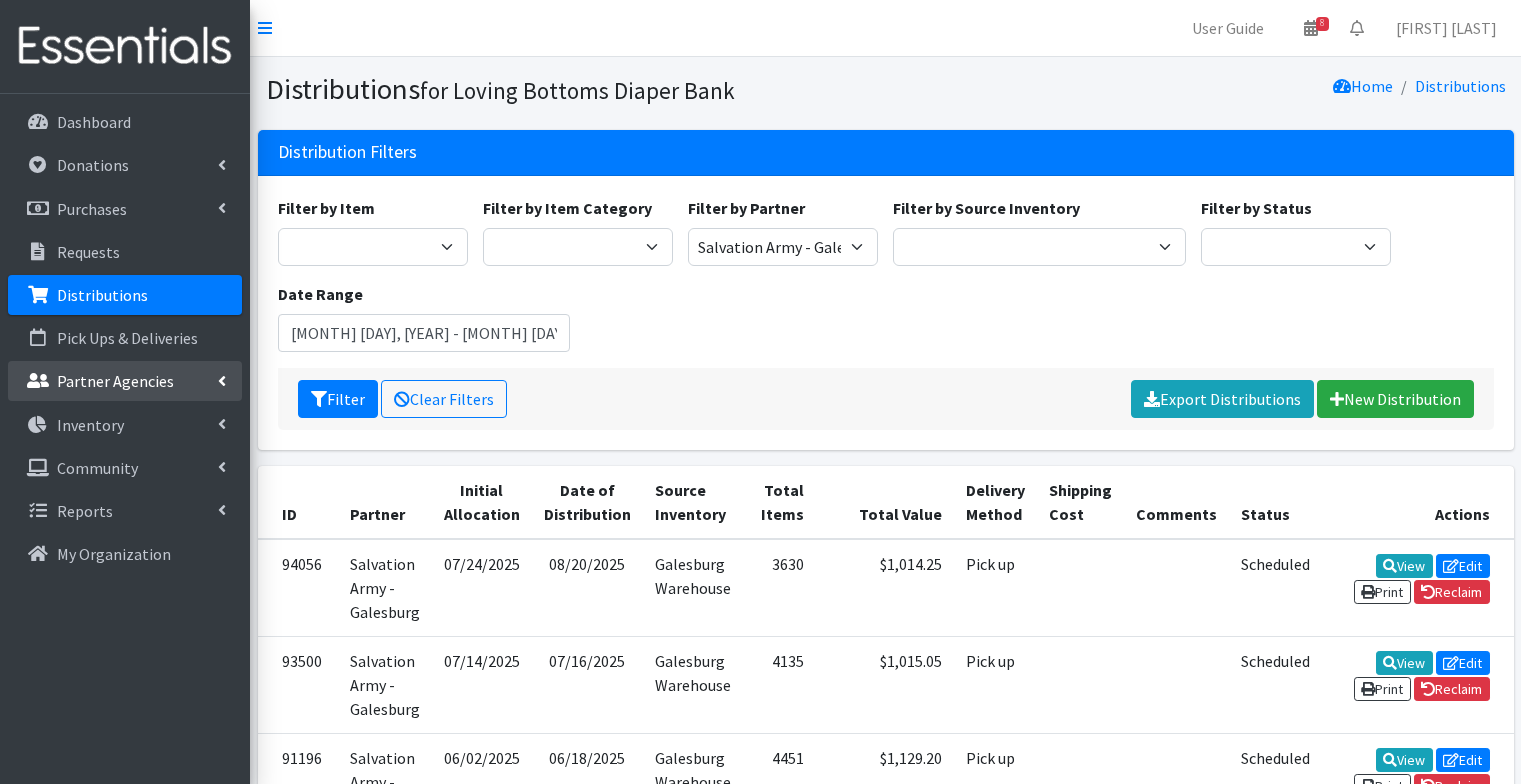 scroll, scrollTop: 0, scrollLeft: 0, axis: both 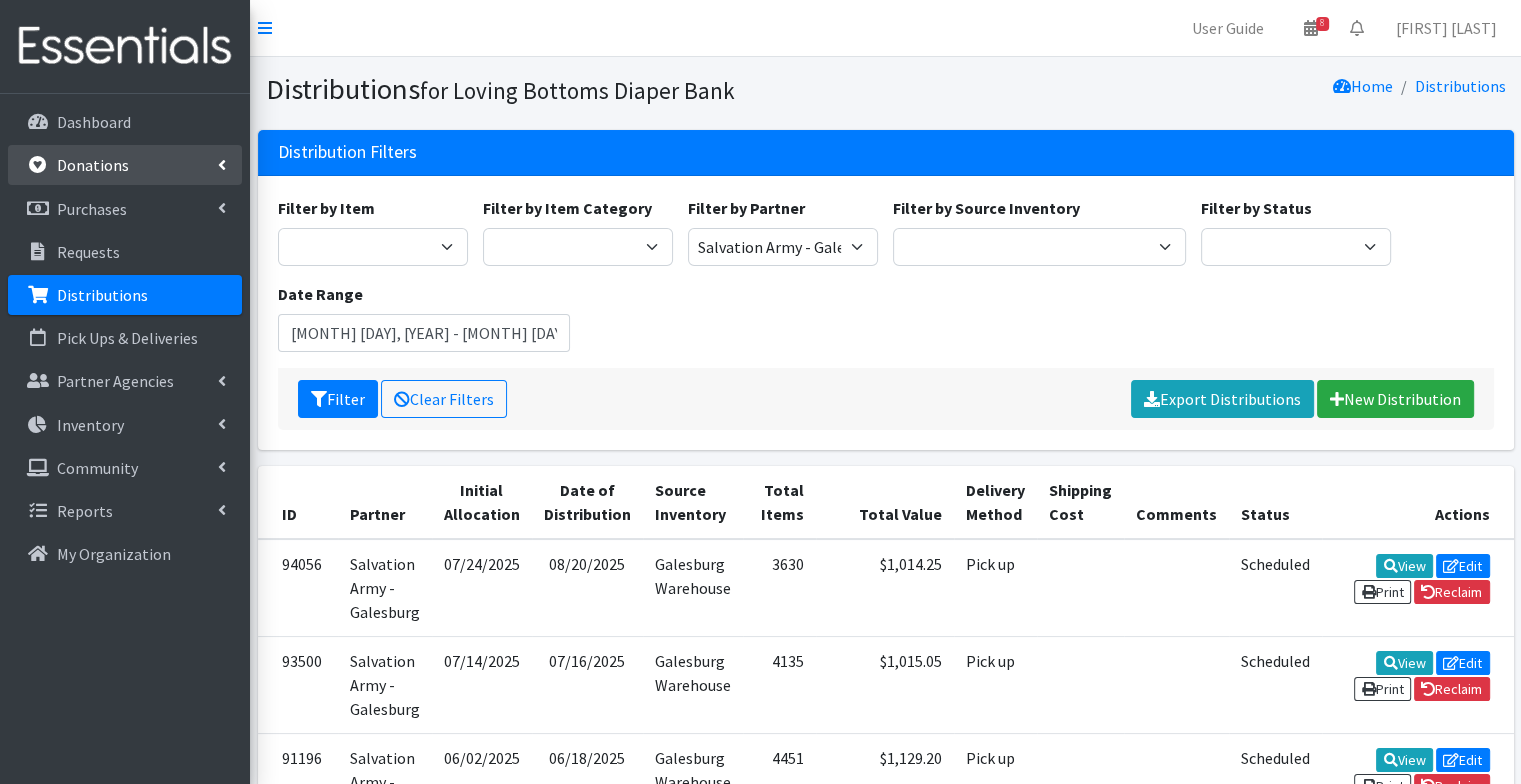 click on "Donations" at bounding box center [125, 165] 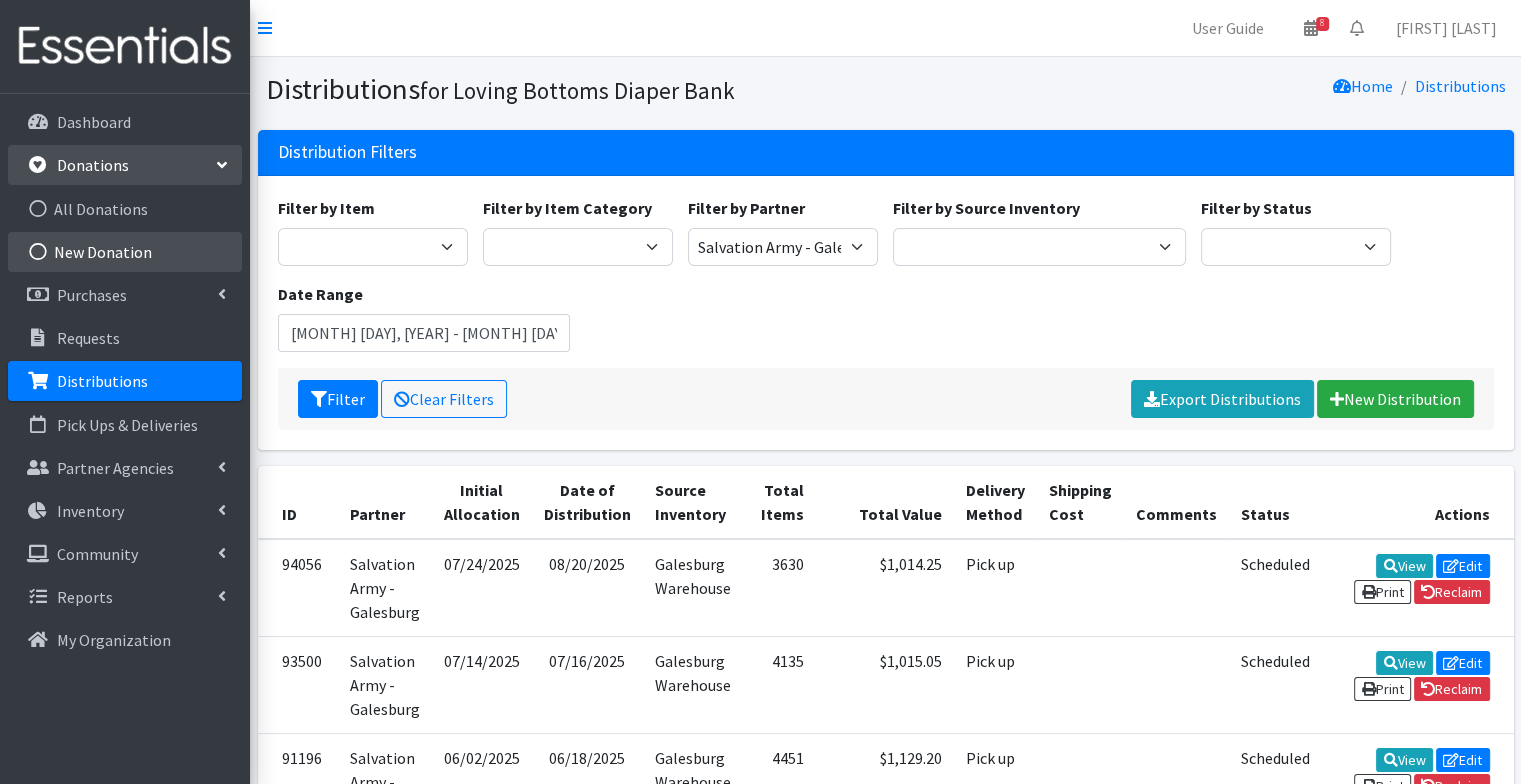 click on "New Donation" at bounding box center [125, 252] 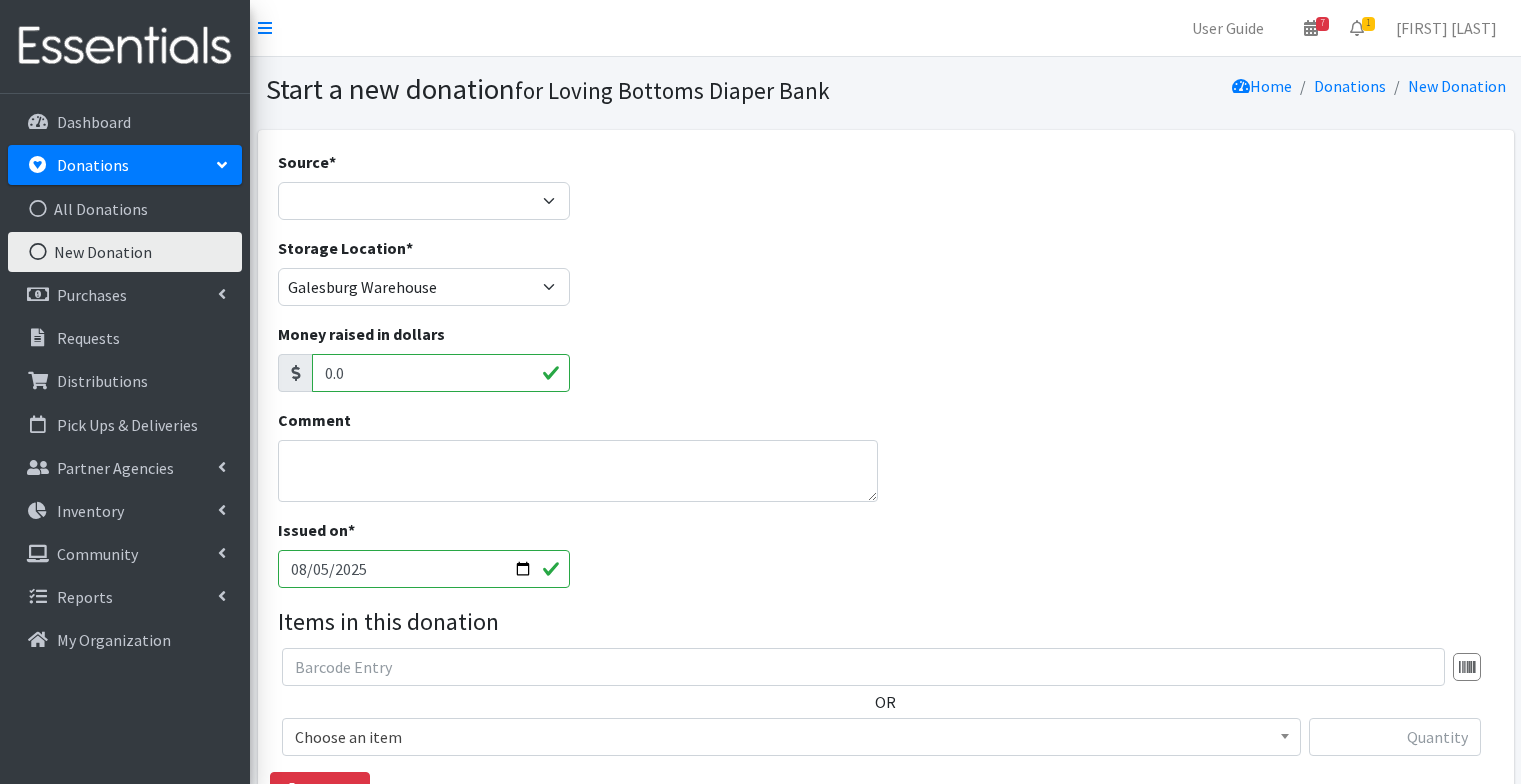 scroll, scrollTop: 0, scrollLeft: 0, axis: both 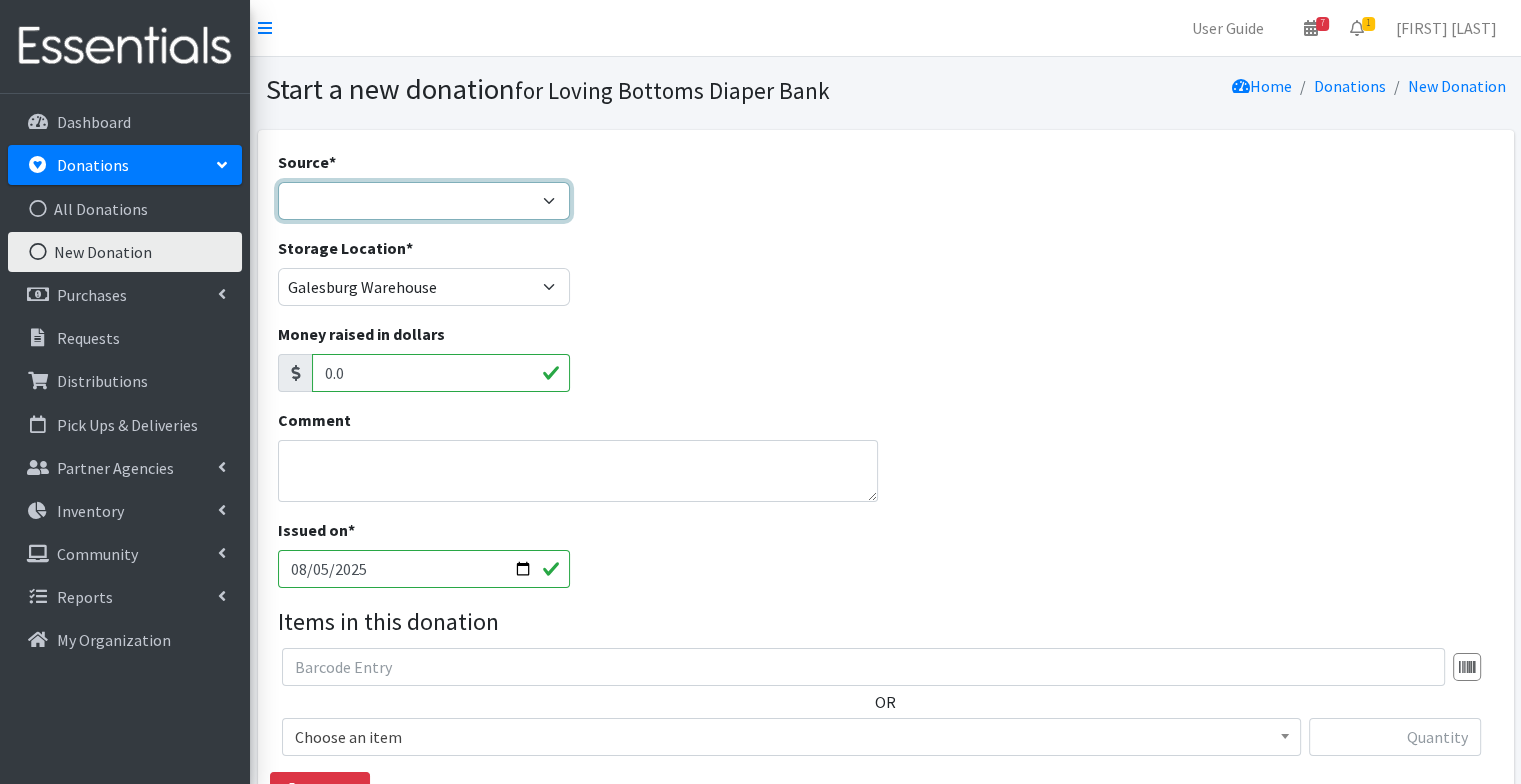 click on "Product Drive
Manufacturer
Donation Site
Misc. Donation" at bounding box center (424, 201) 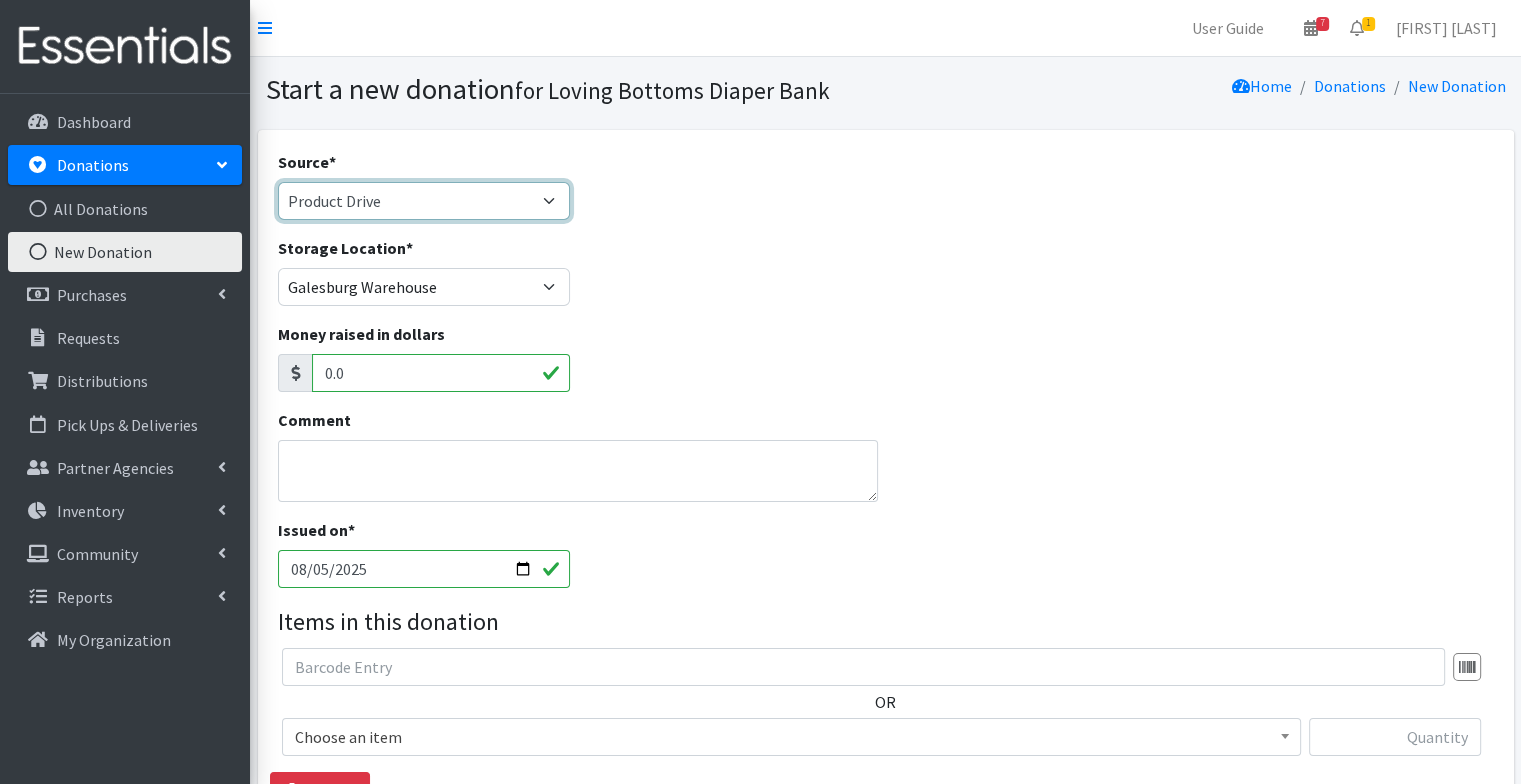 click on "Product Drive
Manufacturer
Donation Site
Misc. Donation" at bounding box center (424, 201) 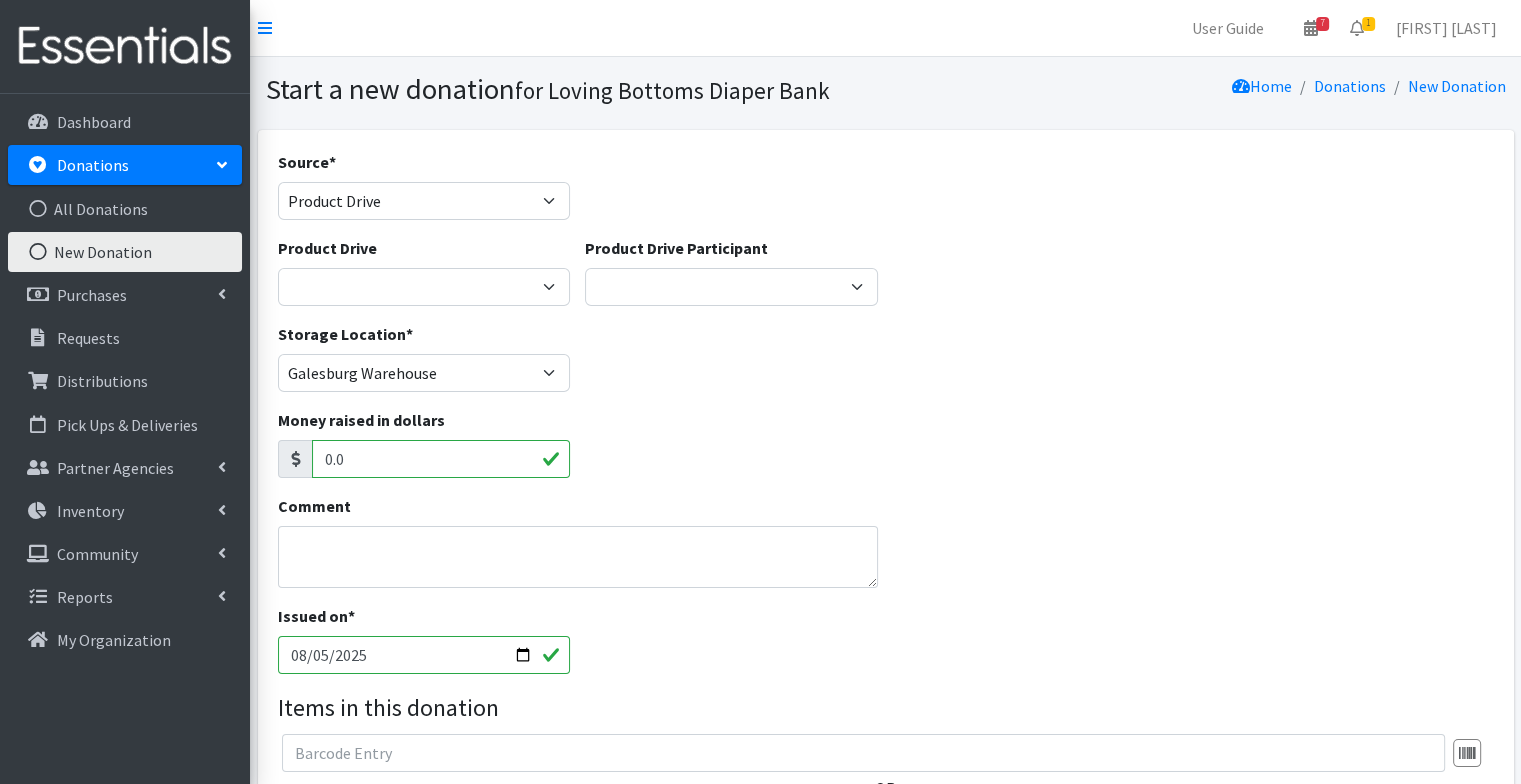 click on "Product Drive
4-H Federation
AAUW - Morton Club
Abilities Plus
Abingdon Community Center
Abingdon Junior Women's Drive
Alexis Church (McKeague)
Amazon Charity
Anonymous
Aperion Care Galesburg
Ascent Church
Berwick Baptist Church
Bethel Womens Circle
Boys Girls Club Peoria
Camden Sheanut Bday
Canton Church
CHAIL - Good Beginnings
Choral Dynamics
Coldbrook Christian Church
Community Treasures
Coordinated Collaberative Intake Team
DNAW Galesburg
DNAW Kewanee
DNAW Mercer
DNAW Monmouth
DNAW PCBF
ELCA - Southwest Conference (Lutheran Churches)
Erin Elliot
Fairview Center United Methodist Church
Faith Lutheran Church Wataga
First Baptist Church Galesburg - Youth
First Christian Church Galesburg
First Mid Bank
First Student Galesburg
Forest Hill United Methodist Church
Galesburg Catholic Parishes
Galesburg Public Library
Gerlaw Church
Girl Scouts - Regional
GM Distribution
Good Neighbors
Guilford Community Church
Hy-Vee" at bounding box center (424, 271) 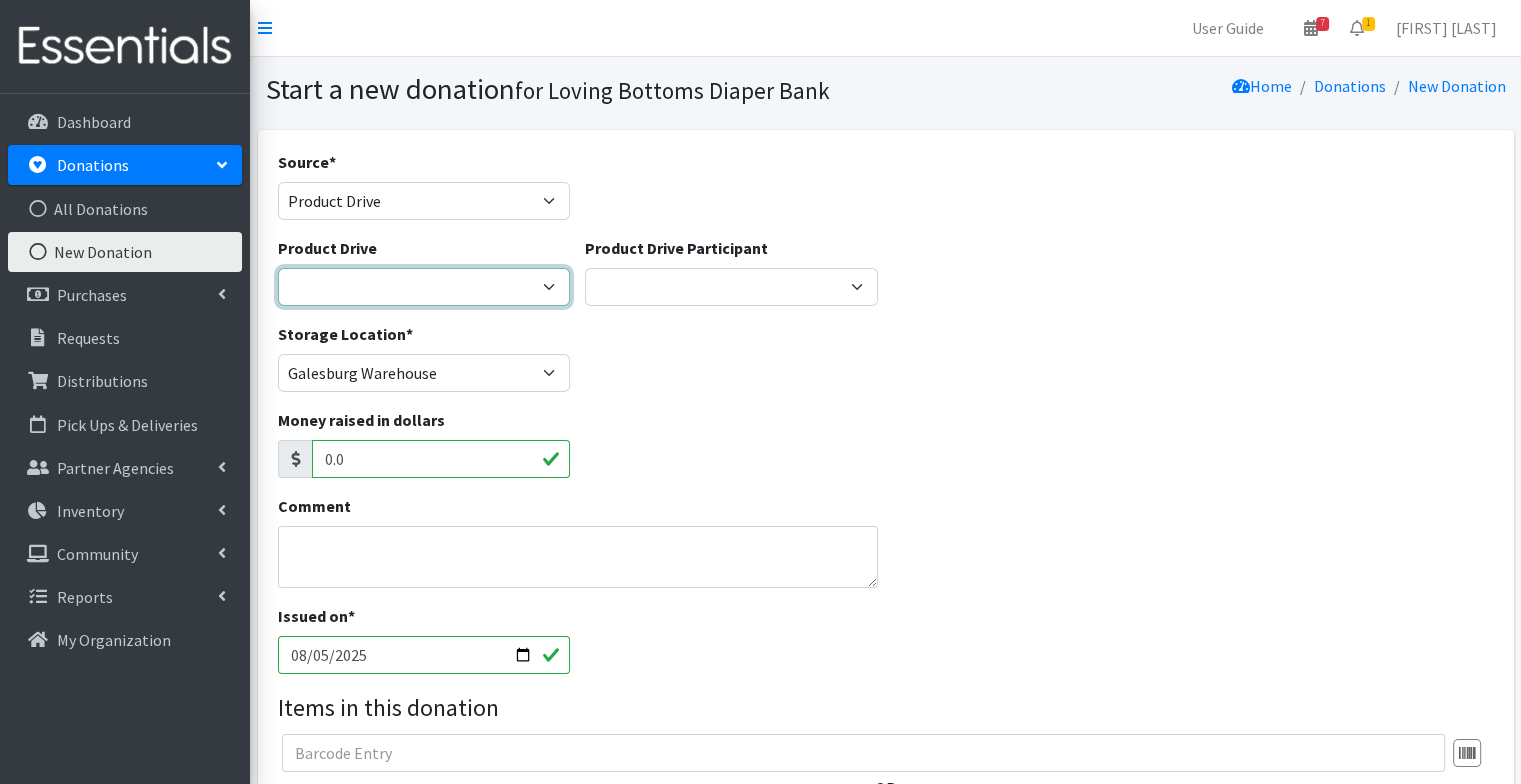 click on "4-H Federation
AAUW - Morton Club
Abilities Plus
Abingdon Community Center
Abingdon Junior Women's Drive
Alexis Church (McKeague)
Amazon Charity
Anonymous
Aperion Care Galesburg
Ascent Church
Berwick Baptist Church
Bethel Womens Circle
Boys Girls Club Peoria
Camden Sheanut Bday
Canton Church
CHAIL - Good Beginnings
Choral Dynamics
Coldbrook Christian Church
Community Treasures
Coordinated Collaberative Intake Team
DNAW Galesburg
DNAW Kewanee
DNAW Mercer
DNAW Monmouth
DNAW PCBF
ELCA - Southwest Conference (Lutheran Churches)
Erin Elliot
Fairview Center United Methodist Church
Faith Lutheran Church Wataga
First Baptist Church Galesburg - Youth
First Christian Church Galesburg
First Mid Bank
First Student Galesburg
Forest Hill United Methodist Church
Galesburg Catholic Parishes
Galesburg Public Library
Gerlaw Church
Girl Scouts - Regional
GM Distribution
Good Neighbors
Guilford Community Church
Henry Stark Health Dept" at bounding box center [424, 287] 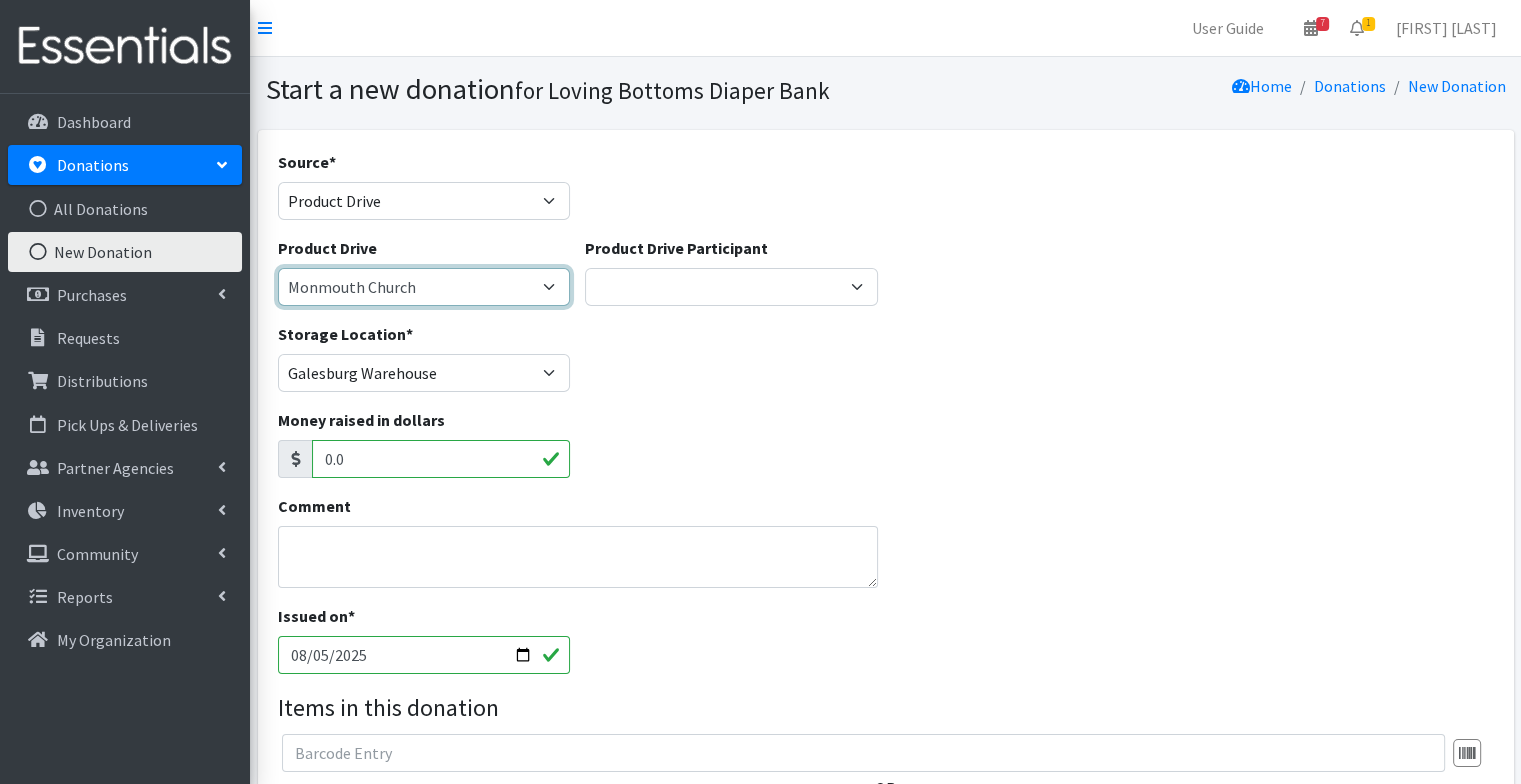 scroll, scrollTop: 100, scrollLeft: 0, axis: vertical 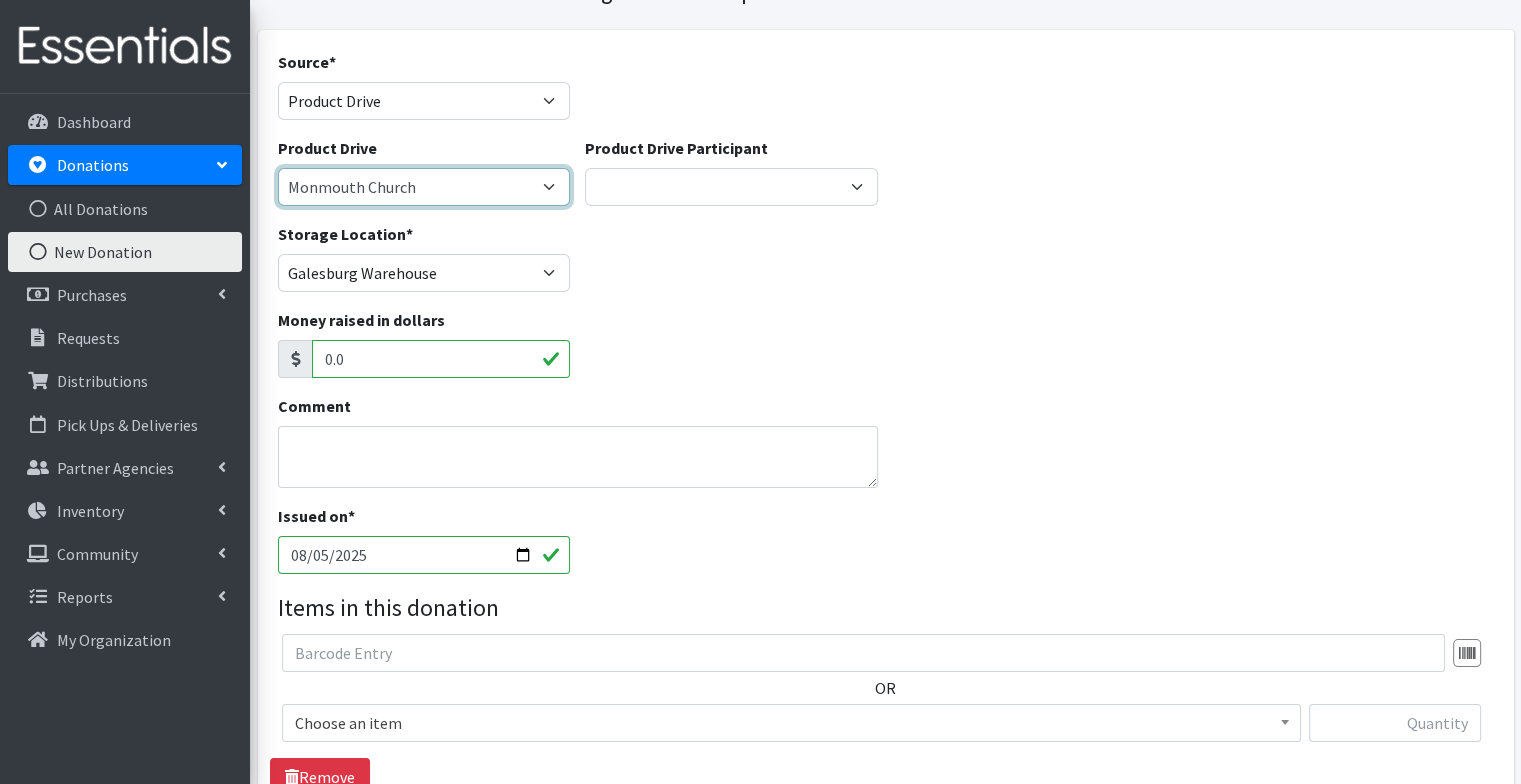 click on "4-H Federation
AAUW - Morton Club
Abilities Plus
Abingdon Community Center
Abingdon Junior Women's Drive
Alexis Church (McKeague)
Amazon Charity
Anonymous
Aperion Care Galesburg
Ascent Church
Berwick Baptist Church
Bethel Womens Circle
Boys Girls Club Peoria
Camden Sheanut Bday
Canton Church
CHAIL - Good Beginnings
Choral Dynamics
Coldbrook Christian Church
Community Treasures
Coordinated Collaberative Intake Team
DNAW Galesburg
DNAW Kewanee
DNAW Mercer
DNAW Monmouth
DNAW PCBF
ELCA - Southwest Conference (Lutheran Churches)
Erin Elliot
Fairview Center United Methodist Church
Faith Lutheran Church Wataga
First Baptist Church Galesburg - Youth
First Christian Church Galesburg
First Mid Bank
First Student Galesburg
Forest Hill United Methodist Church
Galesburg Catholic Parishes
Galesburg Public Library
Gerlaw Church
Girl Scouts - Regional
GM Distribution
Good Neighbors
Guilford Community Church
Henry Stark Health Dept" at bounding box center (424, 187) 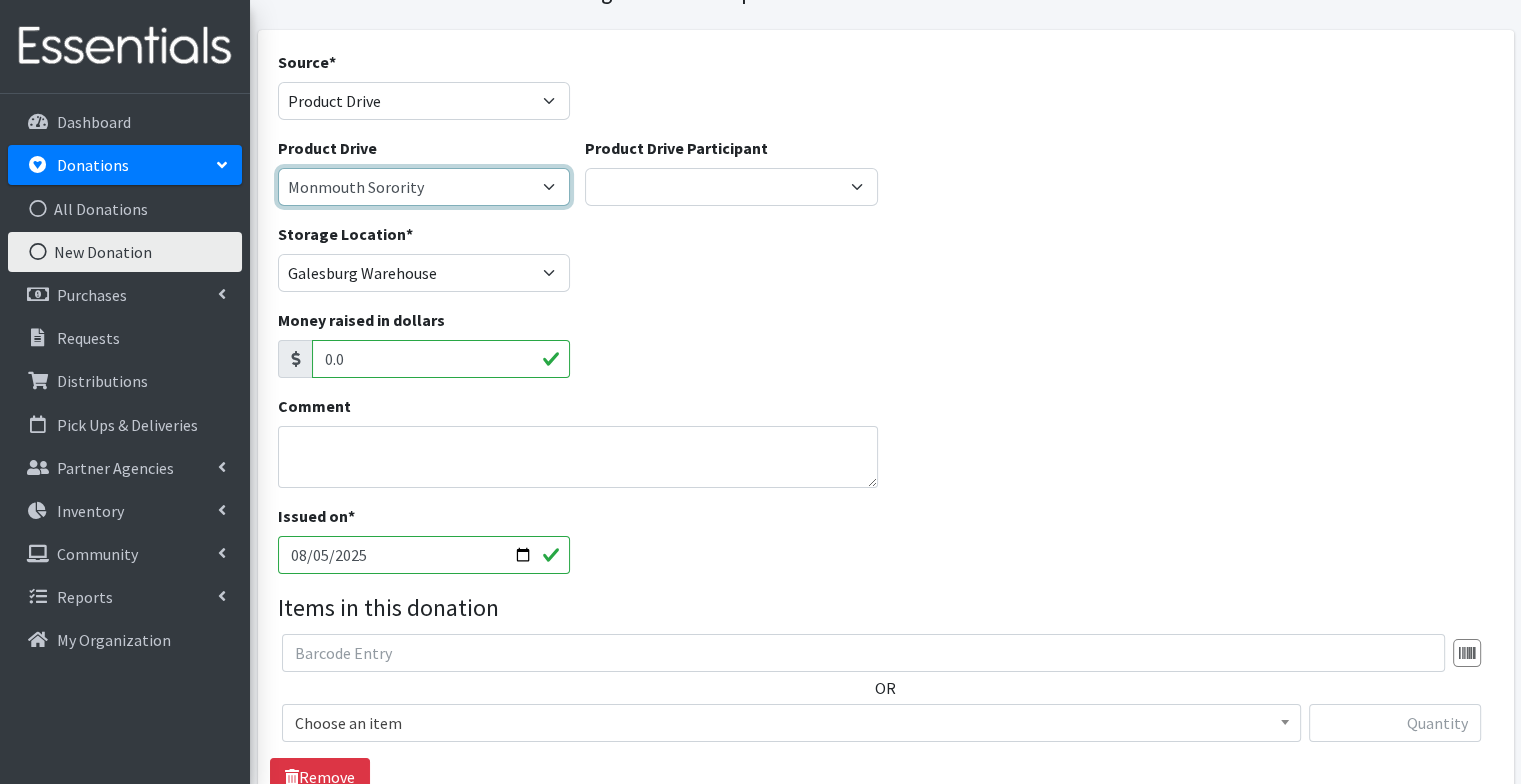 click on "4-H Federation
AAUW - Morton Club
Abilities Plus
Abingdon Community Center
Abingdon Junior Women's Drive
Alexis Church (McKeague)
Amazon Charity
Anonymous
Aperion Care Galesburg
Ascent Church
Berwick Baptist Church
Bethel Womens Circle
Boys Girls Club Peoria
Camden Sheanut Bday
Canton Church
CHAIL - Good Beginnings
Choral Dynamics
Coldbrook Christian Church
Community Treasures
Coordinated Collaberative Intake Team
DNAW Galesburg
DNAW Kewanee
DNAW Mercer
DNAW Monmouth
DNAW PCBF
ELCA - Southwest Conference (Lutheran Churches)
Erin Elliot
Fairview Center United Methodist Church
Faith Lutheran Church Wataga
First Baptist Church Galesburg - Youth
First Christian Church Galesburg
First Mid Bank
First Student Galesburg
Forest Hill United Methodist Church
Galesburg Catholic Parishes
Galesburg Public Library
Gerlaw Church
Girl Scouts - Regional
GM Distribution
Good Neighbors
Guilford Community Church
Henry Stark Health Dept" at bounding box center [424, 187] 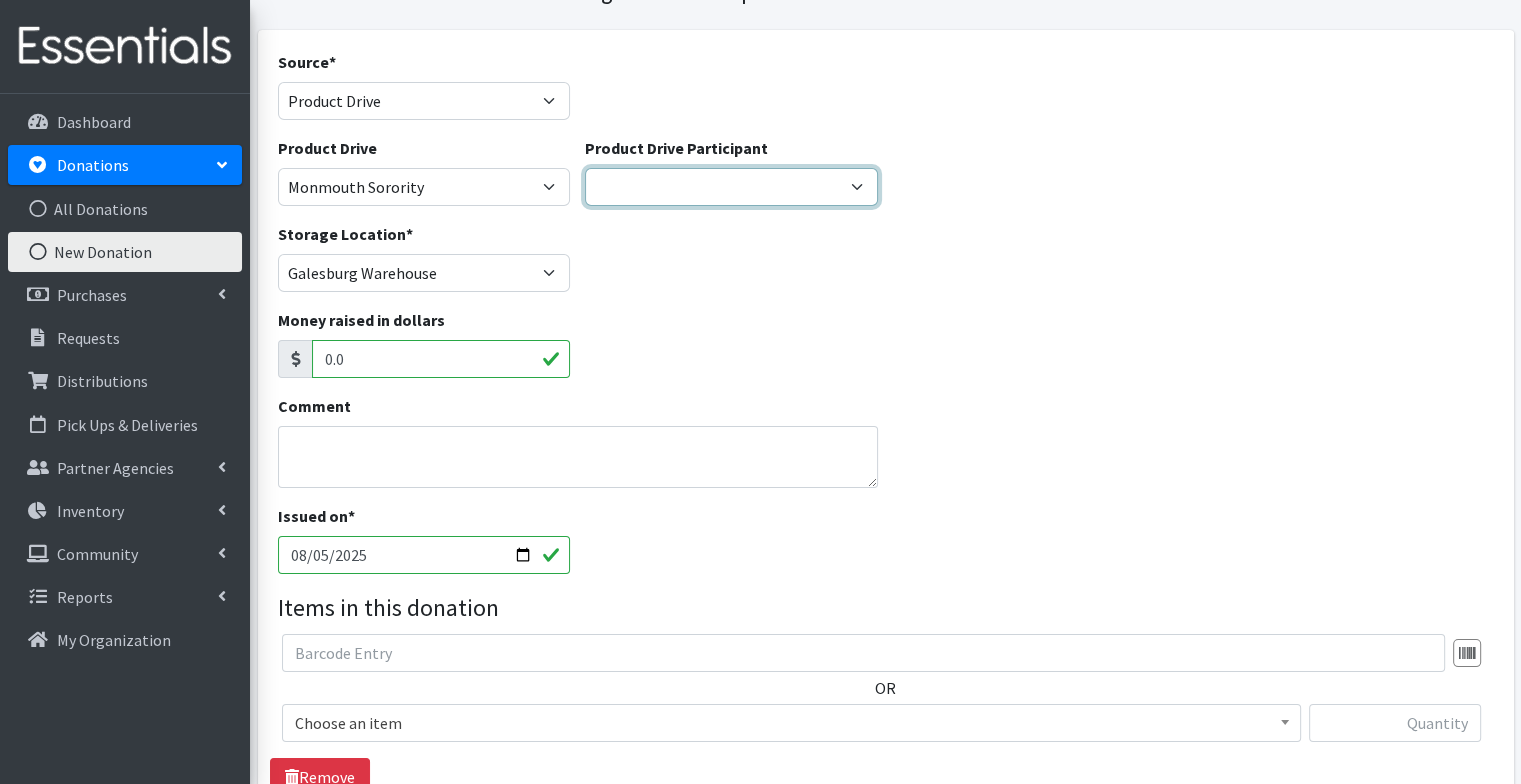 click on "Trinity Lutheran Church
Bethany Lutheran Woodhull
Women Of Character - Carl Sandburg
ROE 33
Good Beginnings
Alexis Bathchelder
Starbucks Galesburg
More Than Moms
Anthony Law
United Methodist Woman (Monmouth)
Scorisis Group
OSF- Family Birthing Center
Fields Church
RFMS
Forrest Hill United Methodist Church
Galesburg Noon Rotary
PEO Chapter
Emily Robi
Brownie Troop 227
Salvation Army Galesburg
Guilford Covenant Church
TASC
First Church of the Nazarene
Abingdon Community Center
Galesburg Catholic Parishes
Lee Ann Porter
Mercer County Health Dept
Unity Point Methodist - 7Hamilton
Voyager's at Bethel
Knoxville Middle School- Pay it Forward
Rhonda Perez
Mt Calevery LWML
Hospice Compassus
Women's Issues Network
Galesburg Wellness Center
First Presbyterian Church
The Oaks Community Church
Fairview Methodist Methodist Church
Good Neighbors
Sunshine
ICS 2nd Grade ---Create new Participant---" at bounding box center (731, 187) 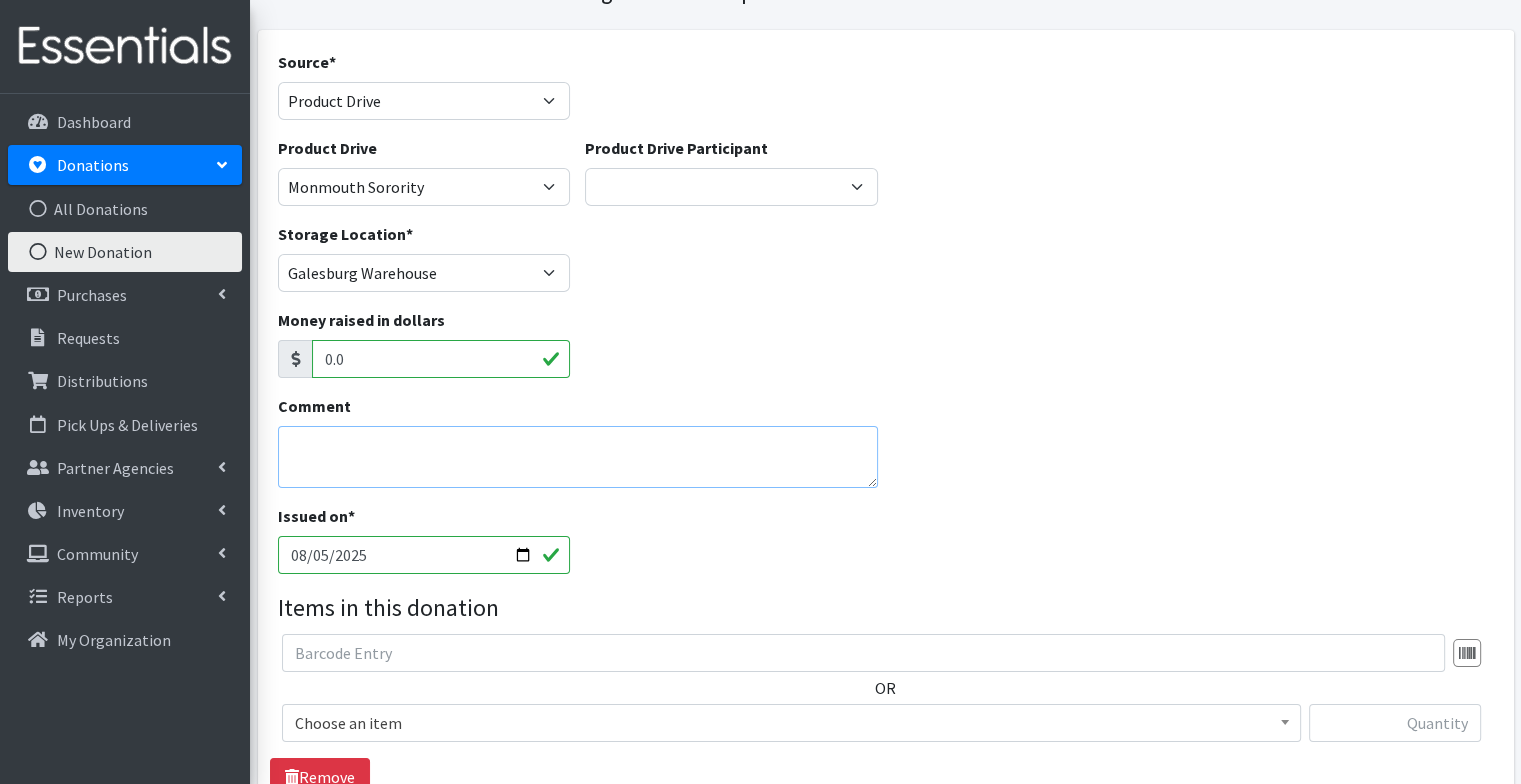 click on "Comment" at bounding box center [578, 457] 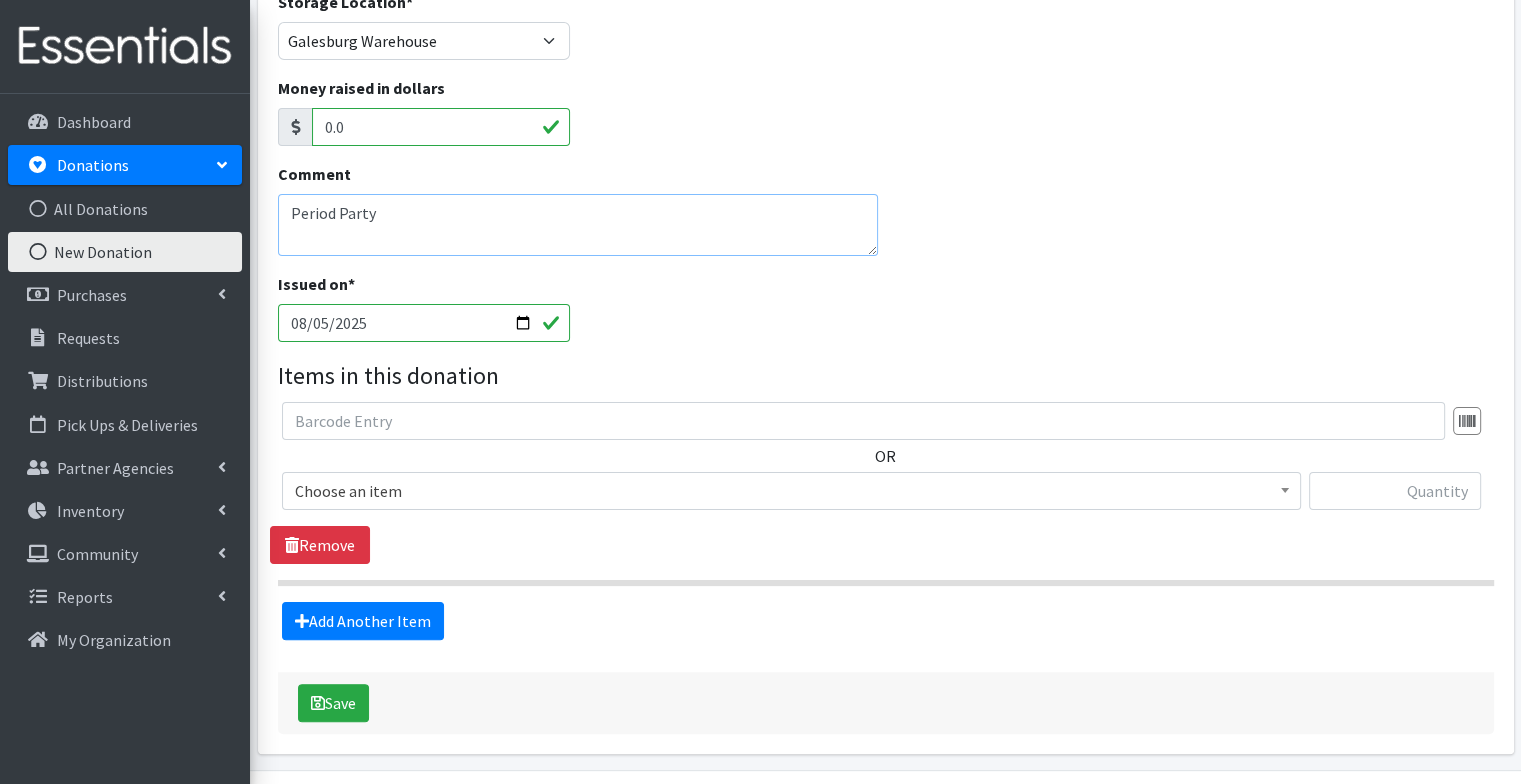 scroll, scrollTop: 390, scrollLeft: 0, axis: vertical 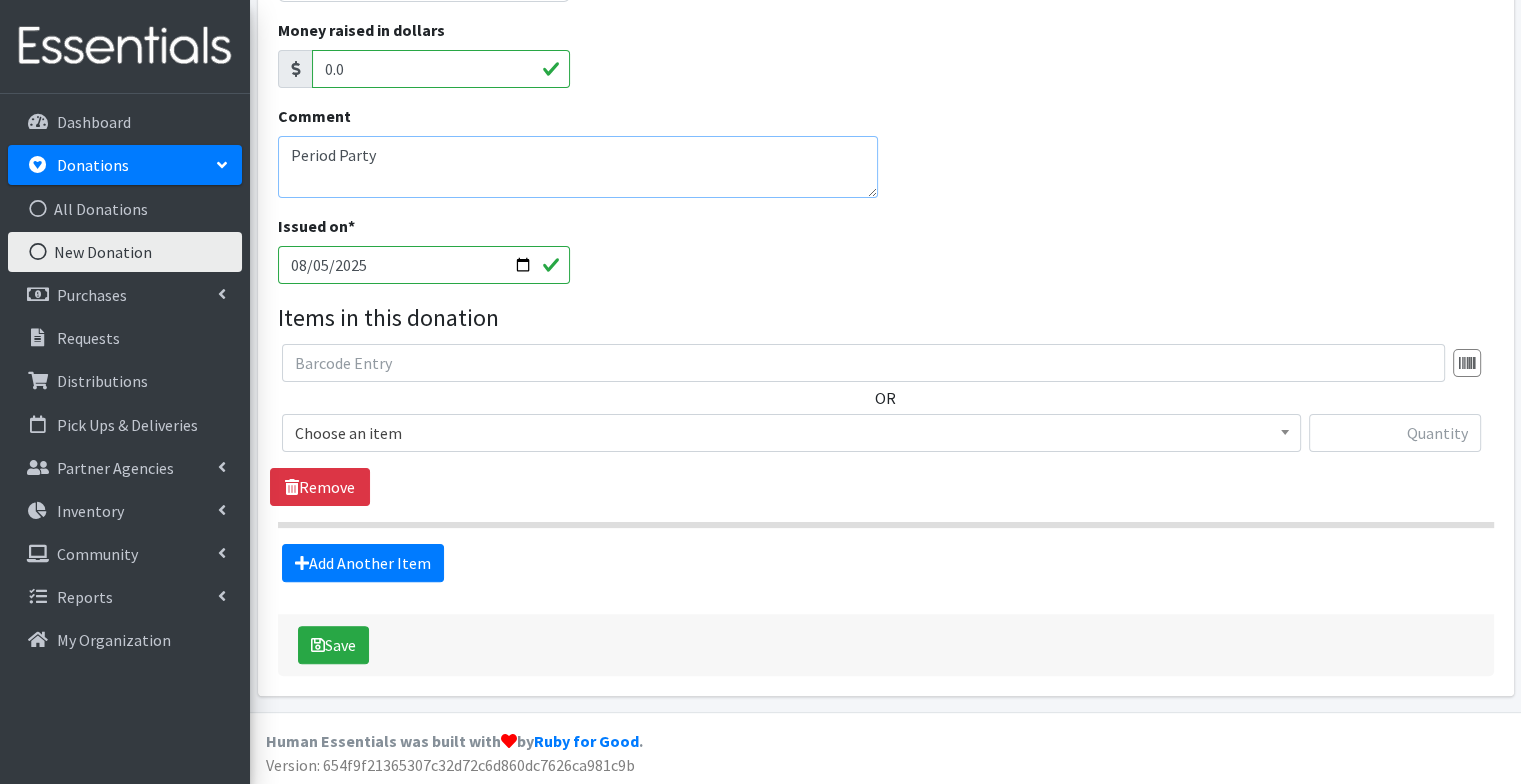 type on "Period Party" 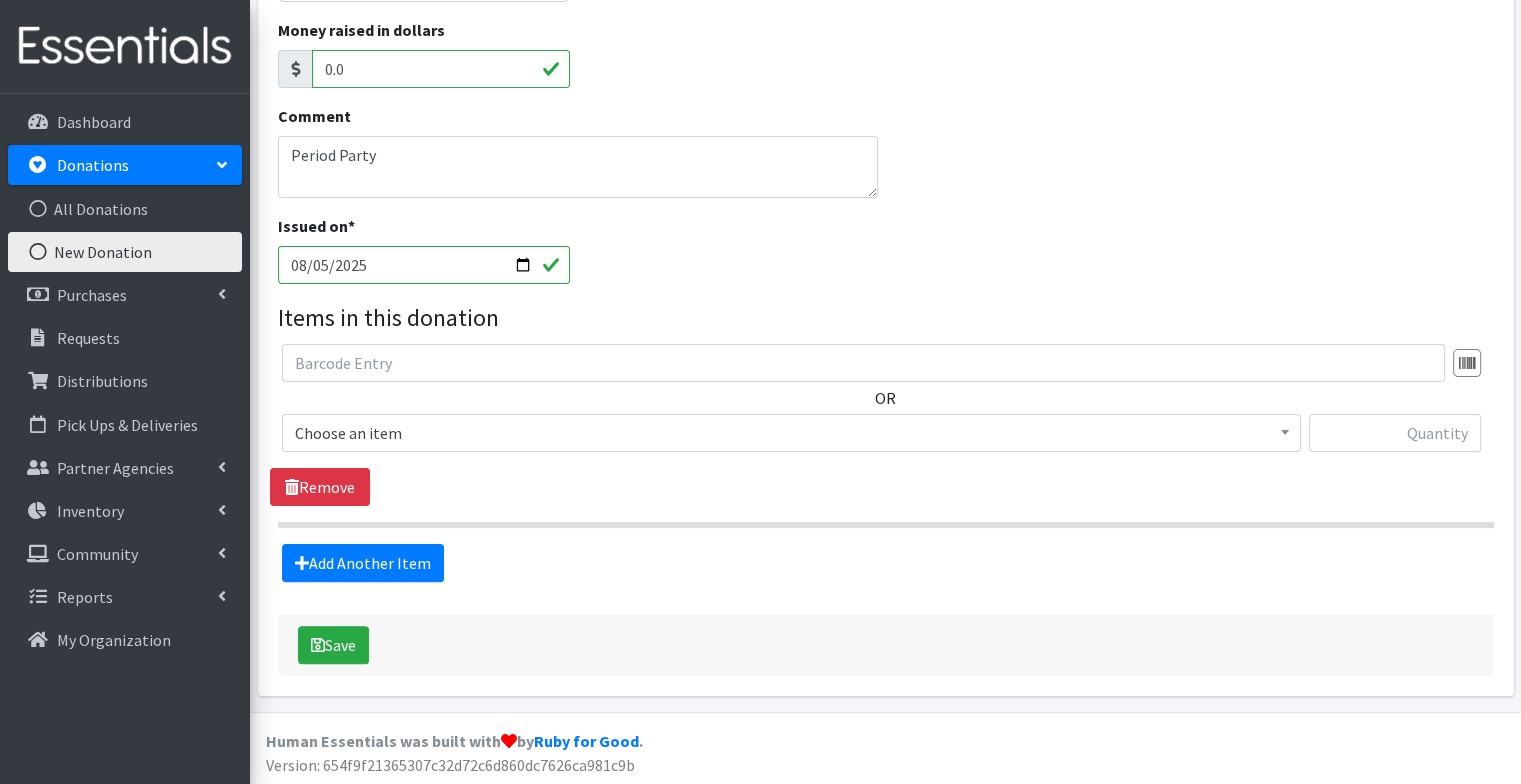 click on "Choose an item" at bounding box center [791, 433] 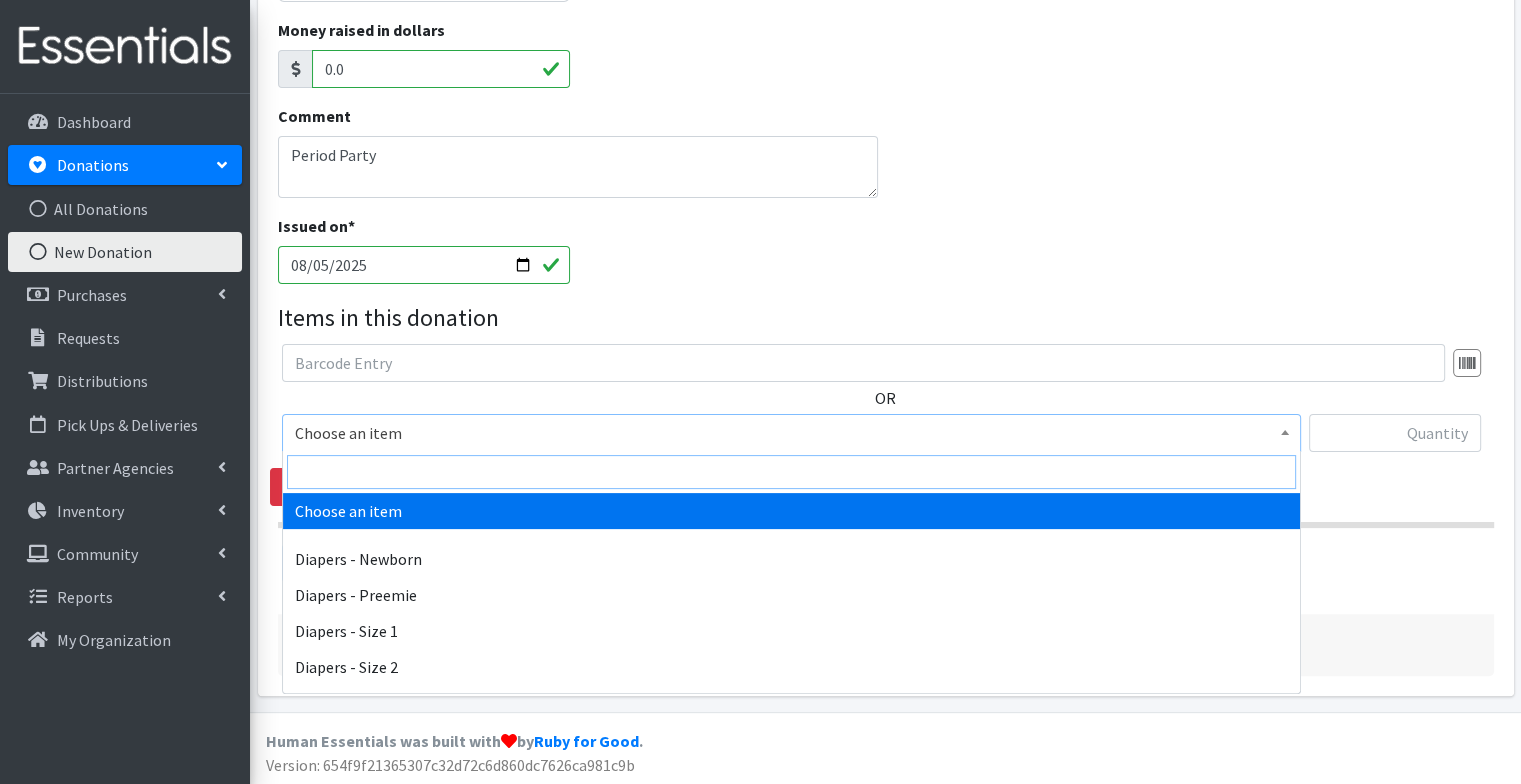 click at bounding box center (791, 472) 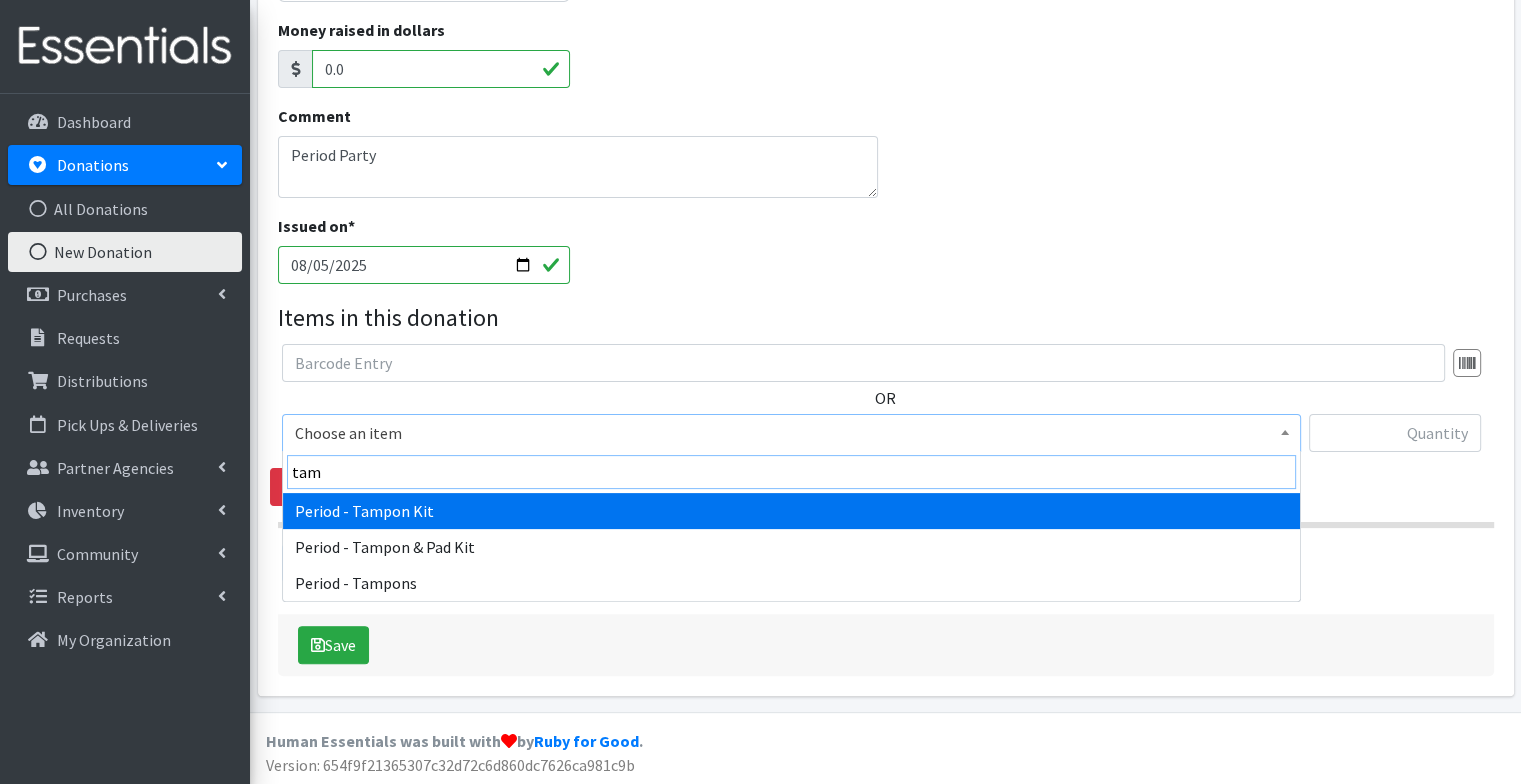 type on "tamp" 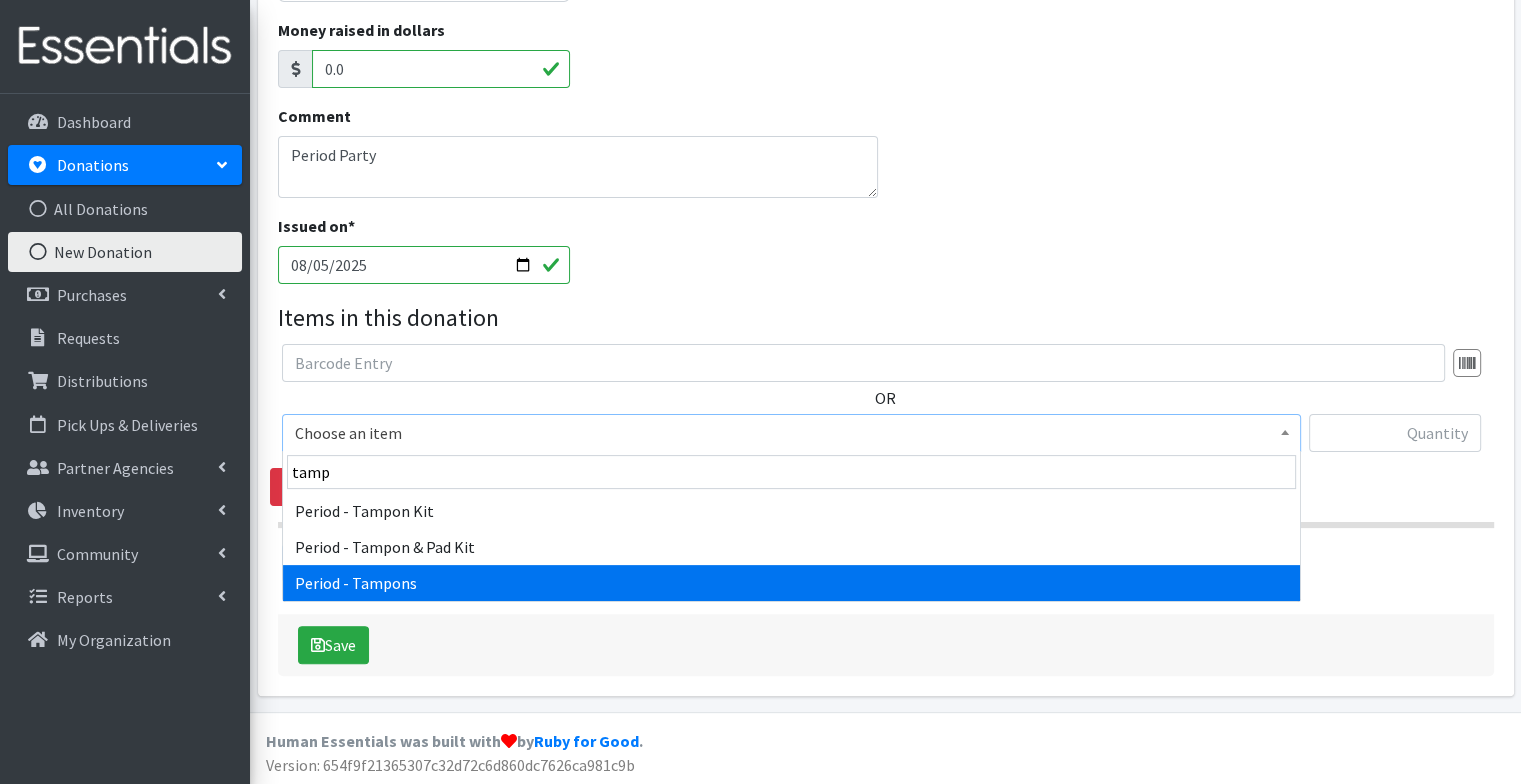 select on "1227" 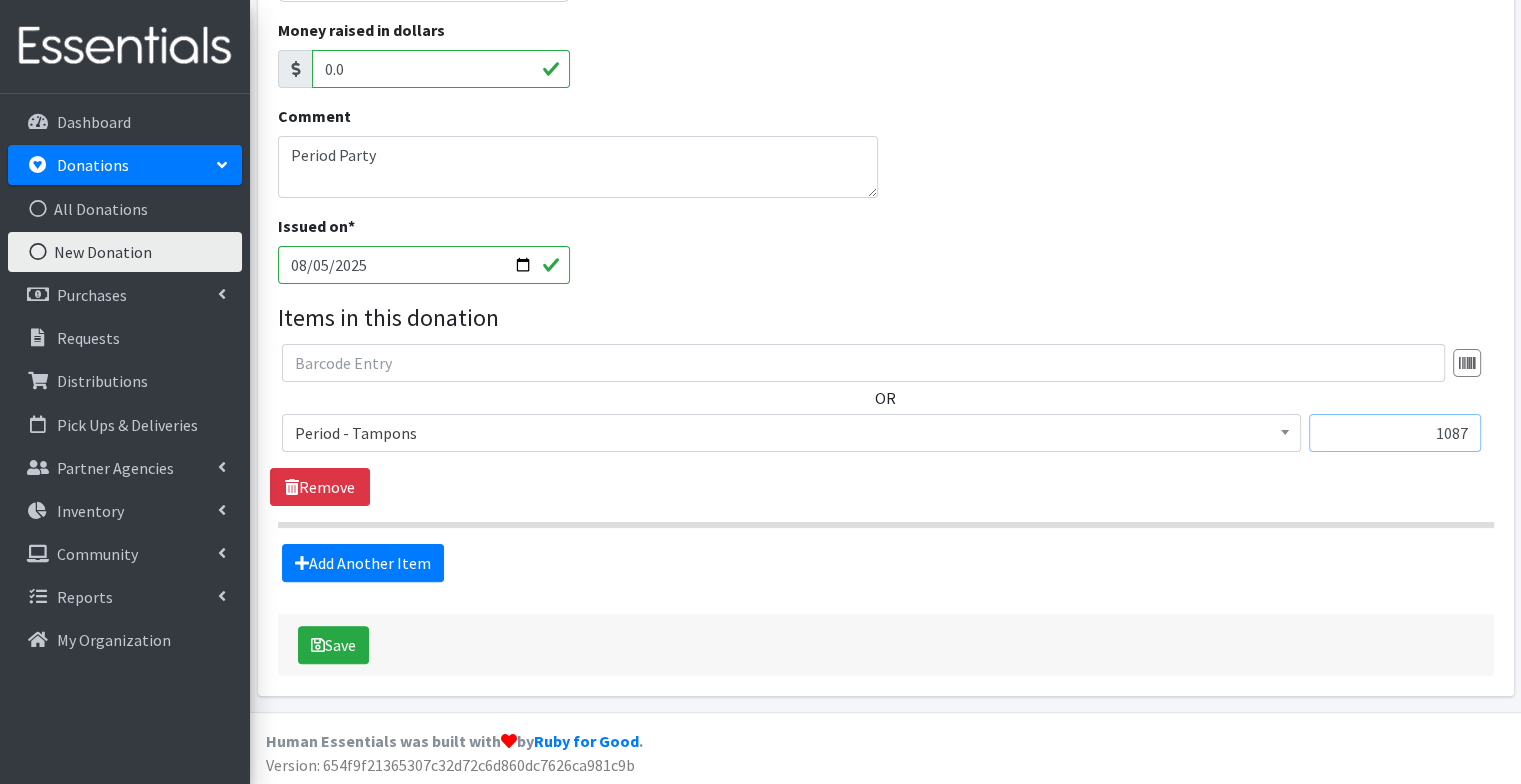 type on "1087" 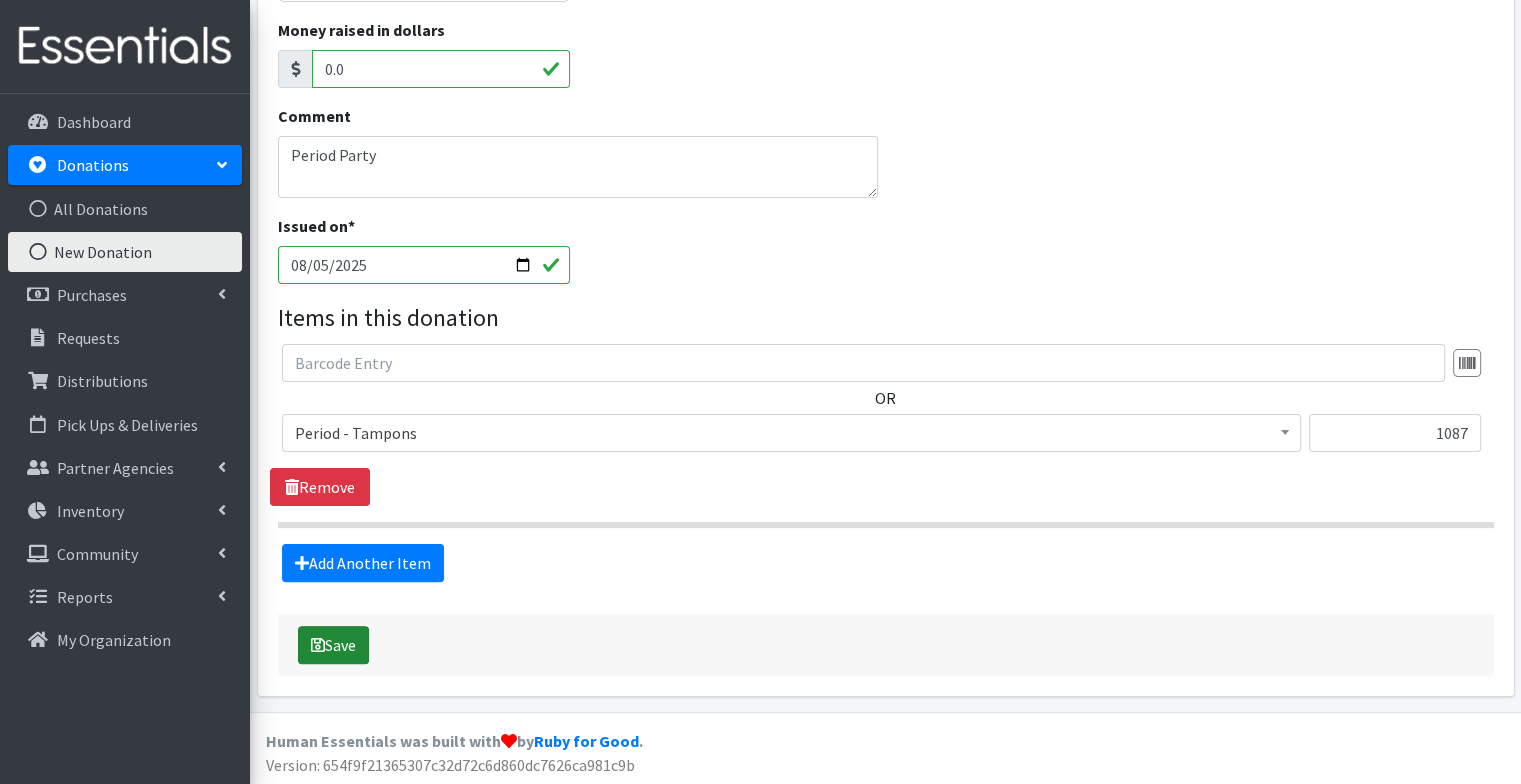 click on "Save" at bounding box center [333, 645] 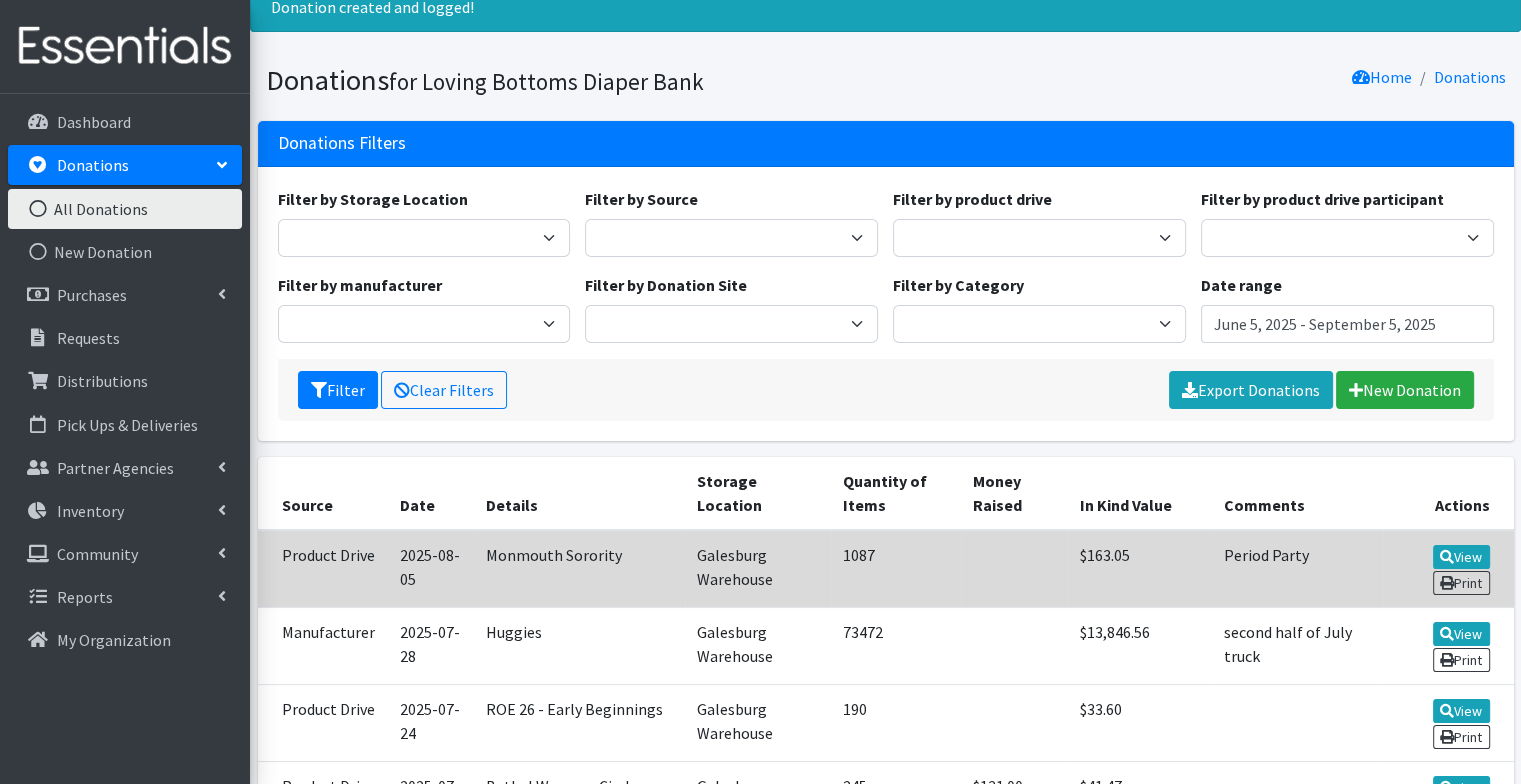 scroll, scrollTop: 76, scrollLeft: 0, axis: vertical 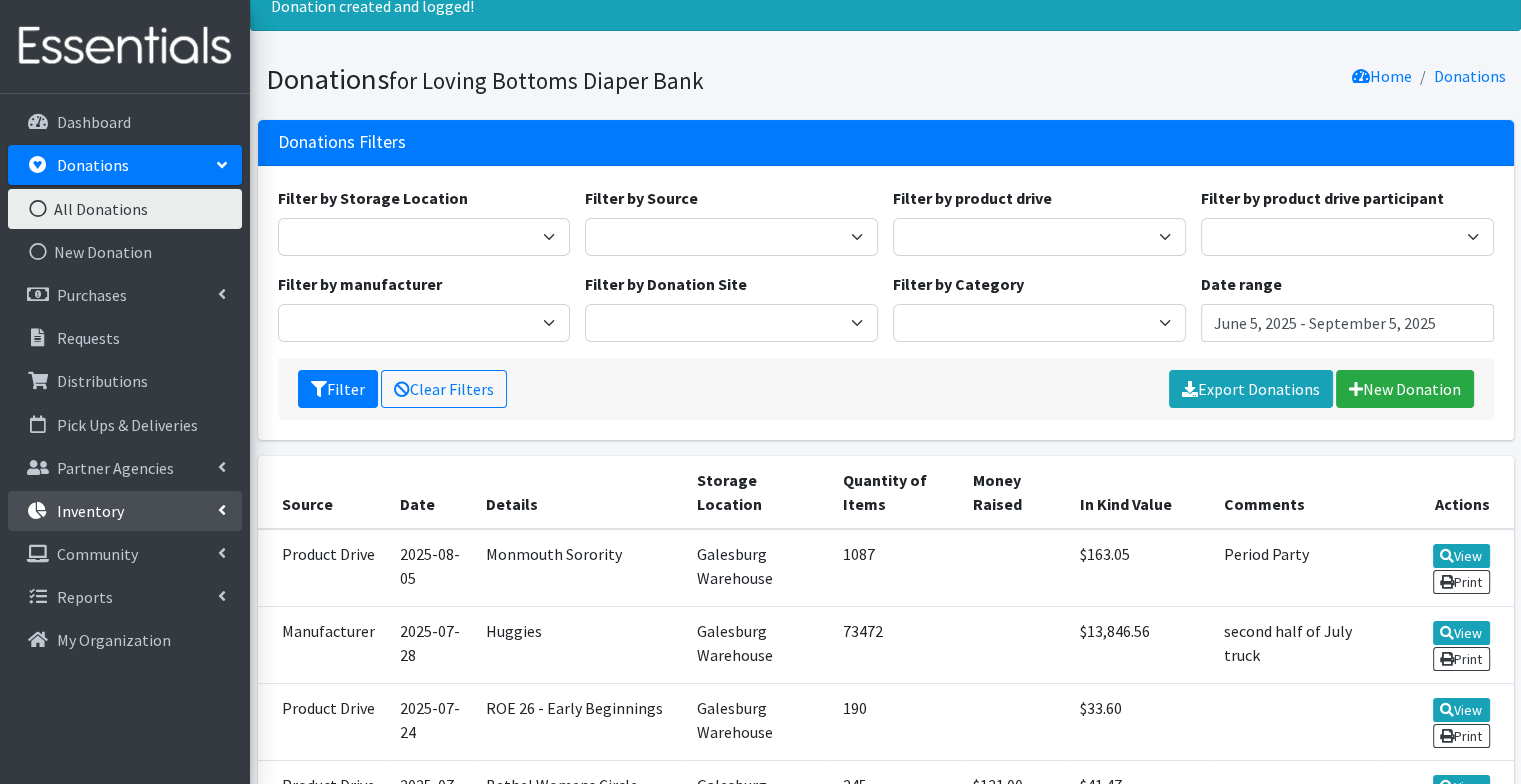 click on "Inventory" at bounding box center [125, 511] 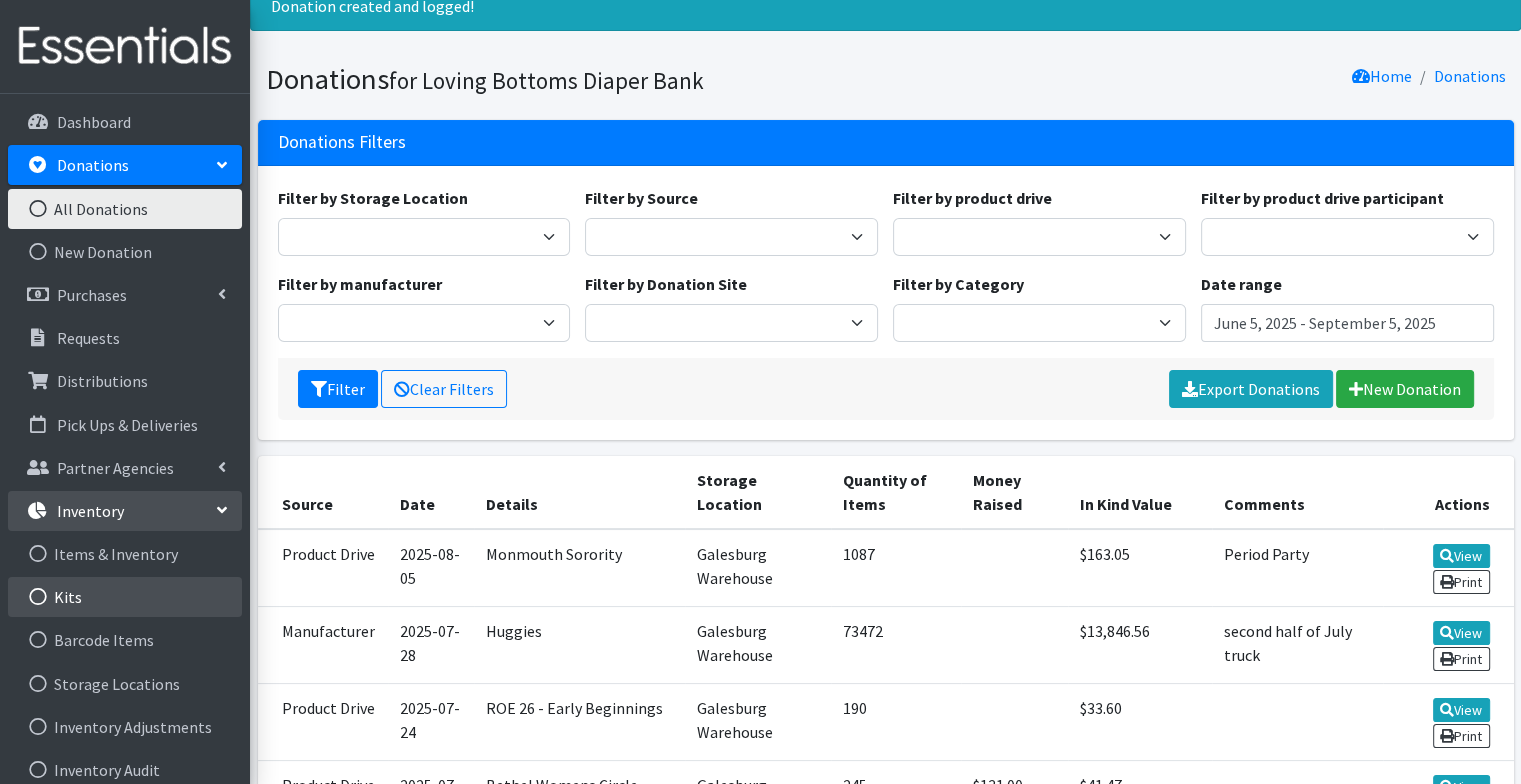 click on "Kits" at bounding box center (125, 597) 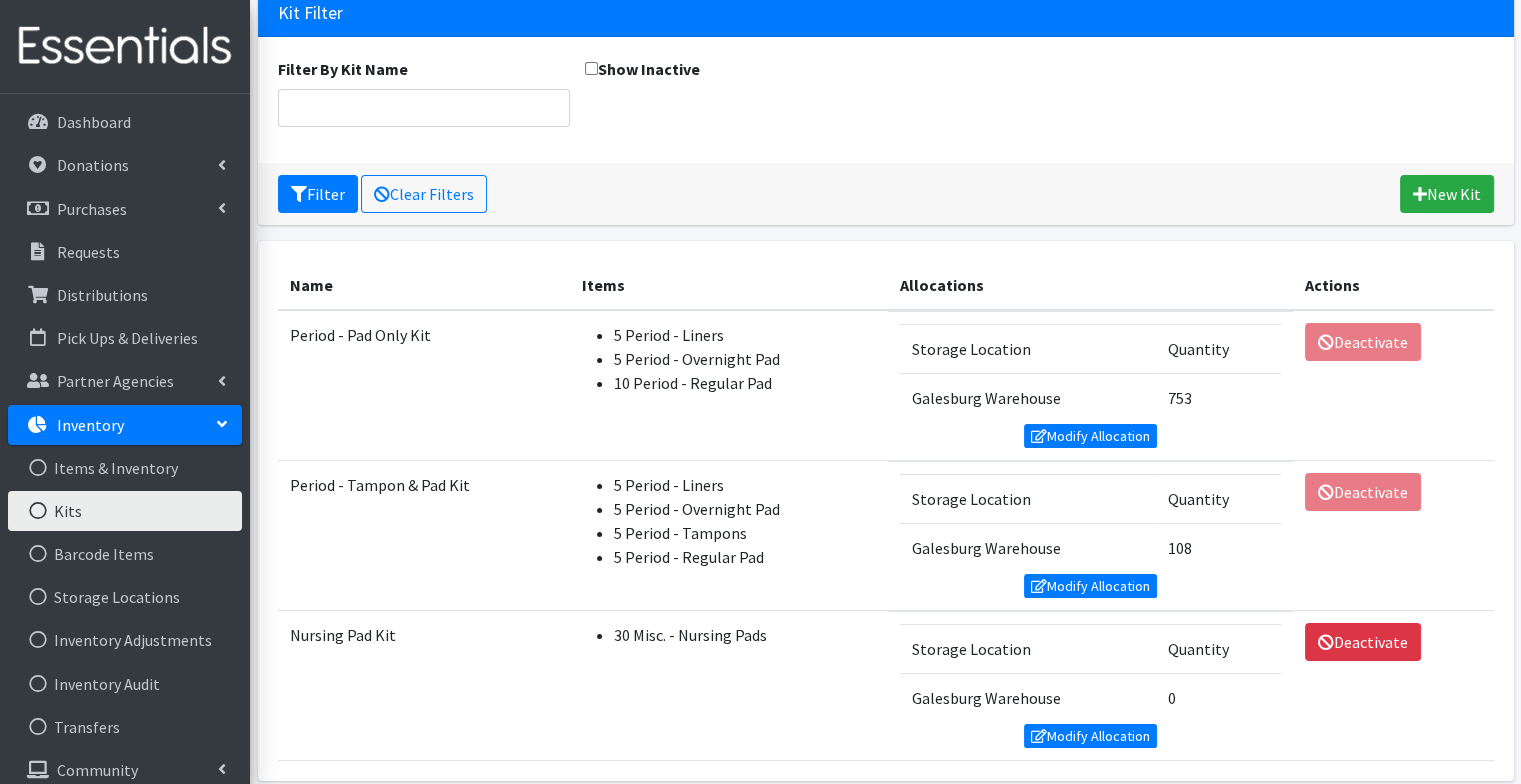 scroll, scrollTop: 140, scrollLeft: 0, axis: vertical 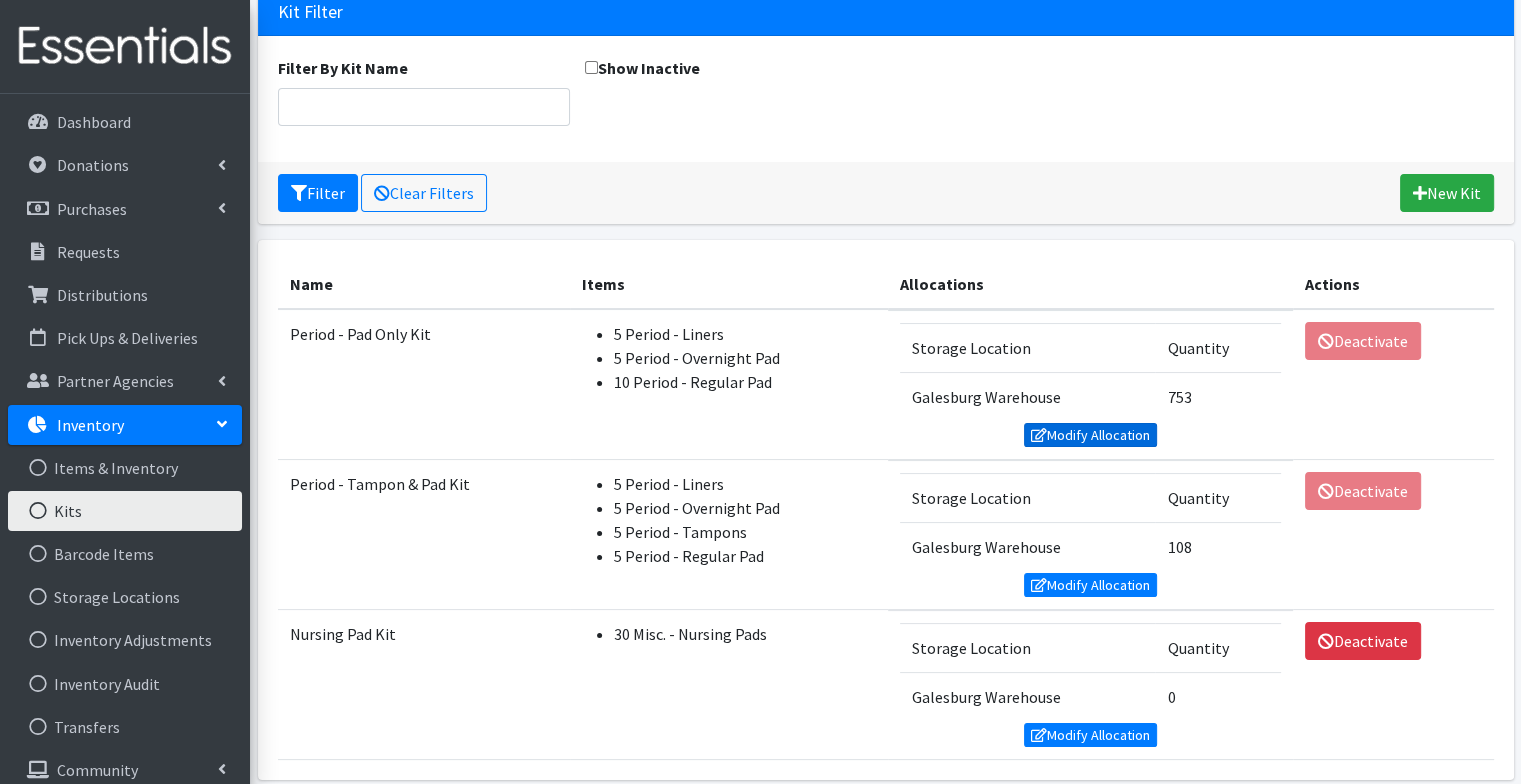 click on "Modify Allocation" at bounding box center (1091, 435) 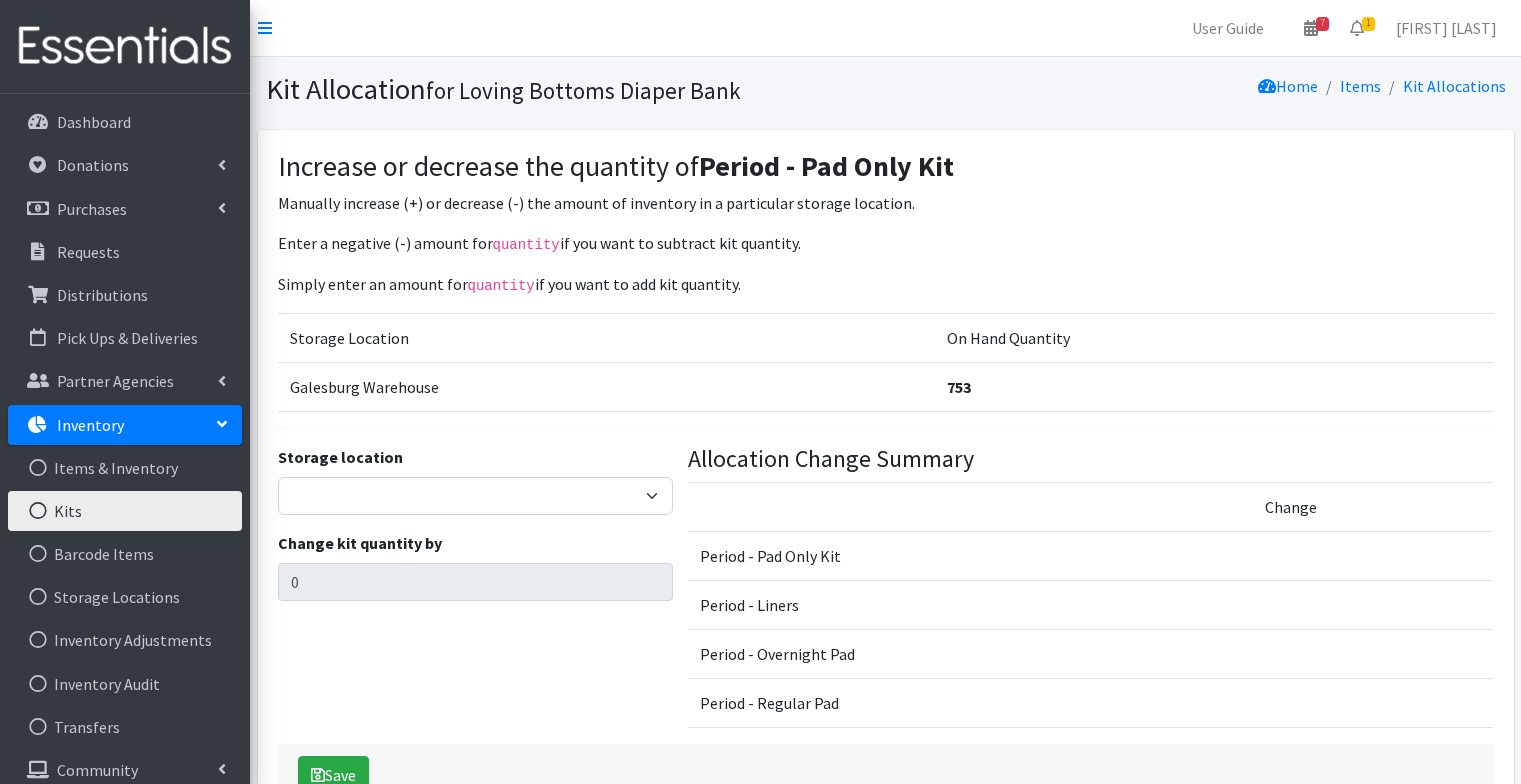 scroll, scrollTop: 0, scrollLeft: 0, axis: both 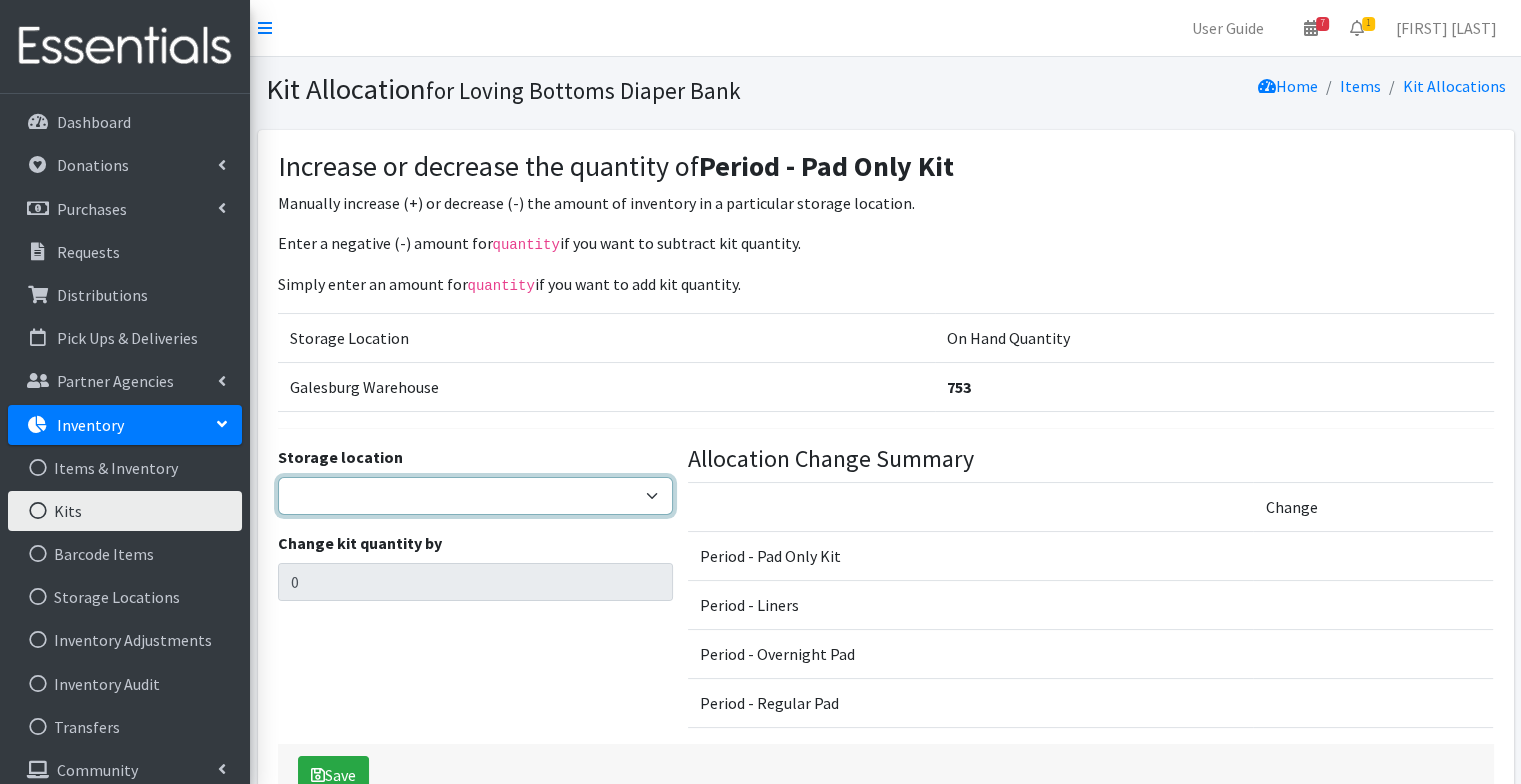 click on "Galesburg Warehouse" at bounding box center (475, 496) 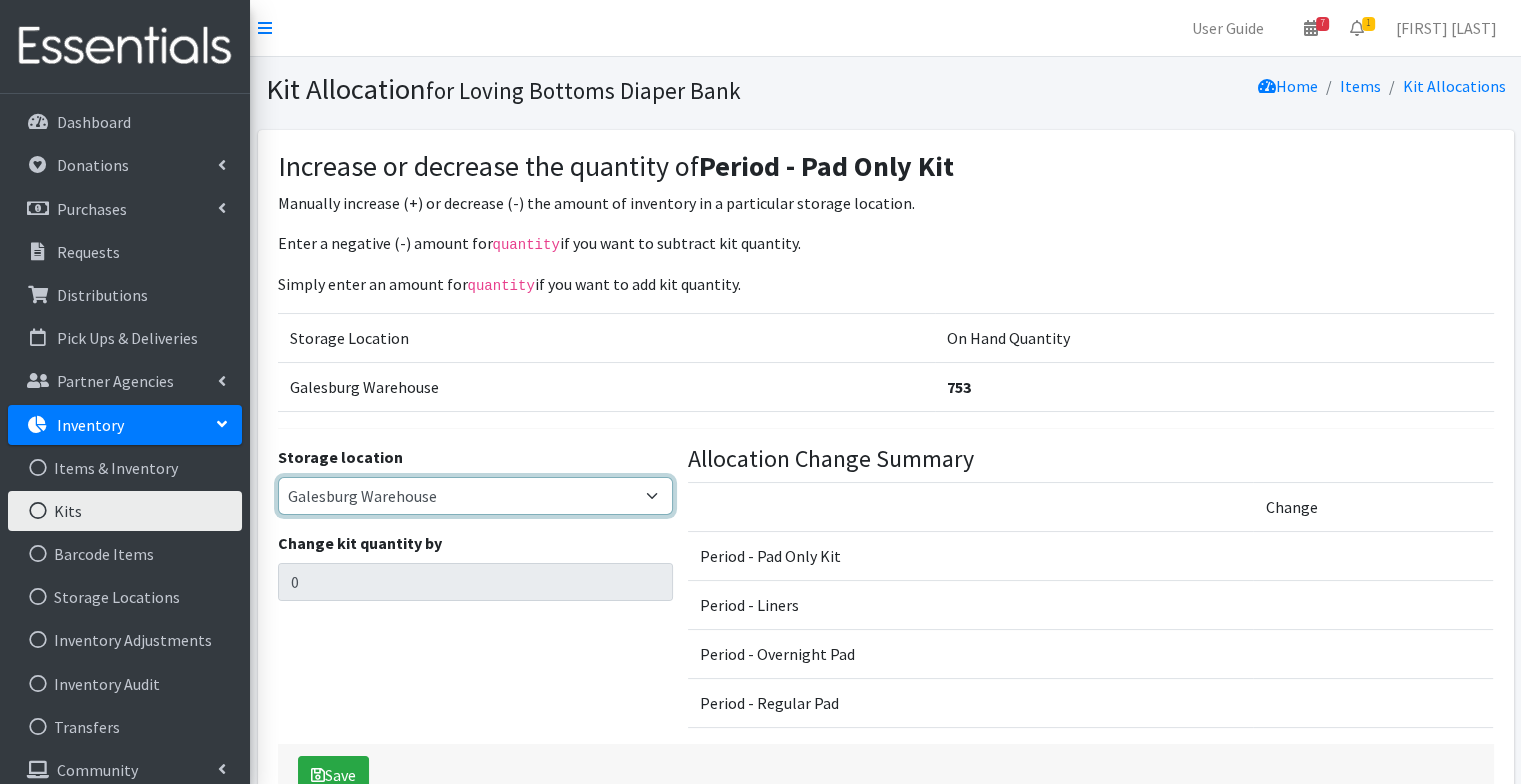 click on "Galesburg Warehouse" at bounding box center [475, 496] 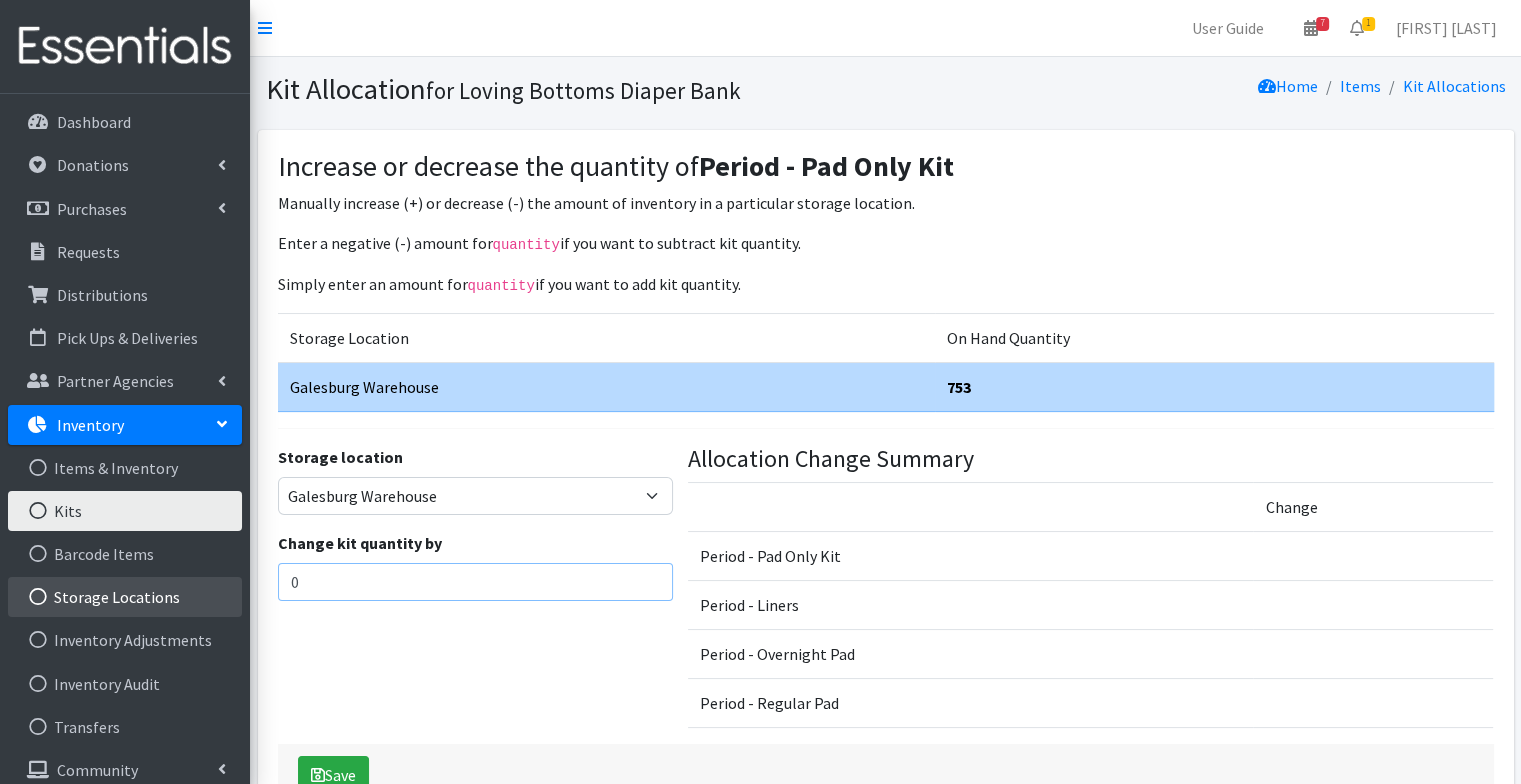 drag, startPoint x: 352, startPoint y: 582, endPoint x: 192, endPoint y: 601, distance: 161.12418 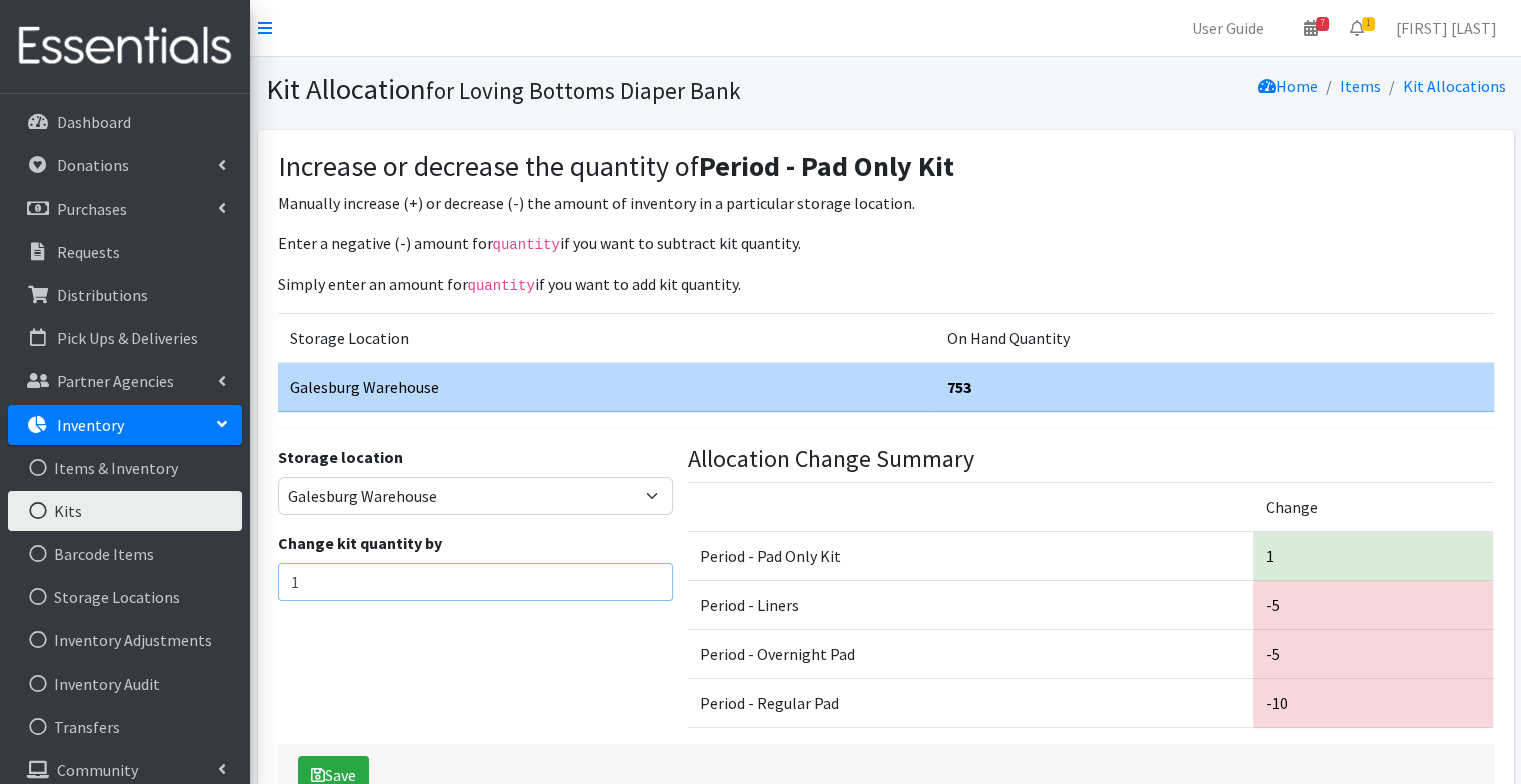 type on "1" 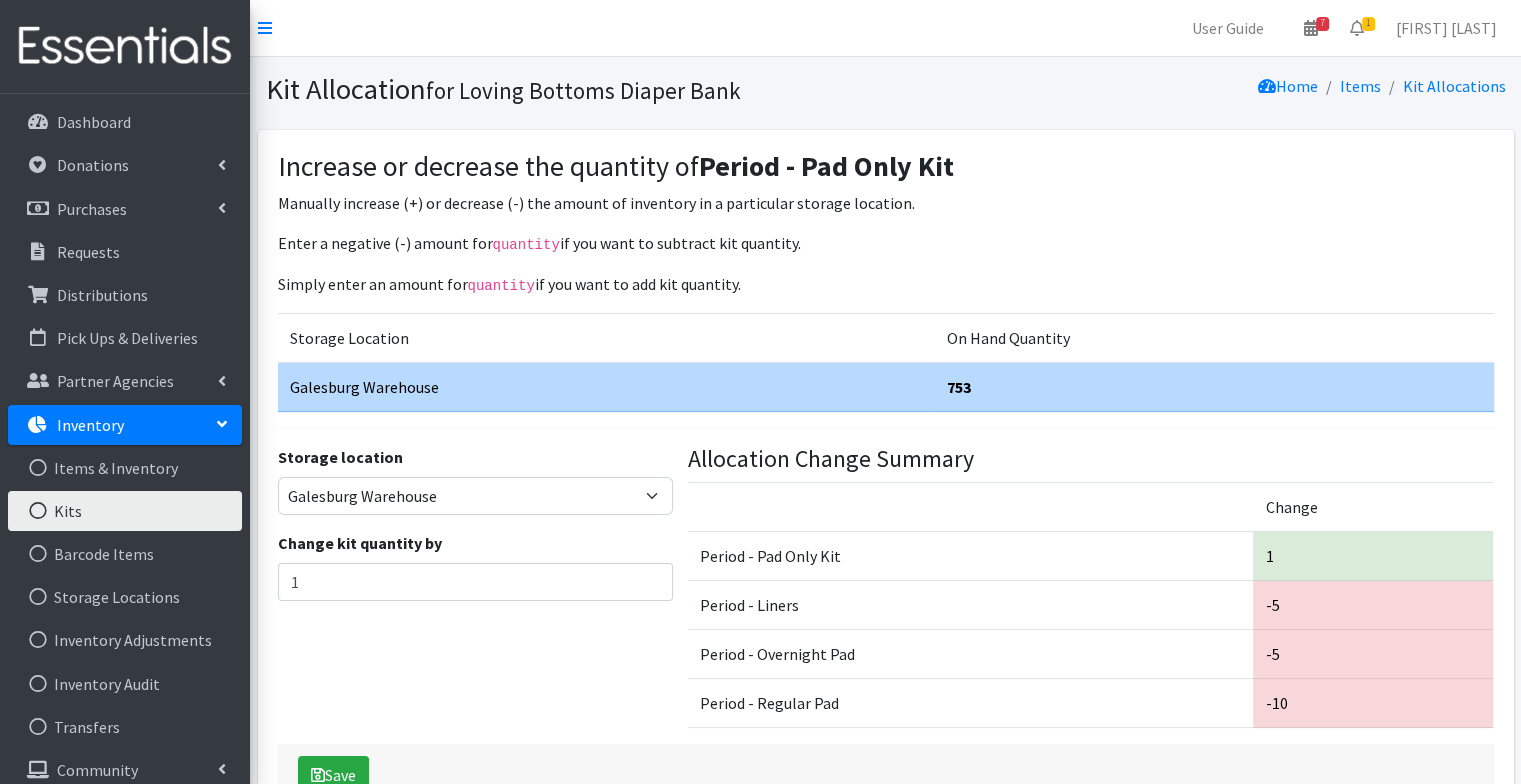 click on "Storage location
[CITY] Warehouse
Change kit quantity by
1" at bounding box center (475, 594) 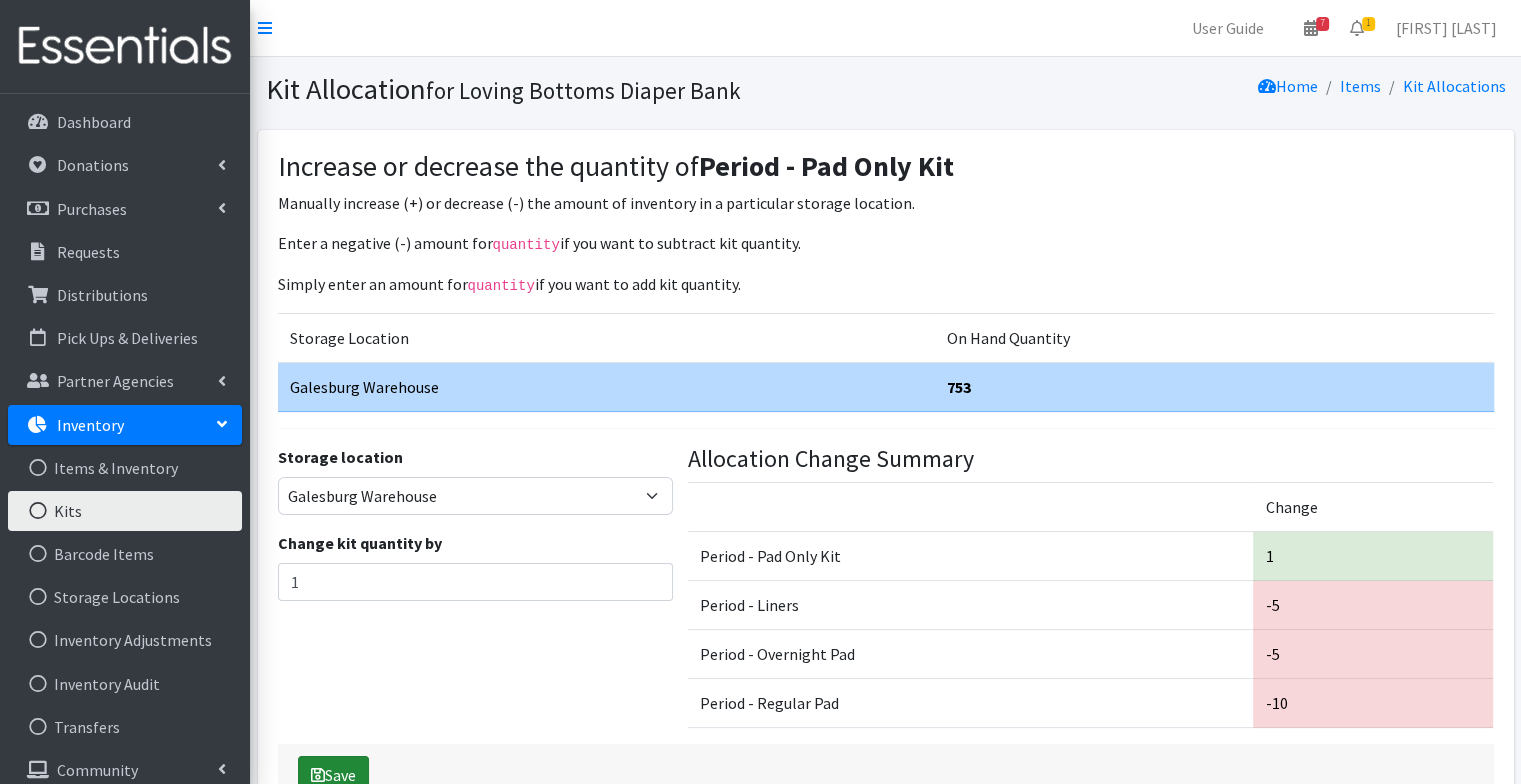 click on "Save" at bounding box center [333, 775] 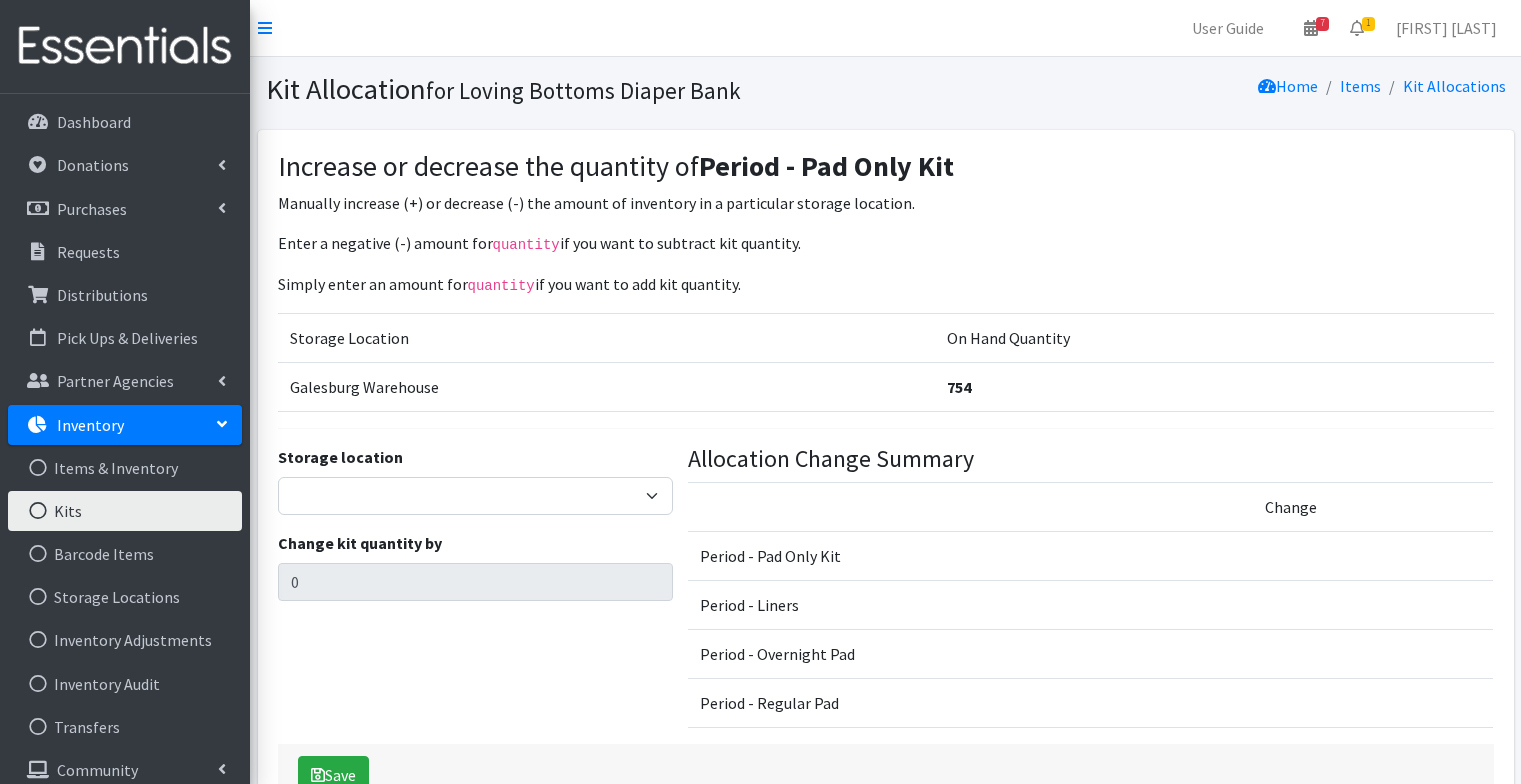 scroll, scrollTop: 0, scrollLeft: 0, axis: both 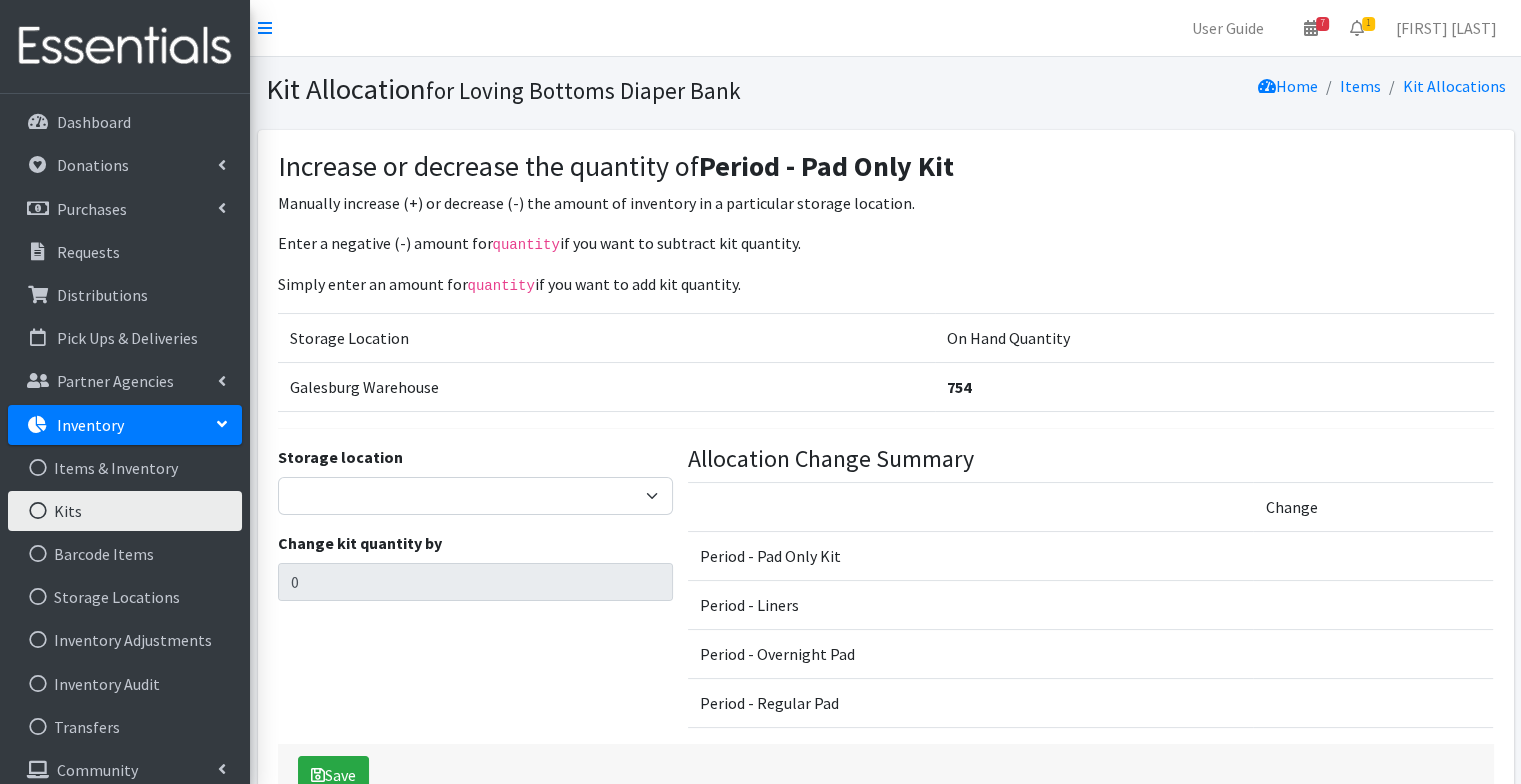 click on "Kits" at bounding box center (125, 511) 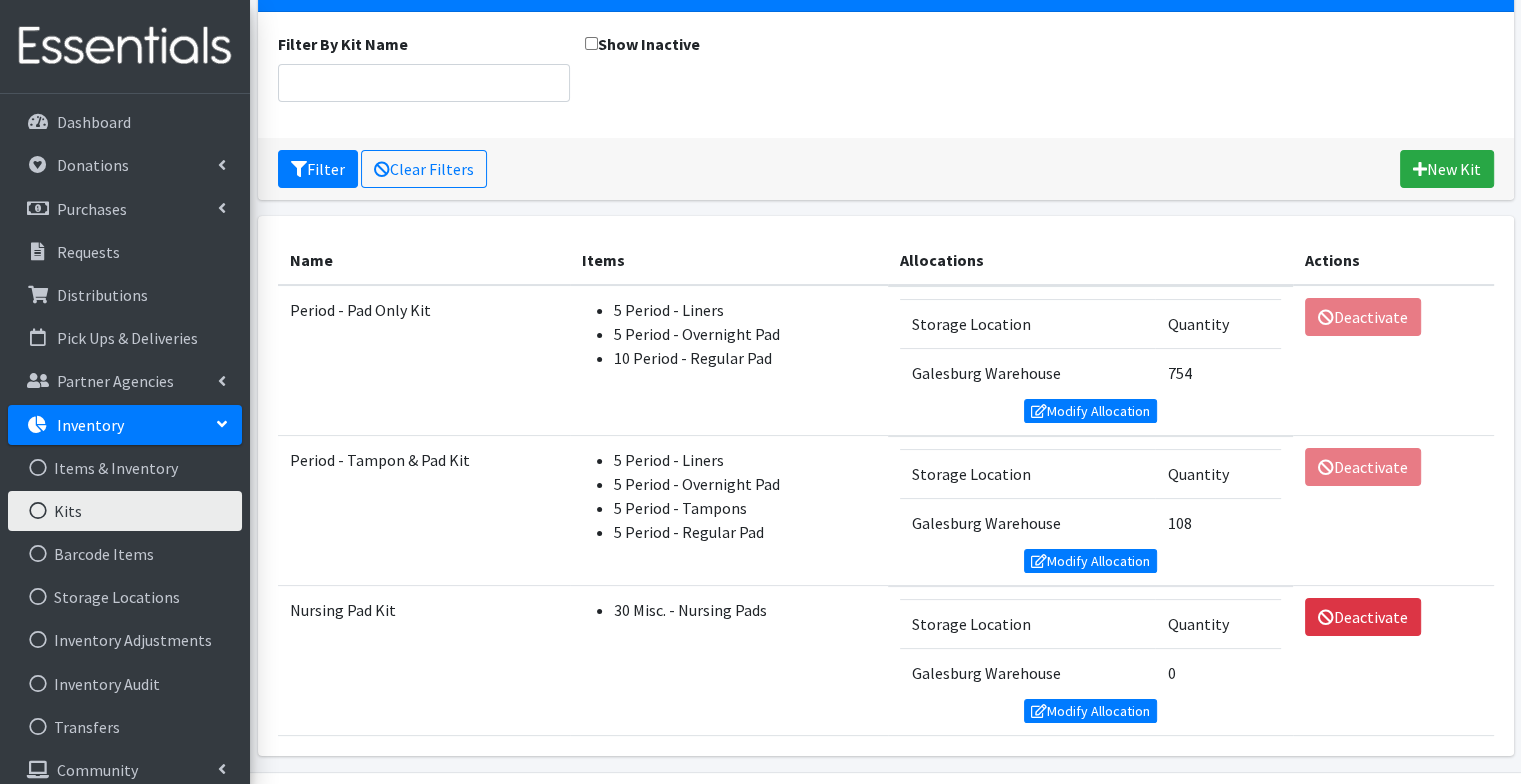 scroll, scrollTop: 164, scrollLeft: 0, axis: vertical 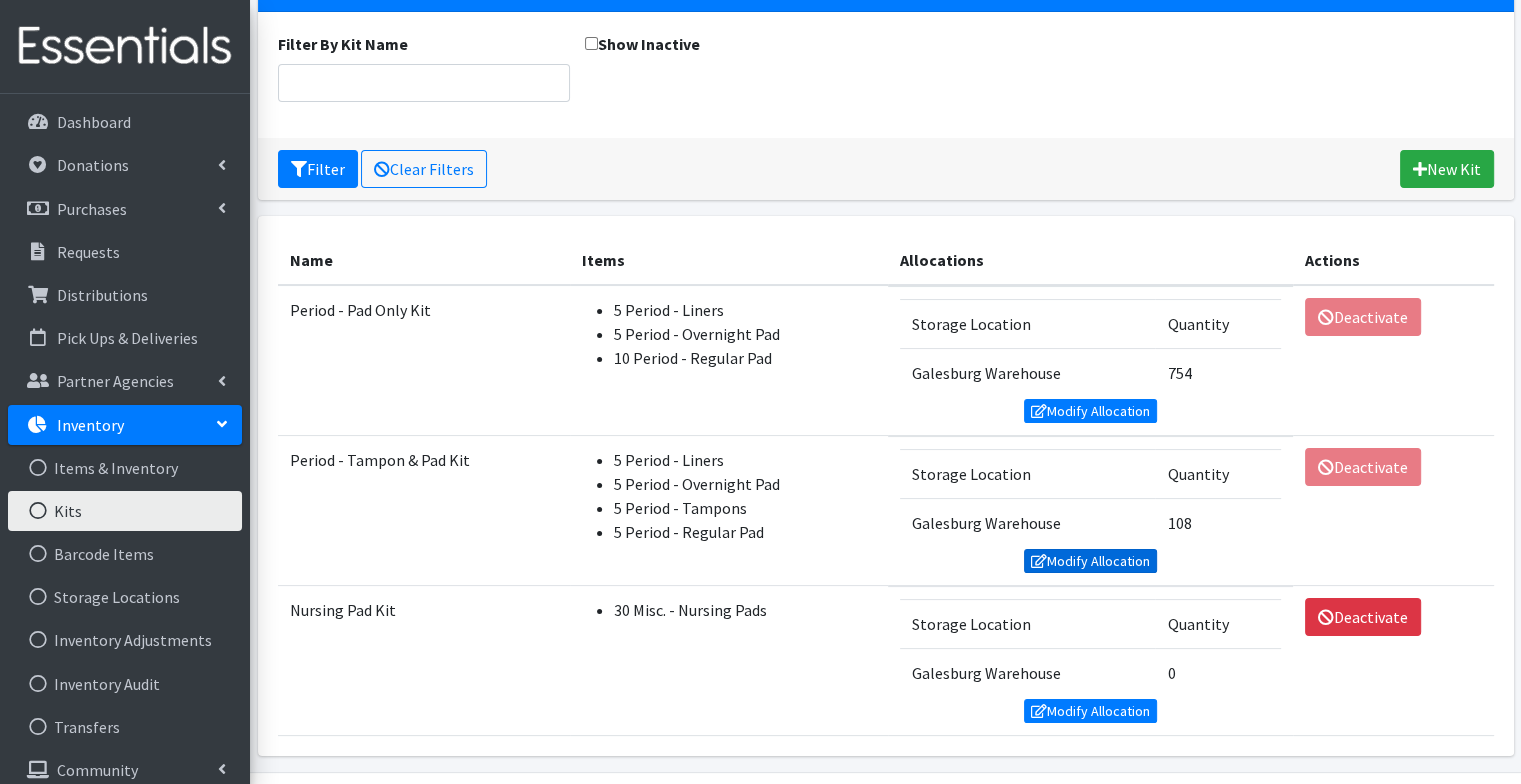 click on "Modify Allocation" at bounding box center (1091, 561) 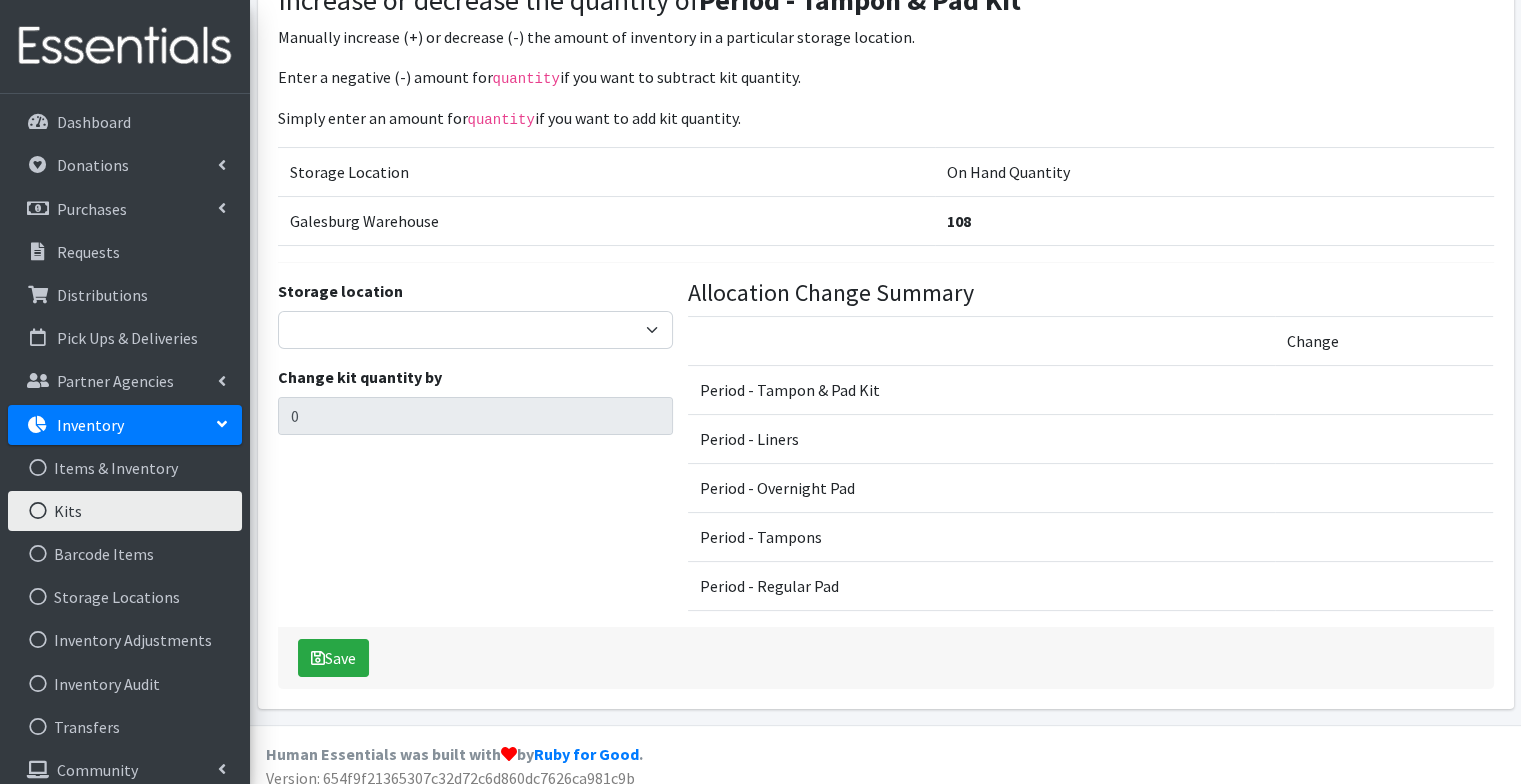 scroll, scrollTop: 167, scrollLeft: 0, axis: vertical 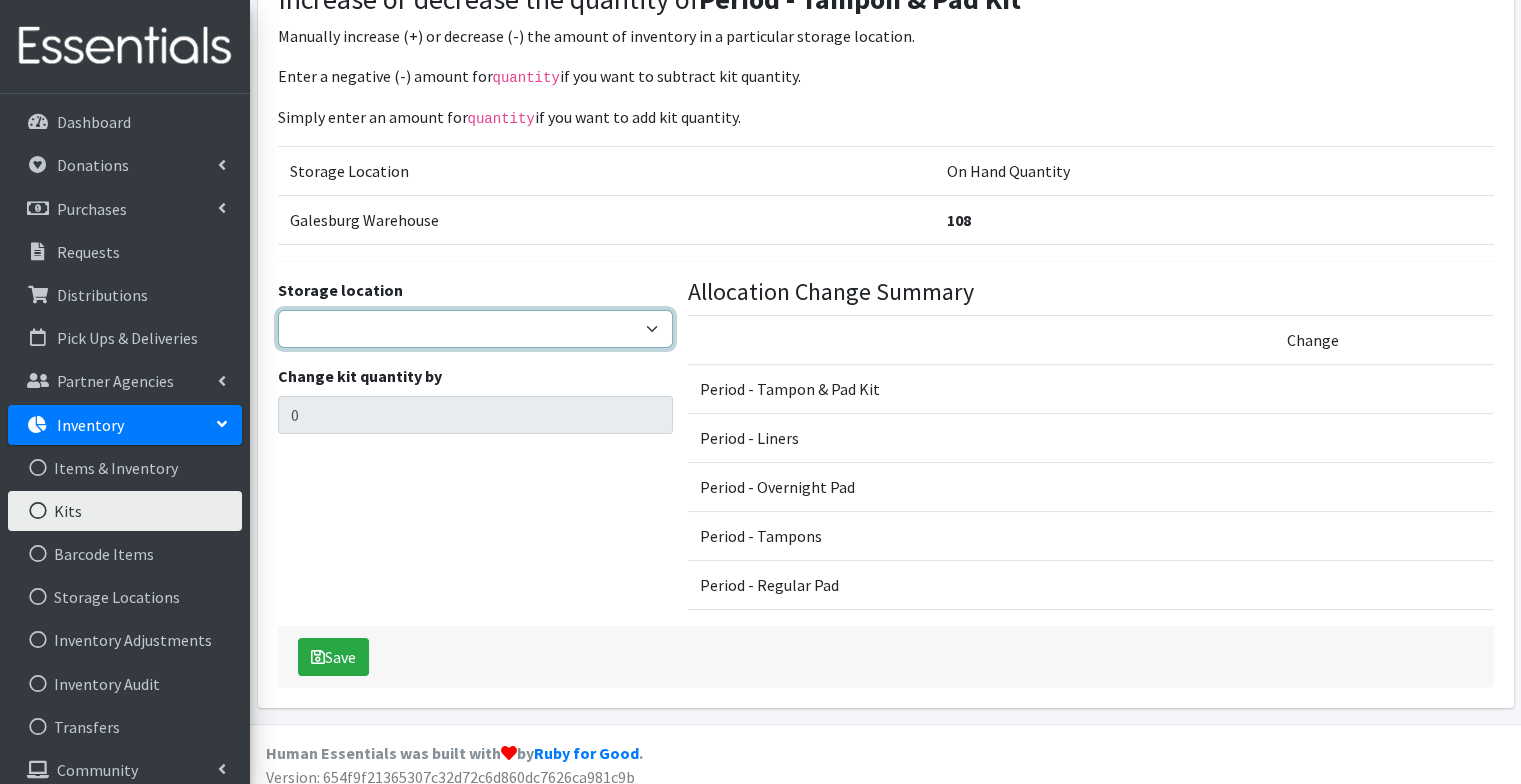 click on "Galesburg Warehouse" at bounding box center (475, 329) 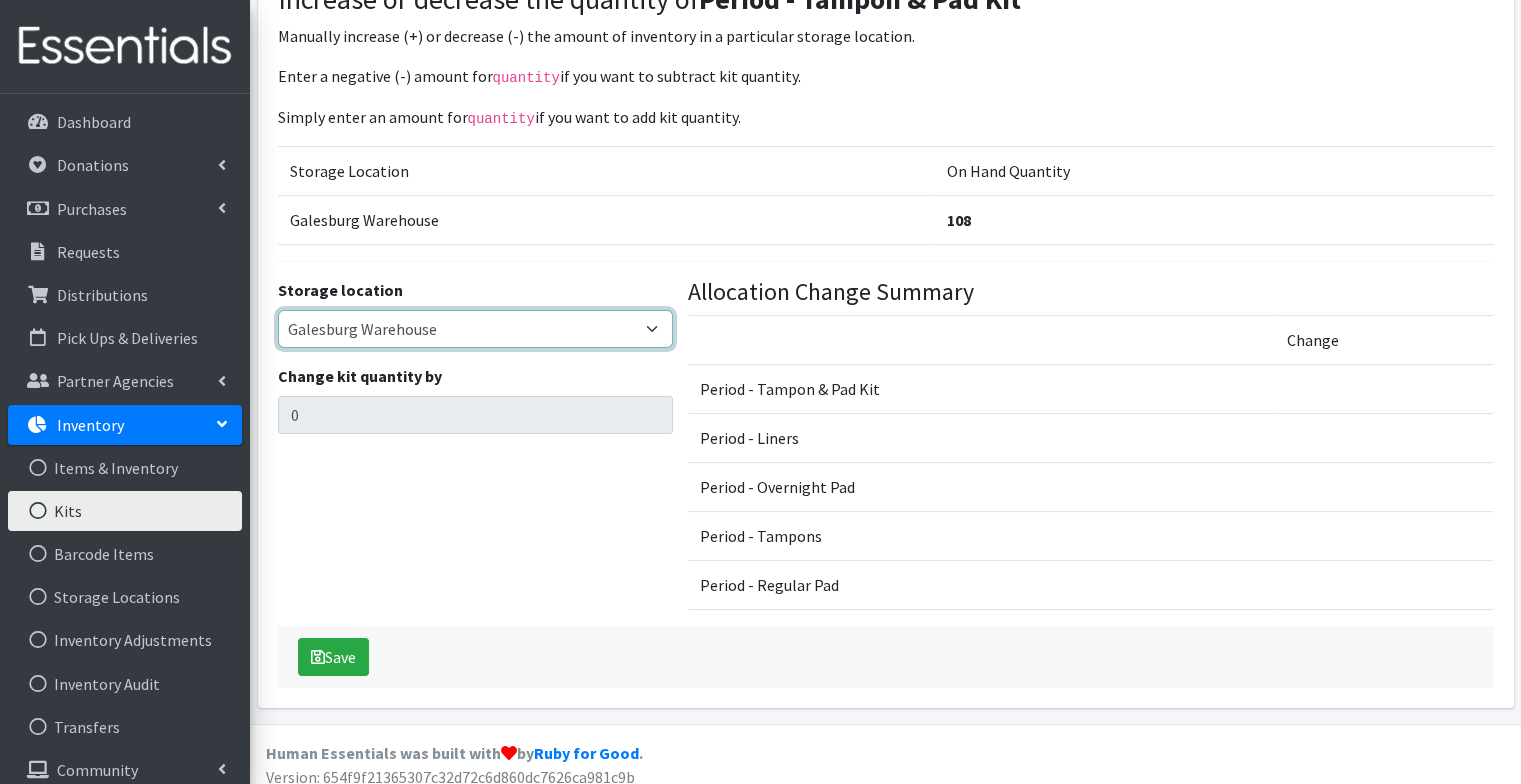 click on "Galesburg Warehouse" at bounding box center [475, 329] 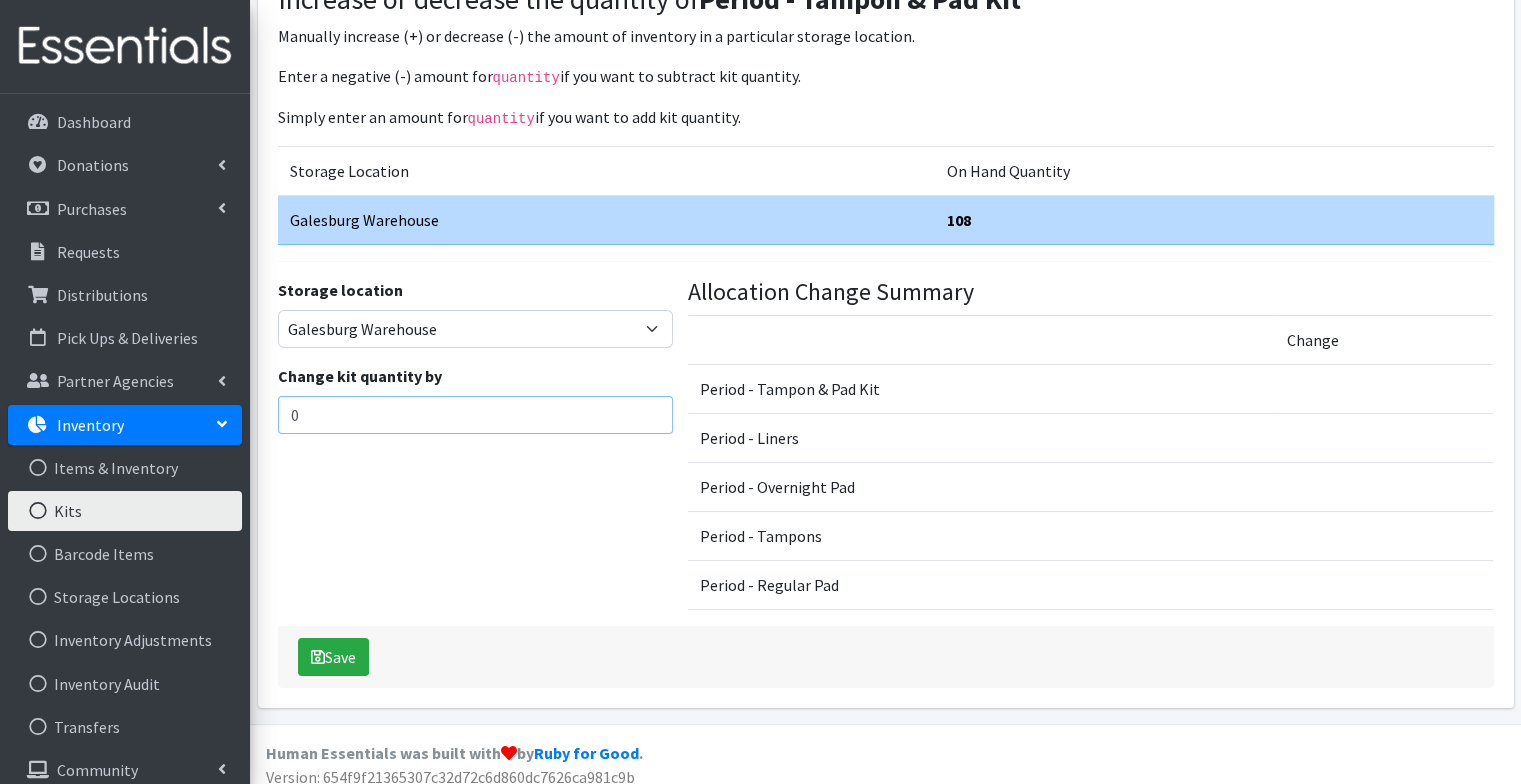 drag, startPoint x: 436, startPoint y: 409, endPoint x: 173, endPoint y: 418, distance: 263.15396 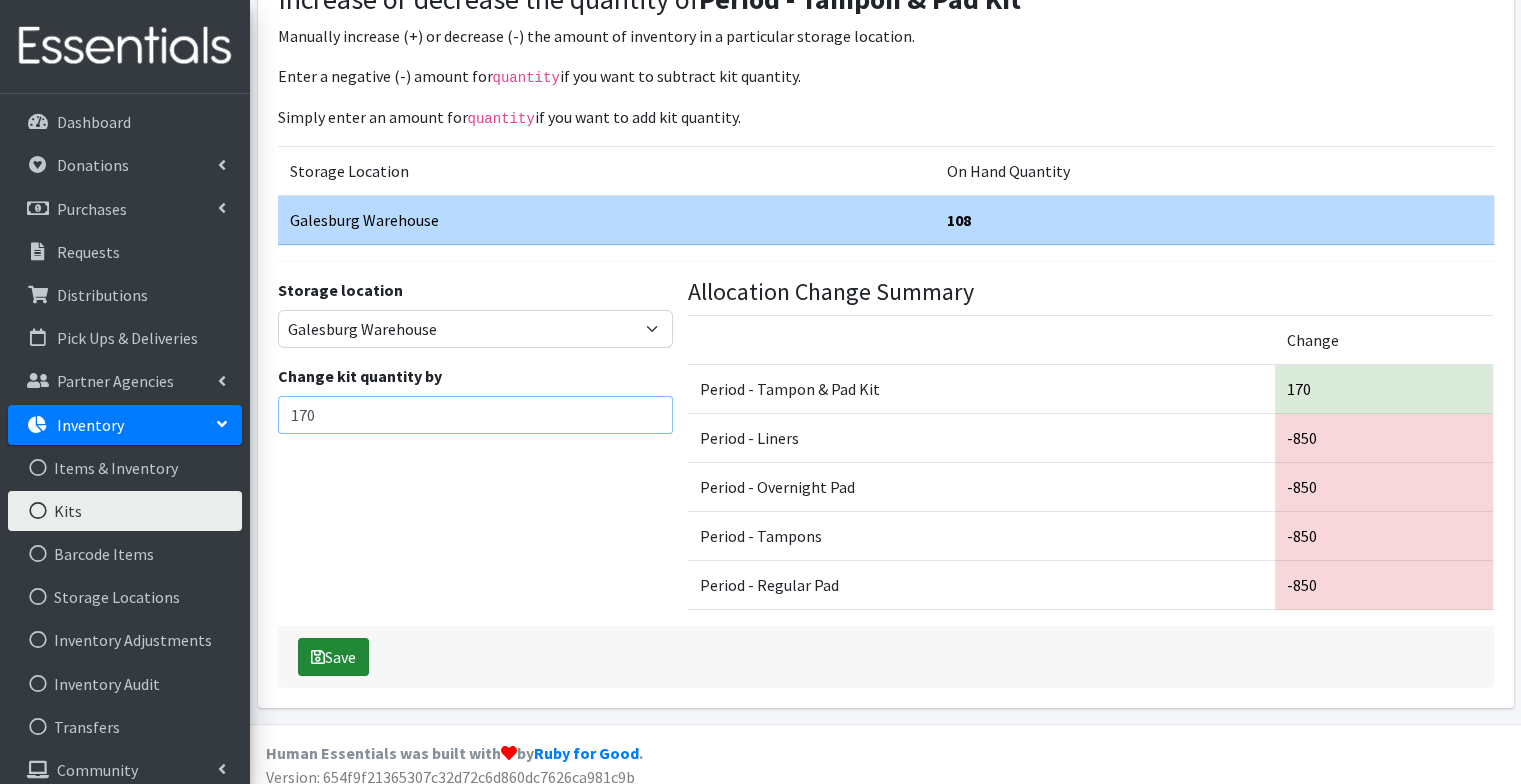 type on "170" 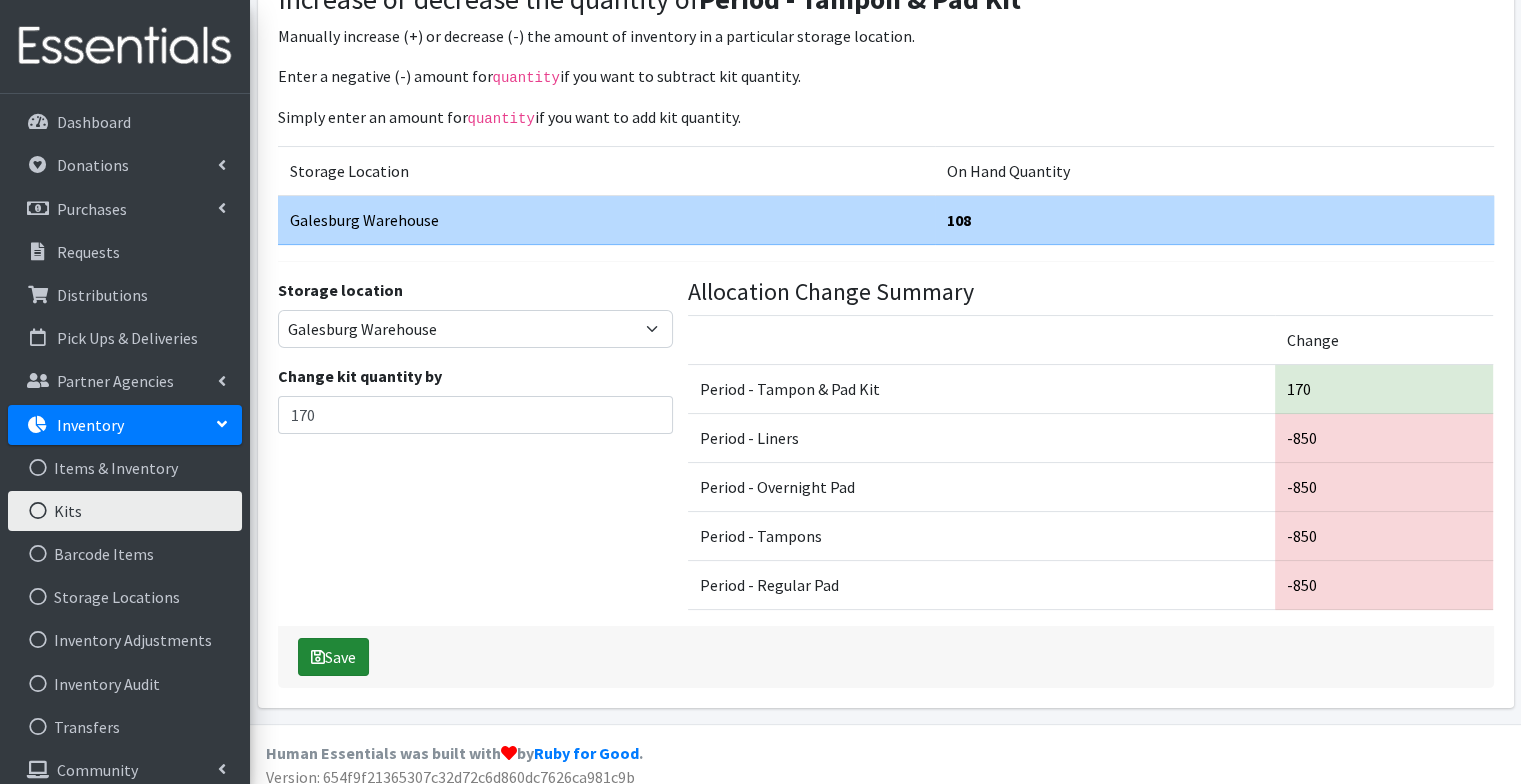 click on "Save" at bounding box center (333, 657) 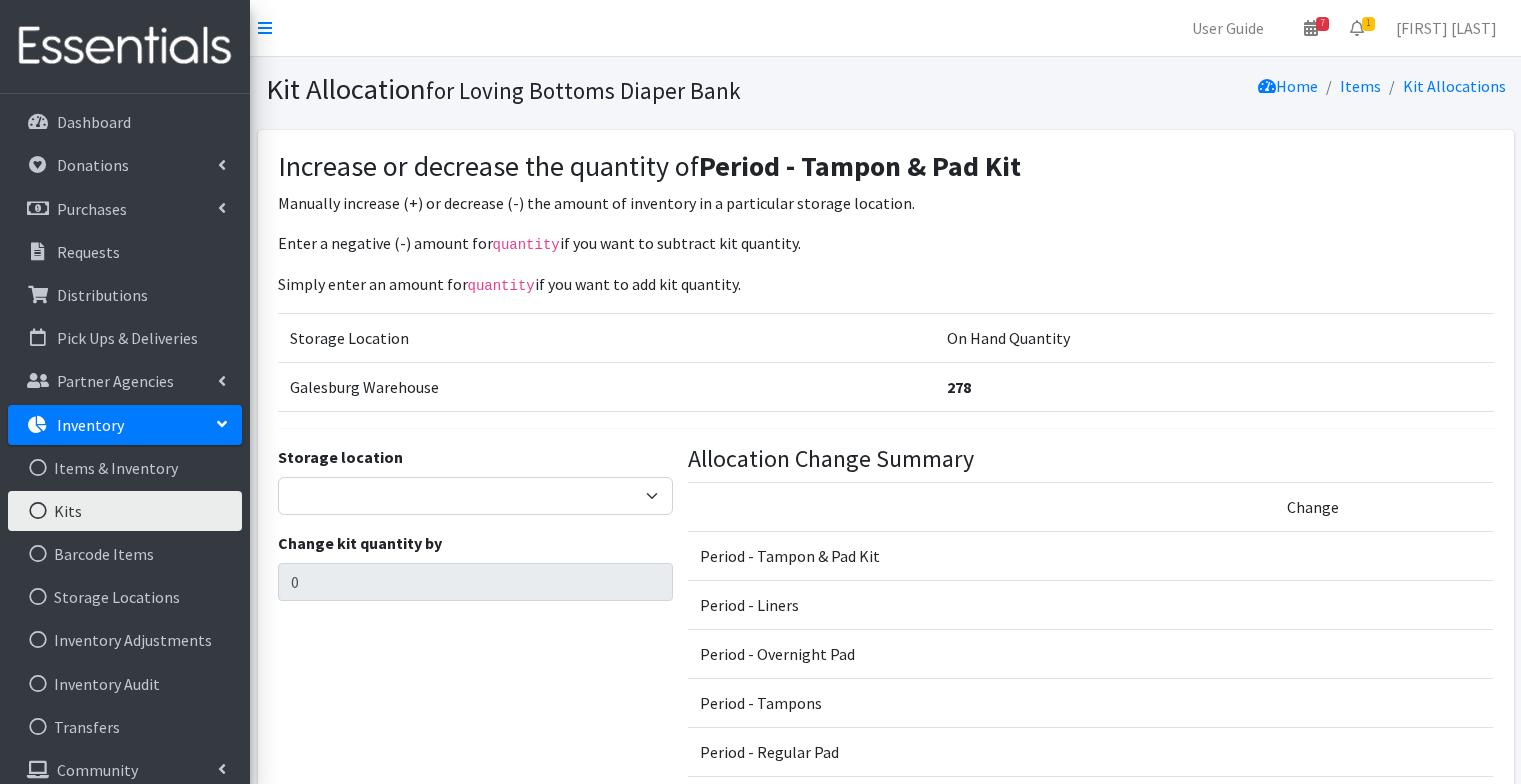 scroll, scrollTop: 0, scrollLeft: 0, axis: both 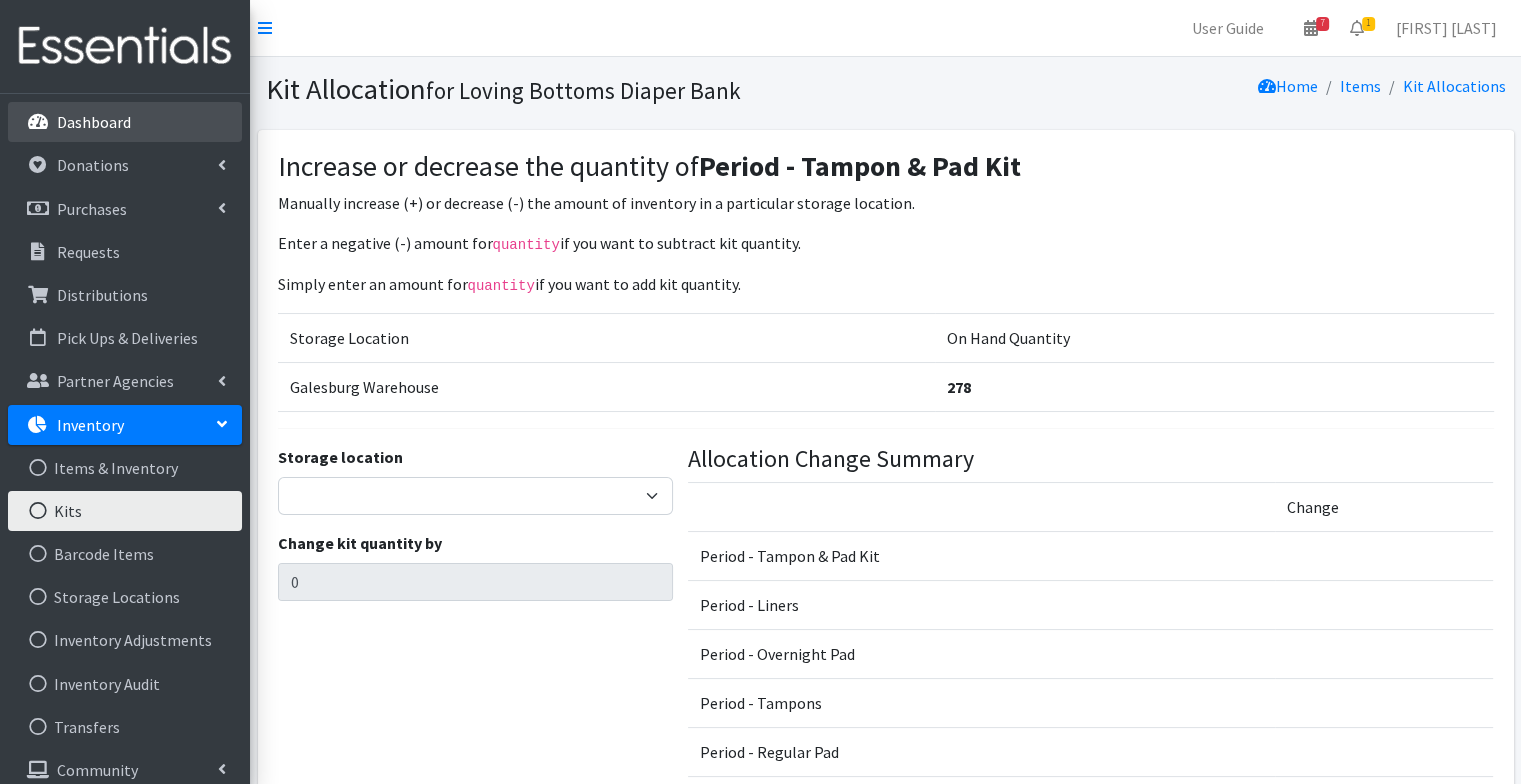 click on "Dashboard" at bounding box center (94, 122) 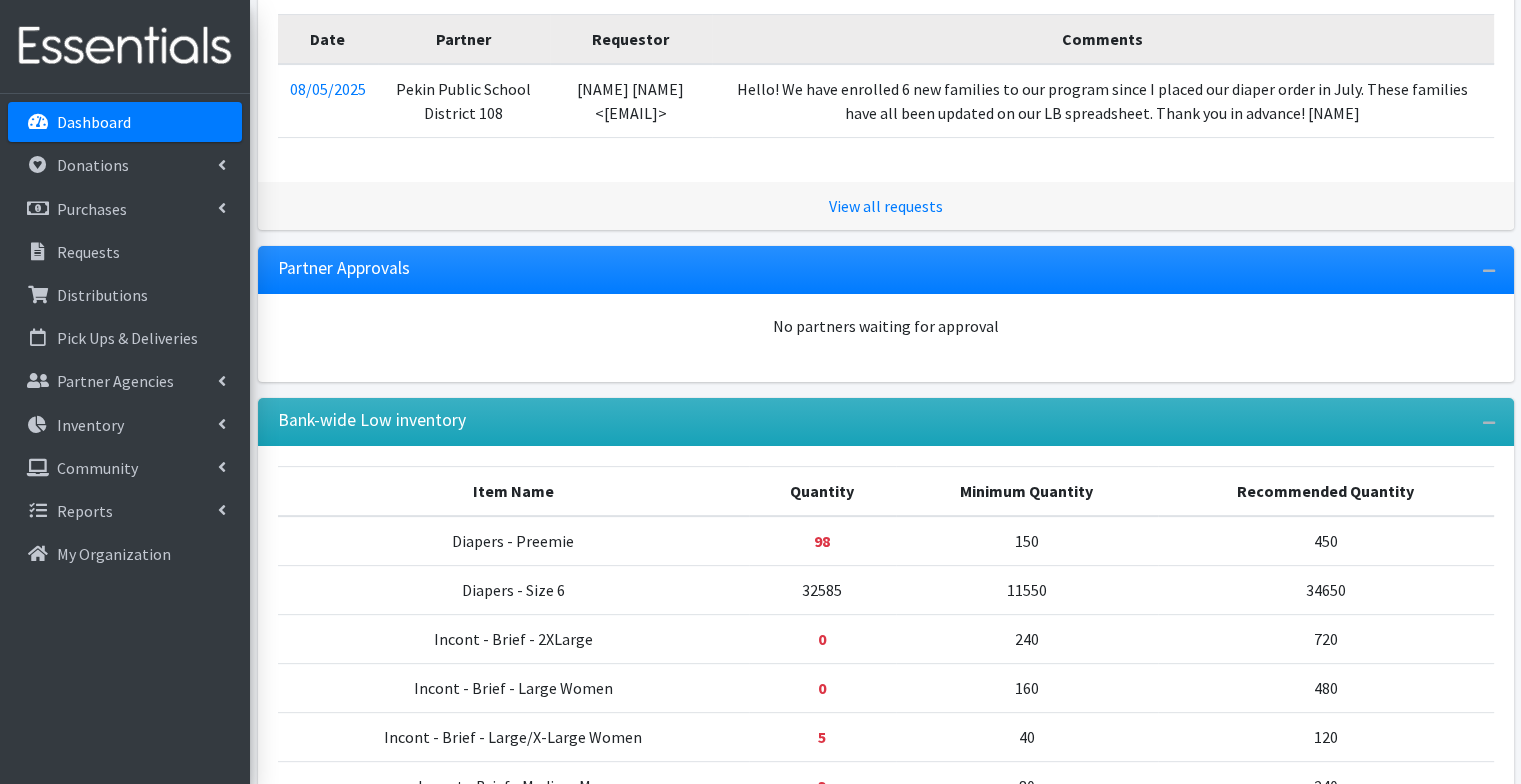 scroll, scrollTop: 480, scrollLeft: 0, axis: vertical 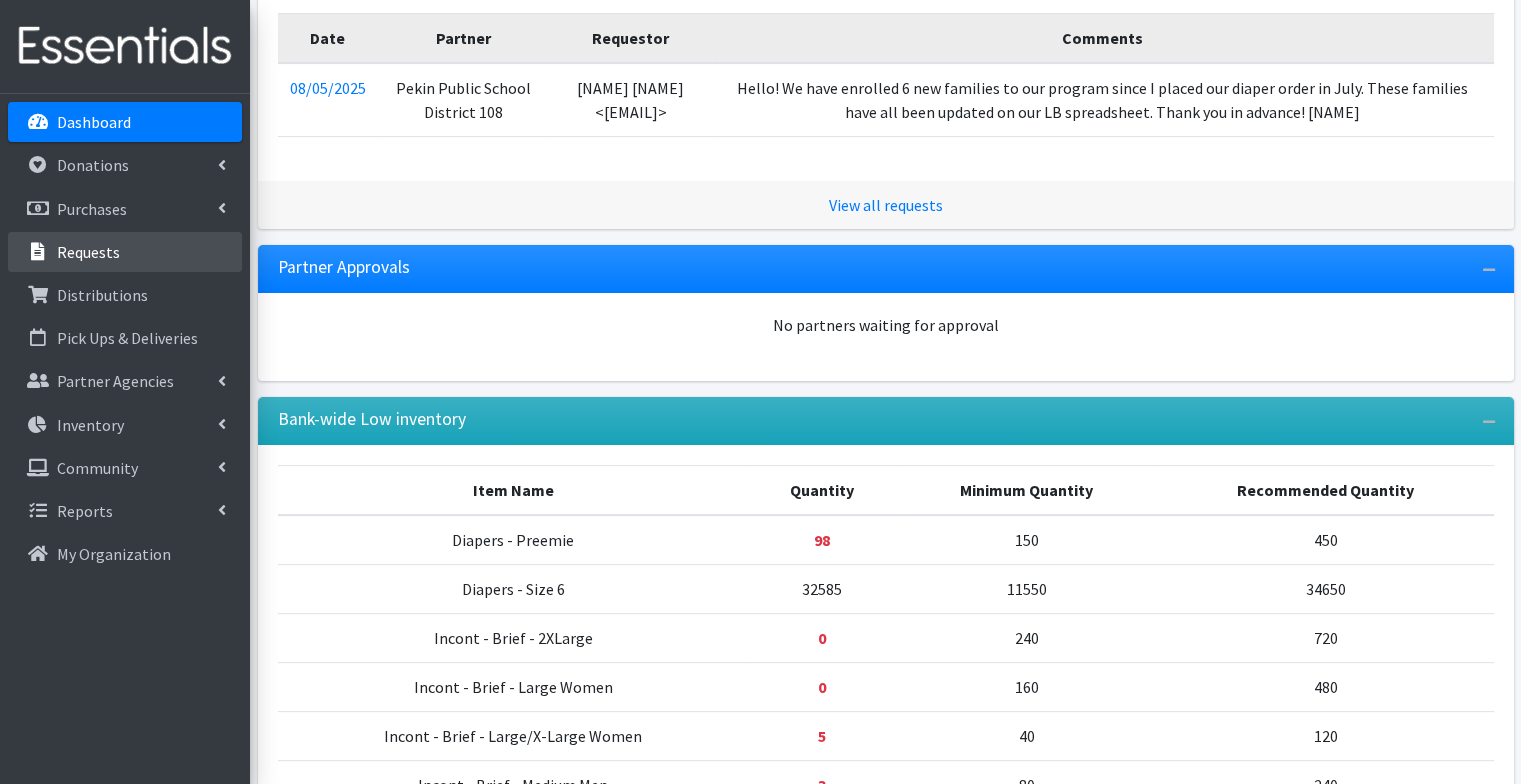 click on "Requests" at bounding box center [88, 252] 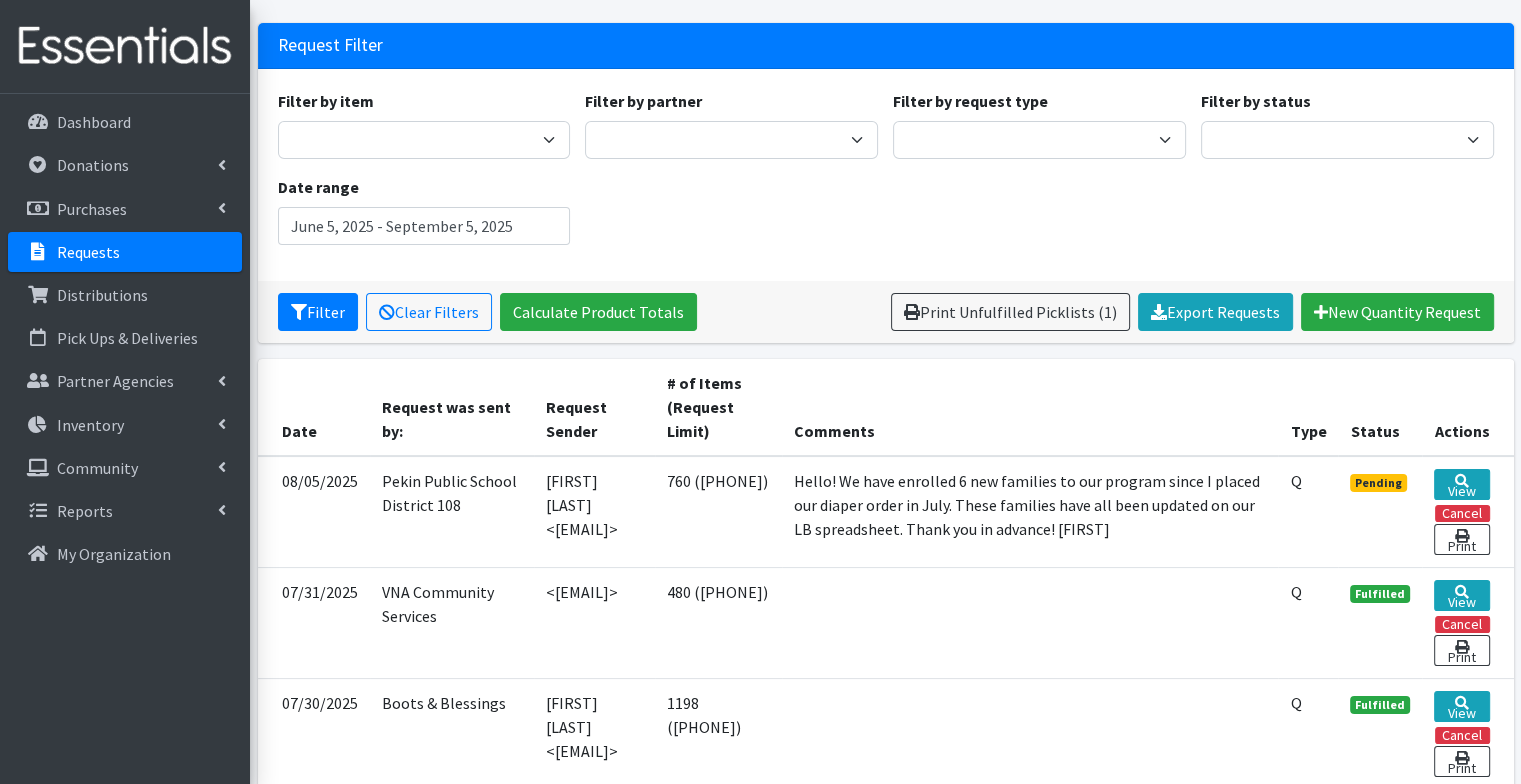 scroll, scrollTop: 108, scrollLeft: 0, axis: vertical 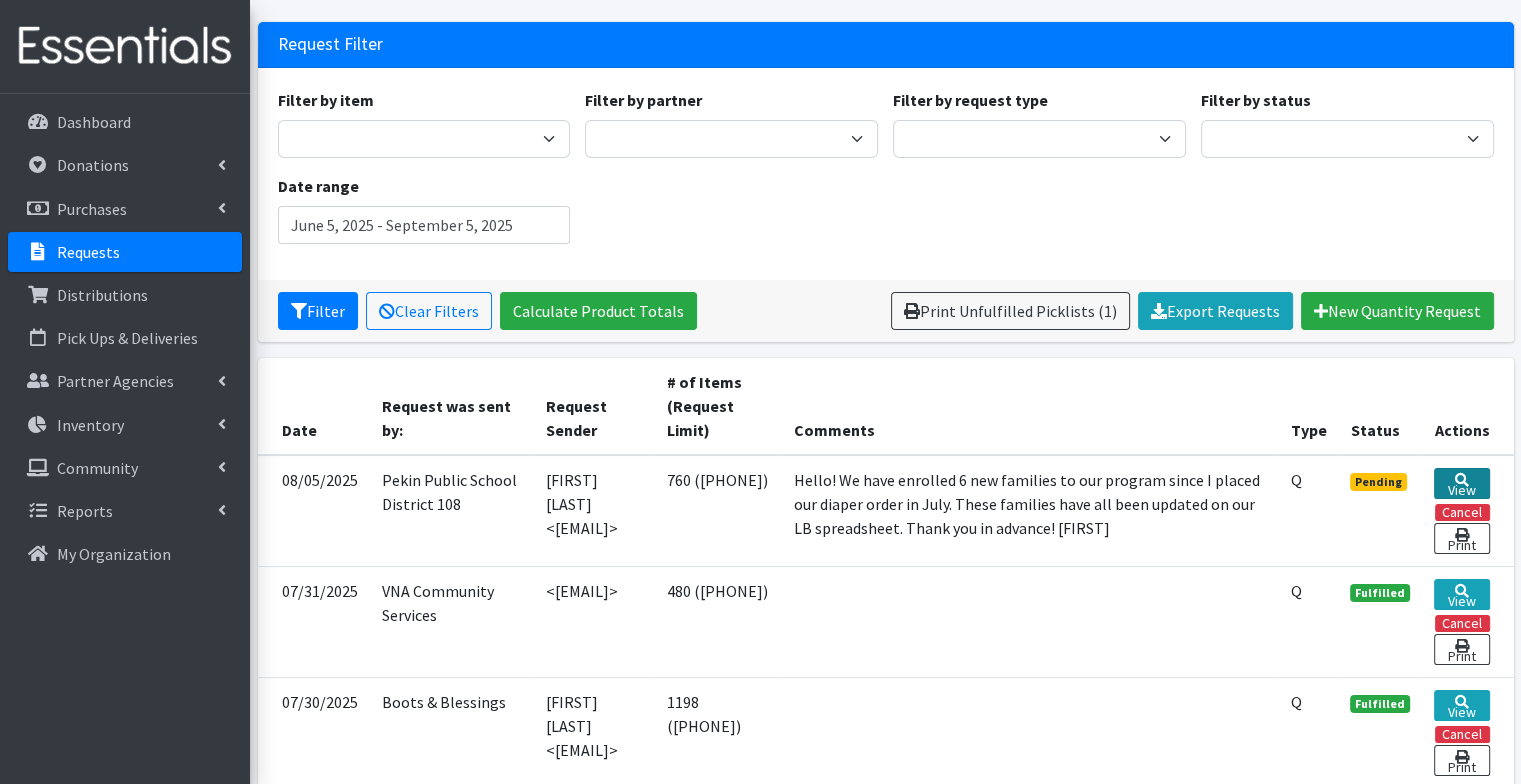 click at bounding box center [1462, 480] 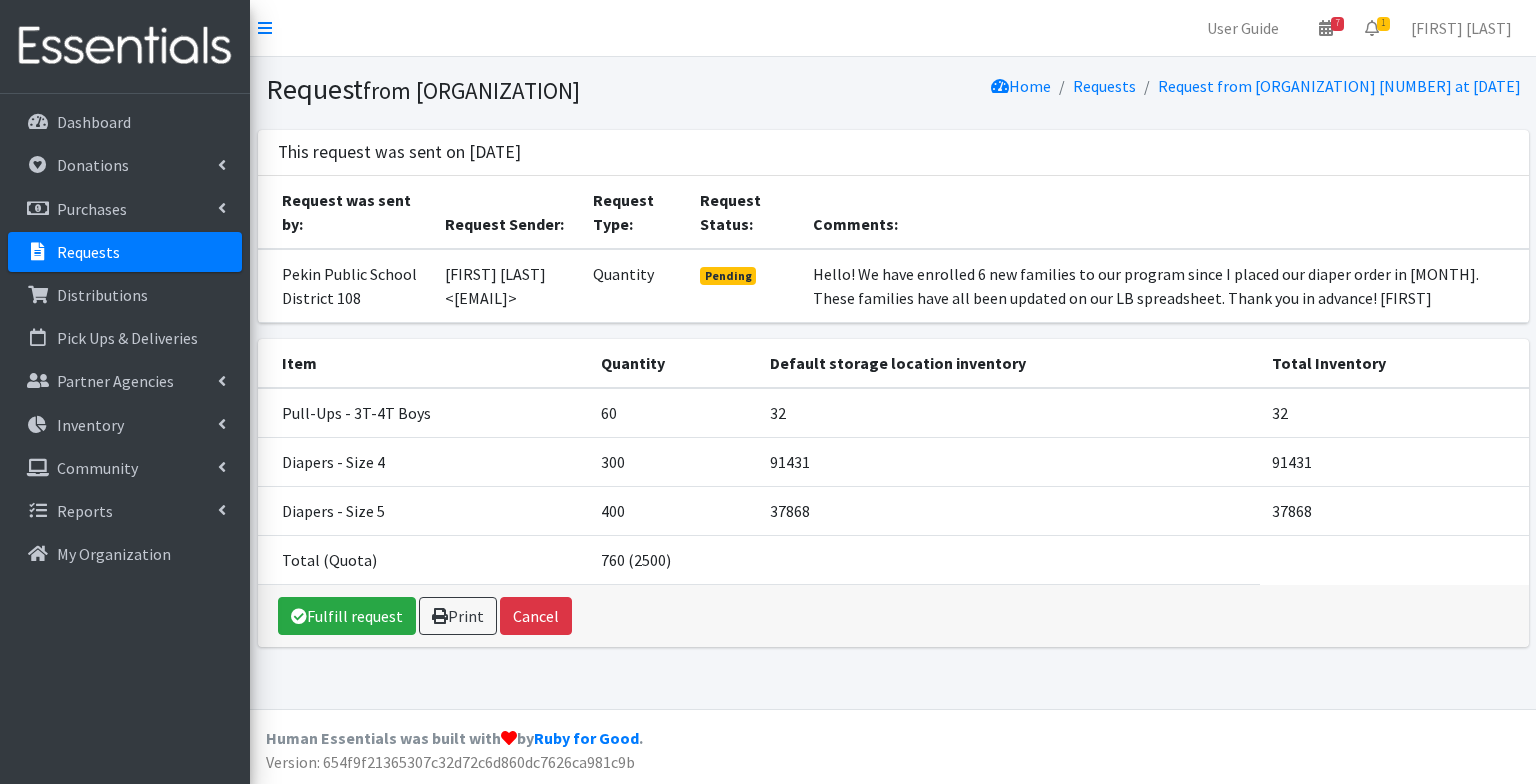 scroll, scrollTop: 0, scrollLeft: 0, axis: both 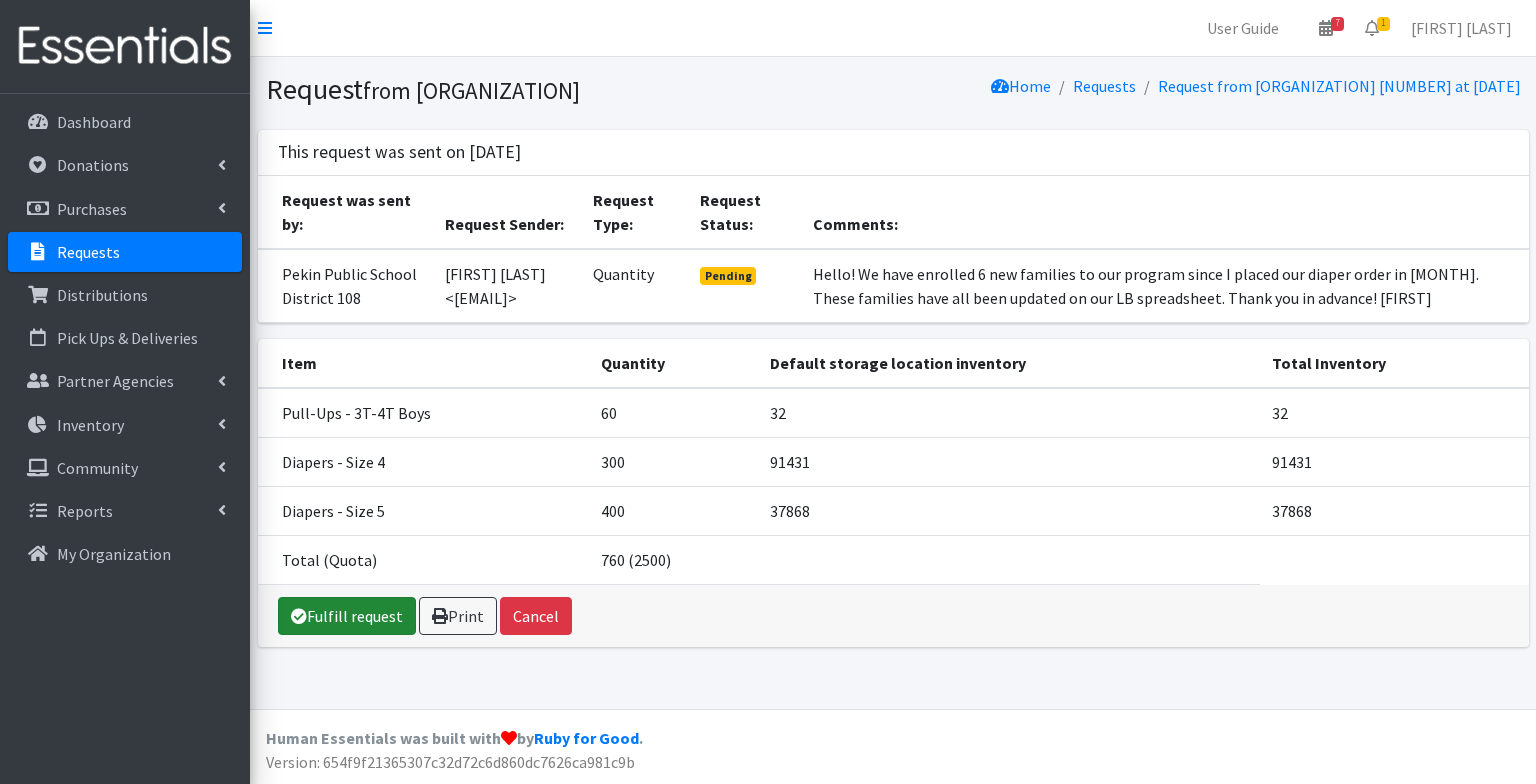 click on "Fulfill request" at bounding box center (347, 616) 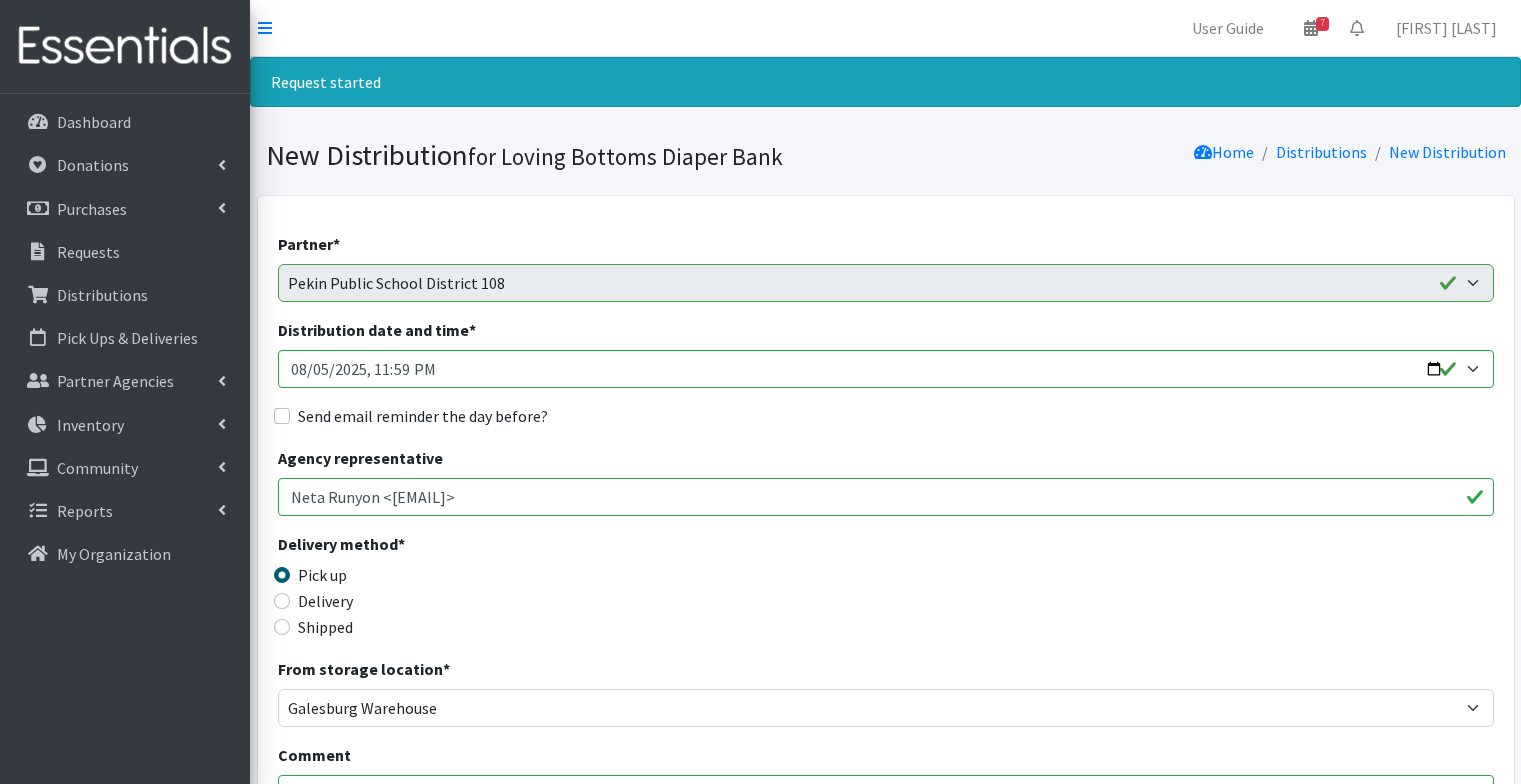 scroll, scrollTop: 0, scrollLeft: 0, axis: both 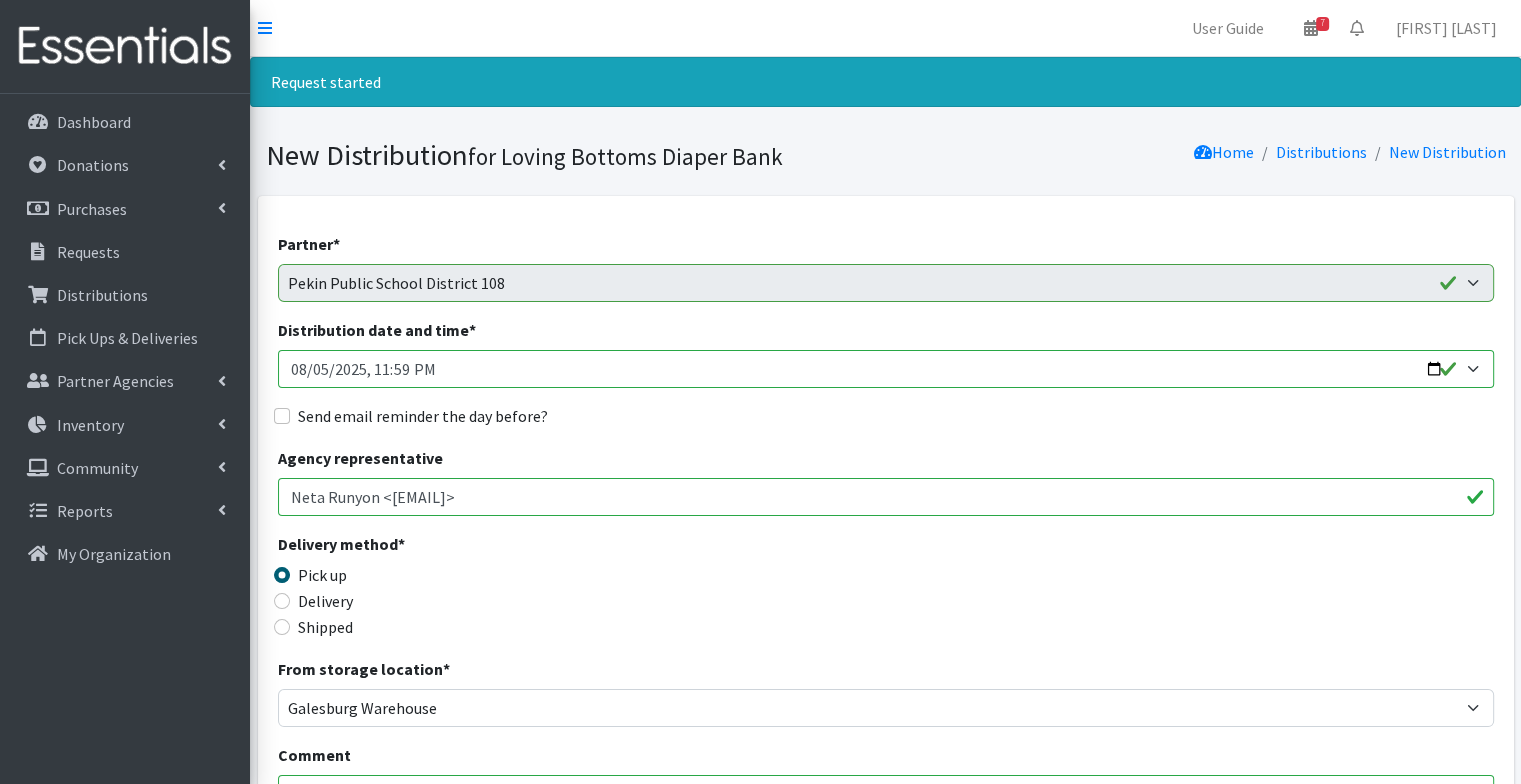 click on "Distribution date and time  *" at bounding box center (886, 369) 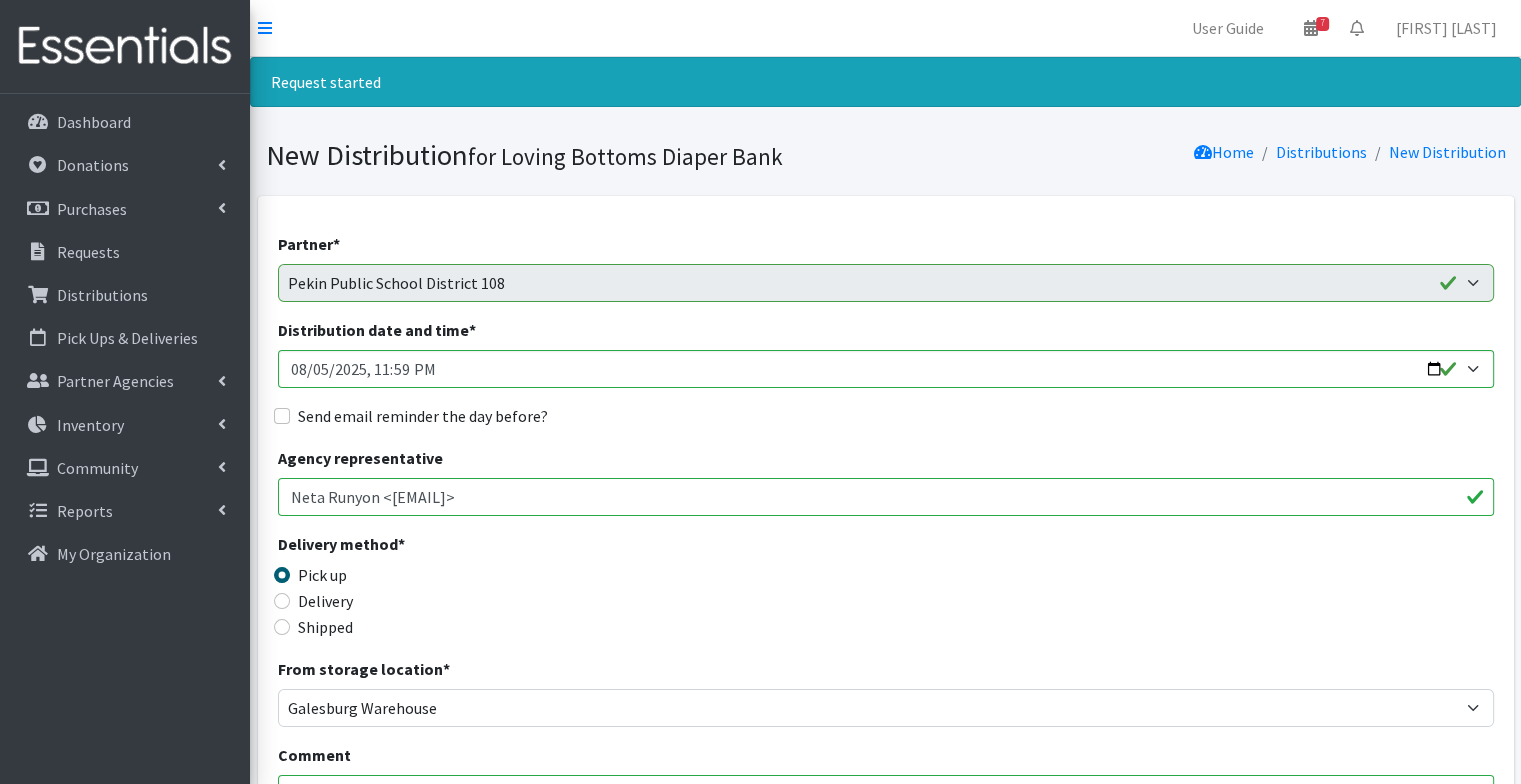 type on "2025-08-13T08:58" 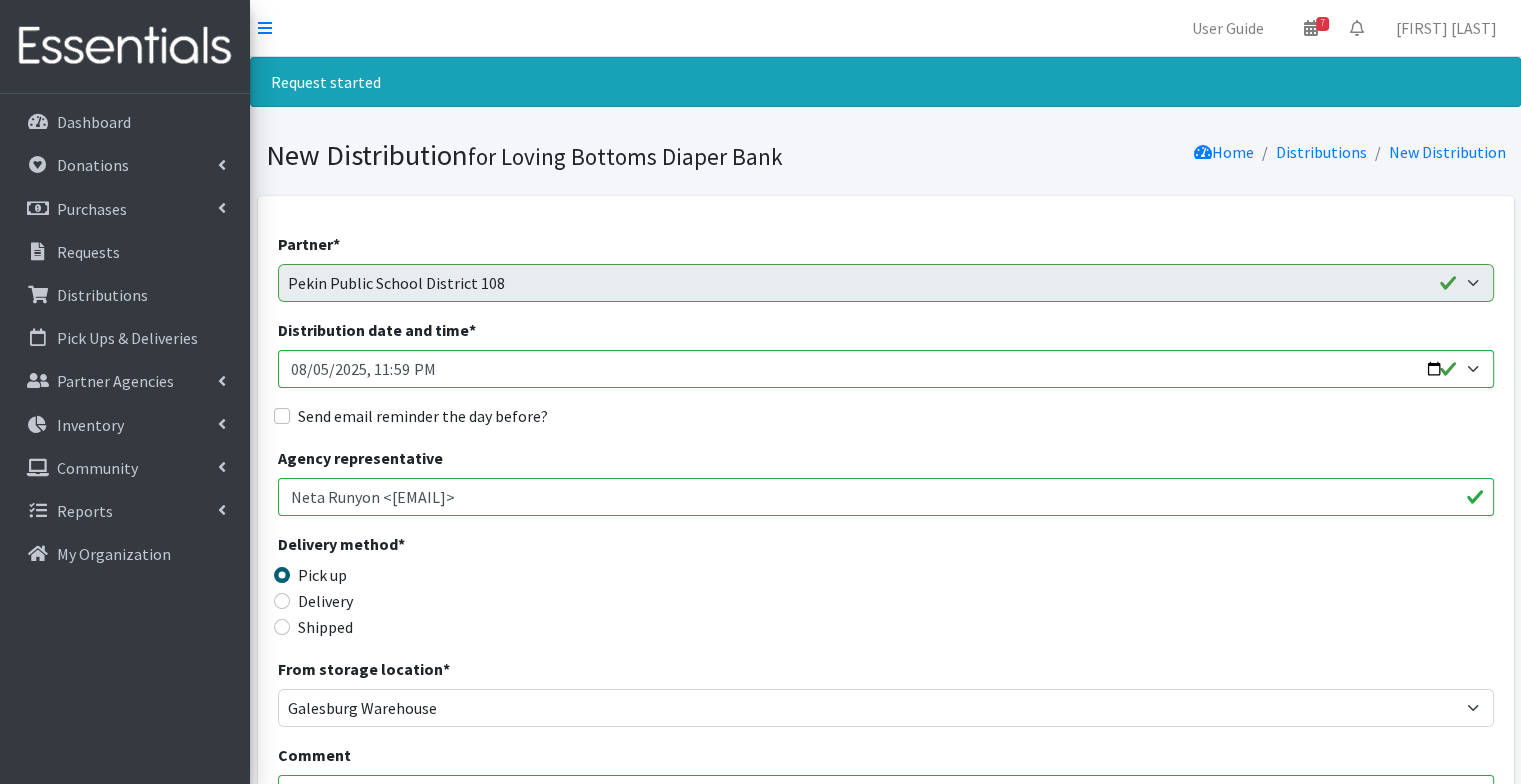 click on "Partner  *
Abilities Plus
Boots & Blessings
Boys & Girls Club of Greater Peoria
Bureau Henry Stark ROE Parents as Teachers
Carl Sandburg Pantry
Casa of West Central Illinois
Children's Home Association of Illinois
Crittenton Centers
Direct Distribution
Dream Center Peoria
Early Beginnings - ROE 26
FamilyCore
Hand Up Peoria
Heart Line & Heart House
Henry Stark County Health Department
Hiney Heroes
Jamieson Community Center
Jobs Partnership
Koinonia Food Pantry
Love in Action - Chillicothe
Mercer County Health Department
Mercer County Senior Citizen Center
Neighborhood House
Pediatric Resource Center
Pekin Public School District 108
Peoria County Bright Futures
ROE 33
Salvation Army - Canton
Salvation Army - Galesburg
South Side Mission
Spoon River Pregnancy Center
St. Paul Baptist Church
Tazewell County Health Department
VNA Community Services
Distribution date and time  *" at bounding box center (886, 814) 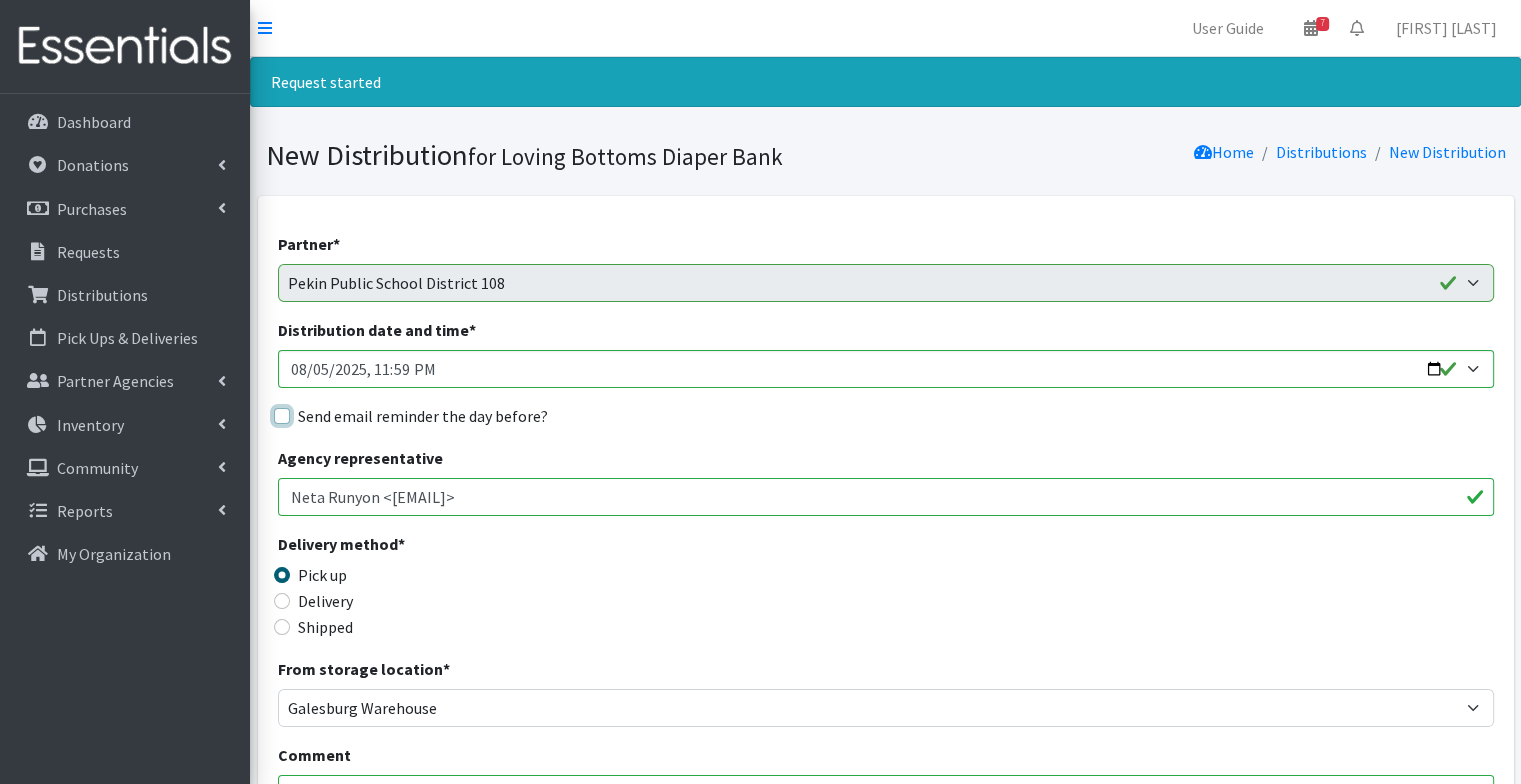 click on "Send email reminder the day before?" at bounding box center (282, 416) 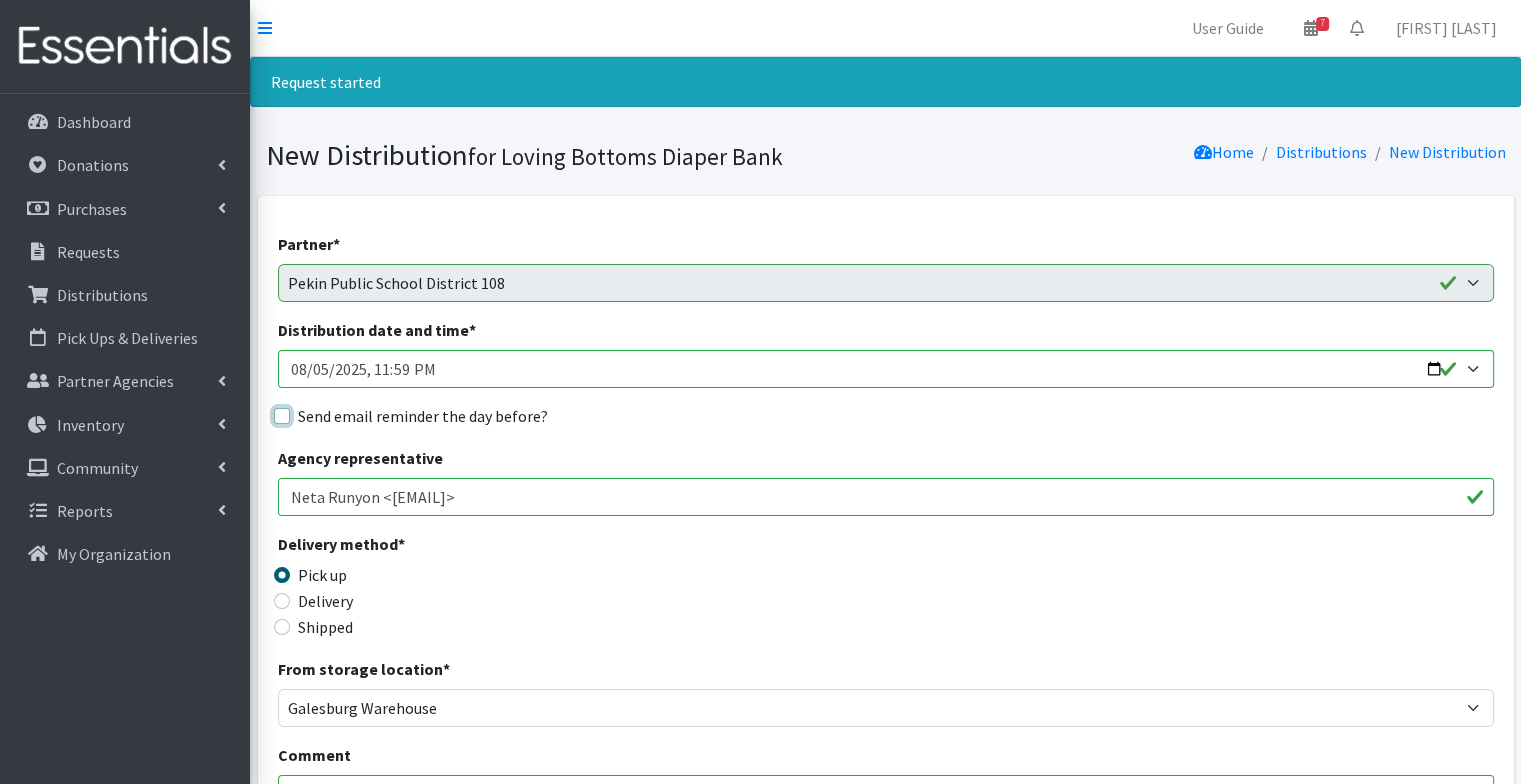 checkbox on "true" 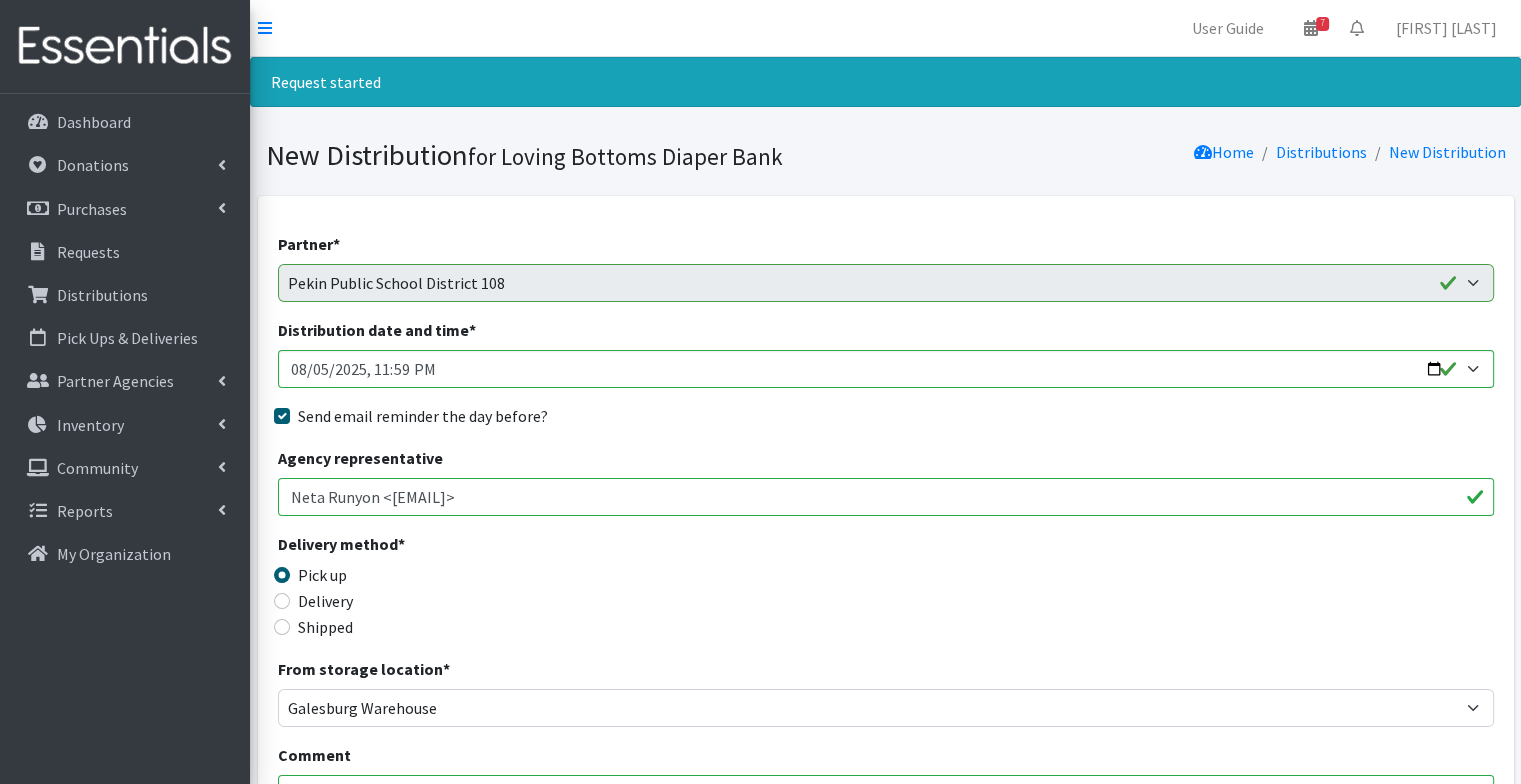 click on "Send email reminder the day before?" at bounding box center (886, 416) 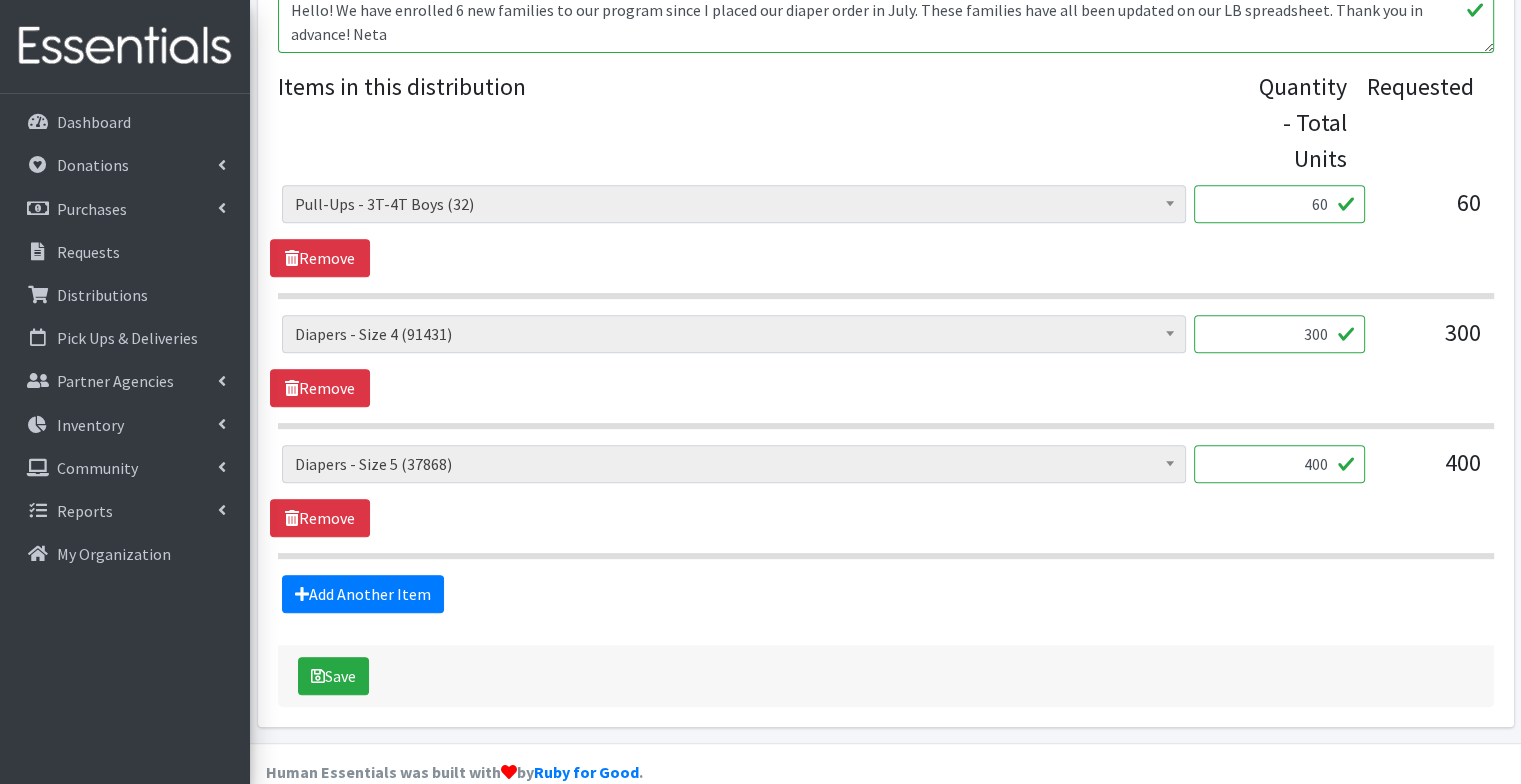 scroll, scrollTop: 784, scrollLeft: 0, axis: vertical 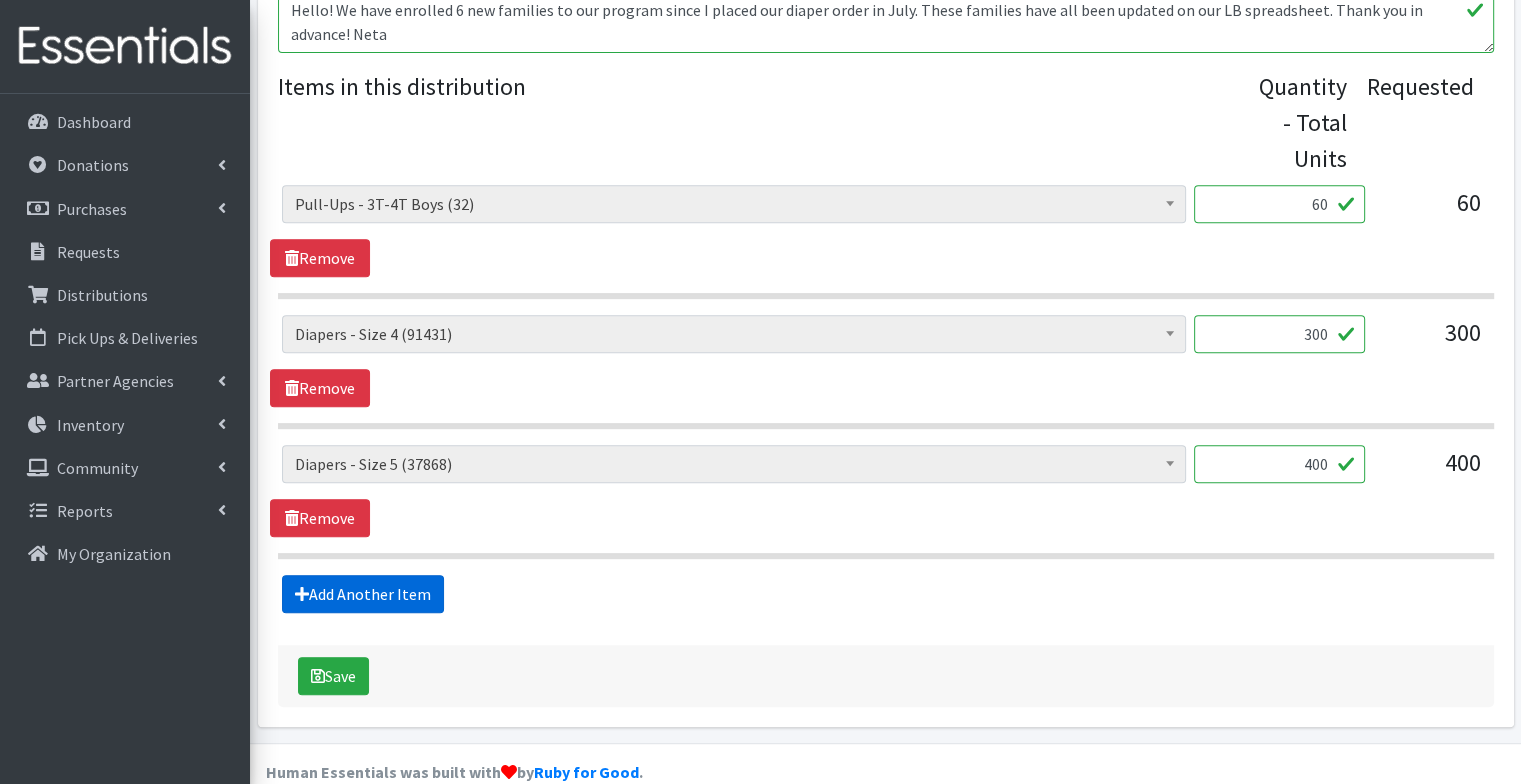 click on "Add Another Item" at bounding box center (363, 594) 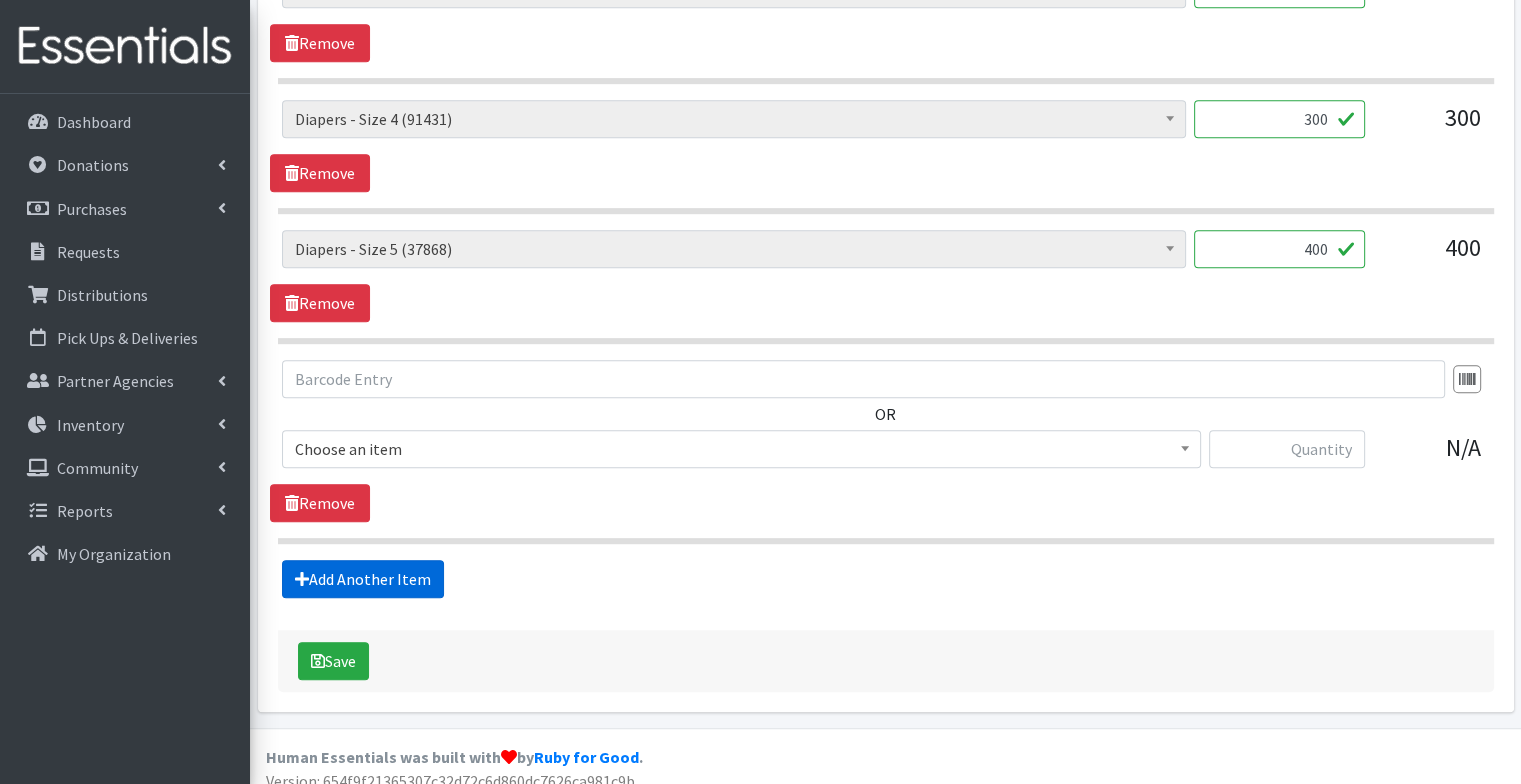 scroll, scrollTop: 1013, scrollLeft: 0, axis: vertical 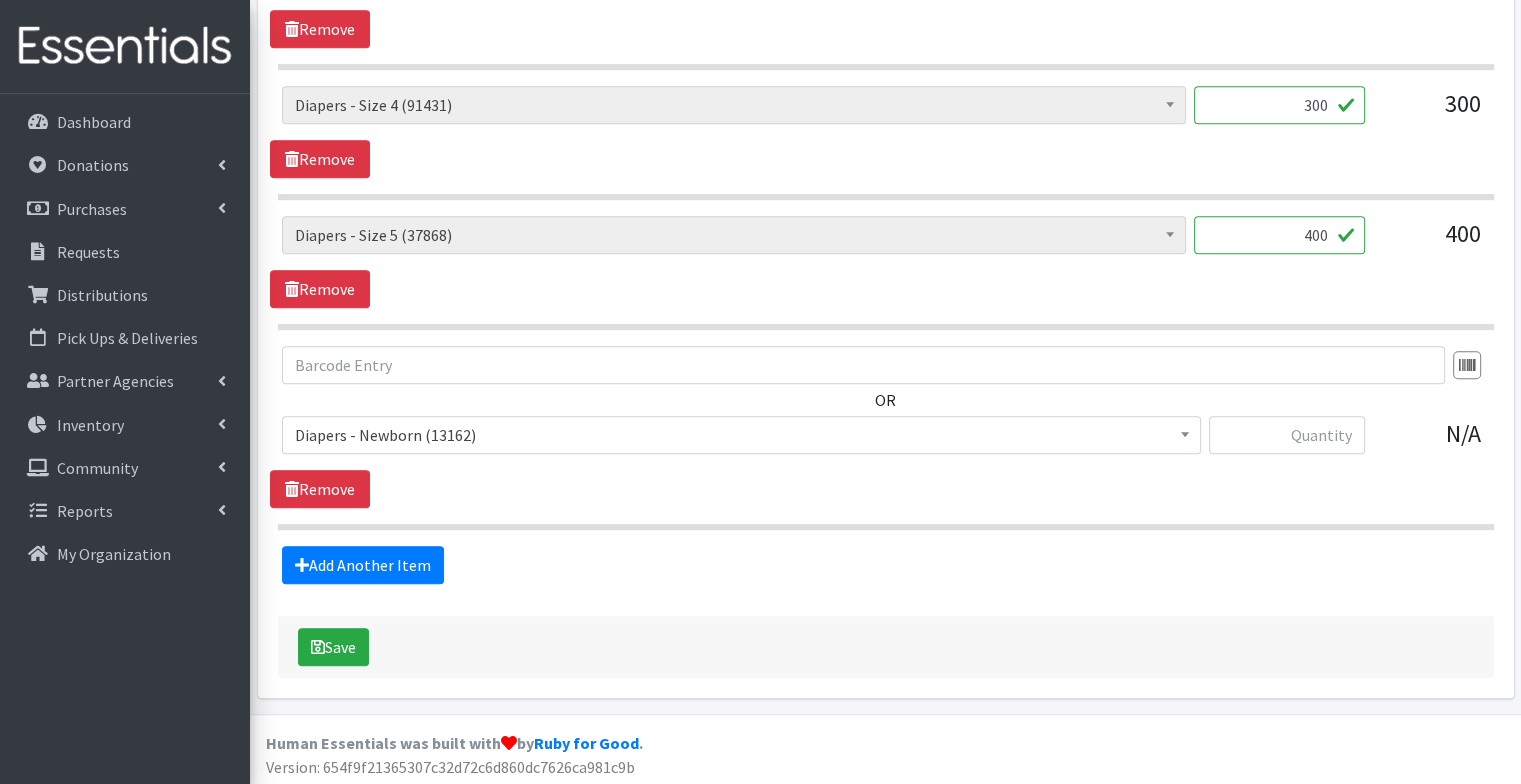 click on "Diapers - Newborn (13162)" at bounding box center (741, 435) 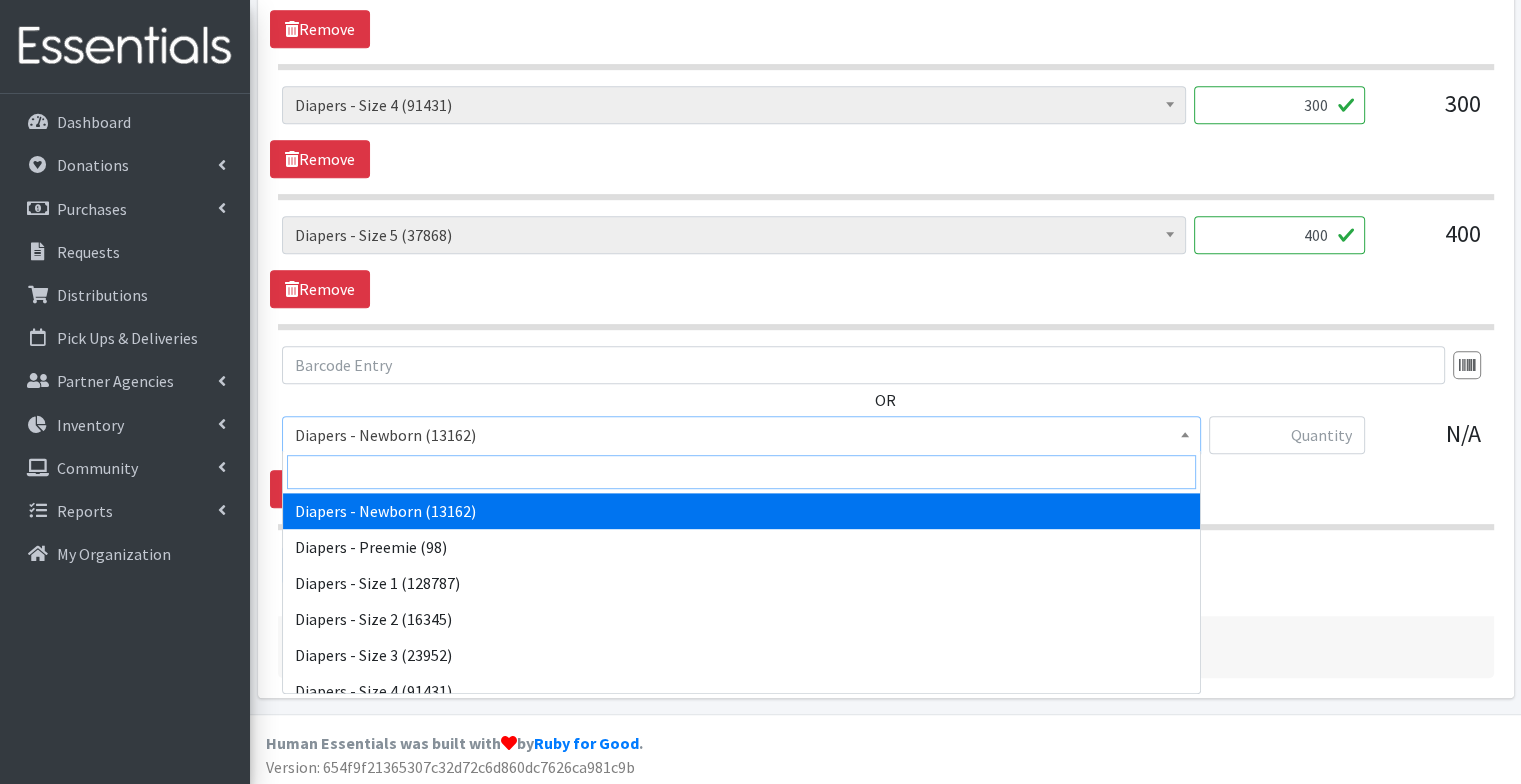 click at bounding box center (741, 472) 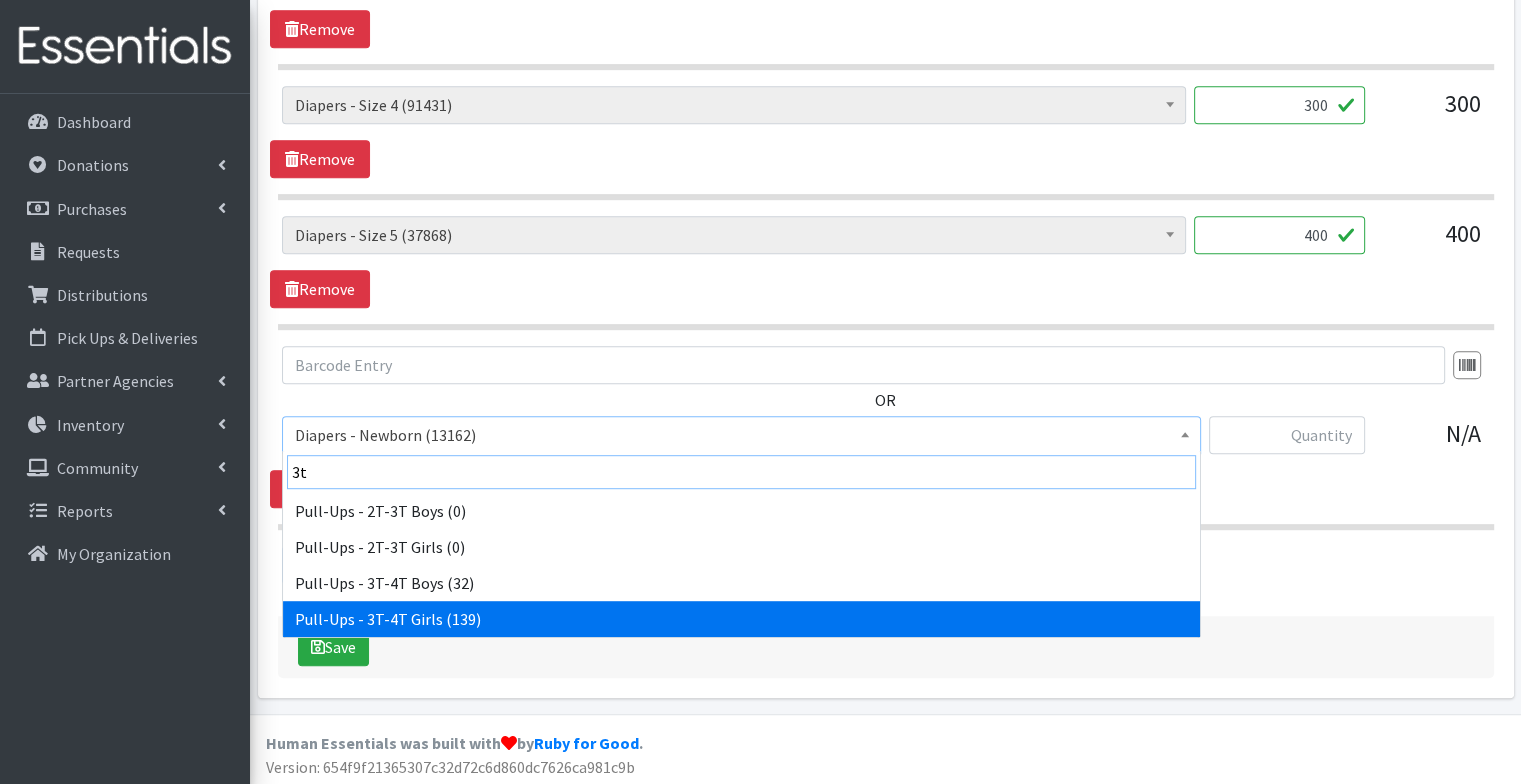 type on "3t" 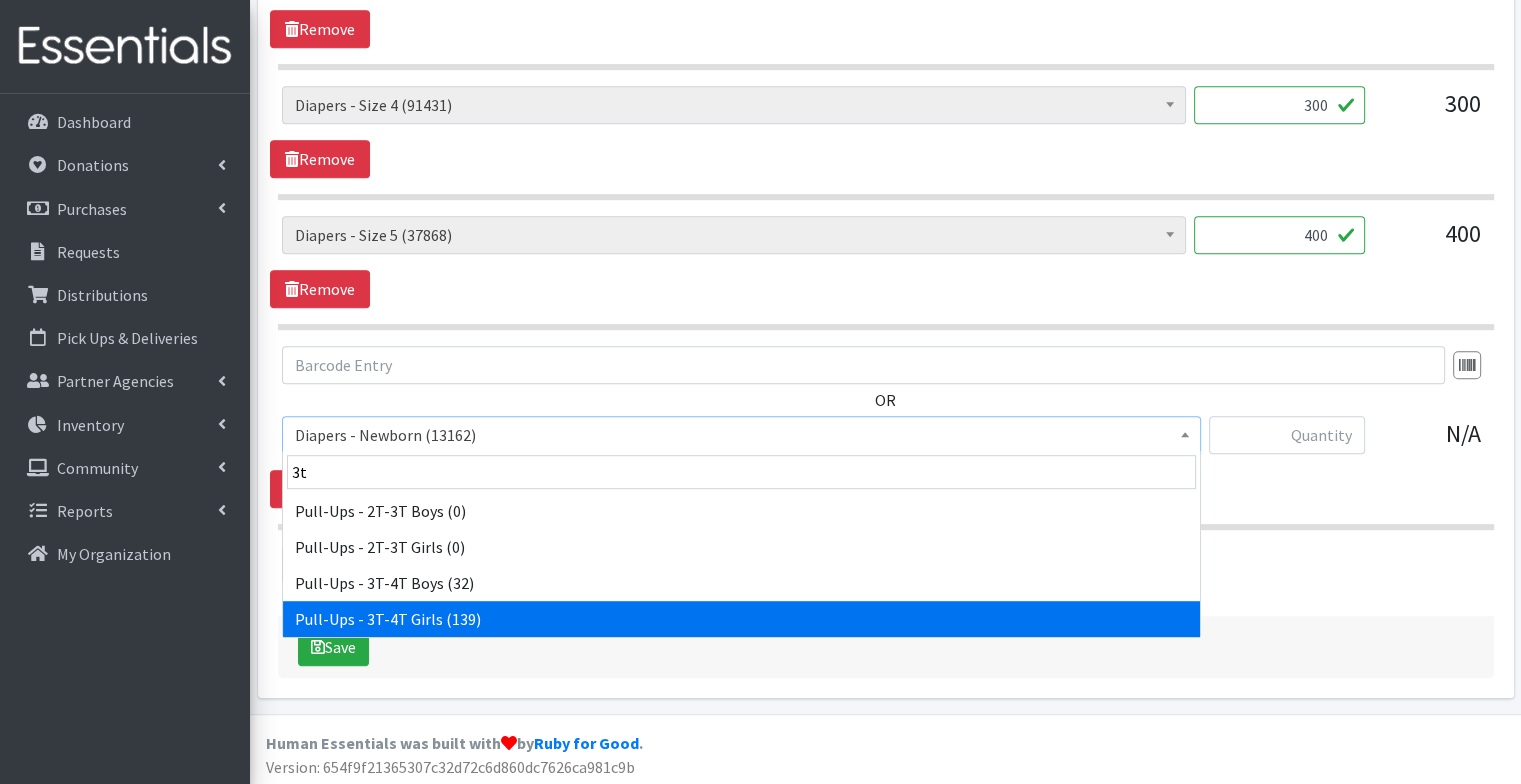 select on "1301" 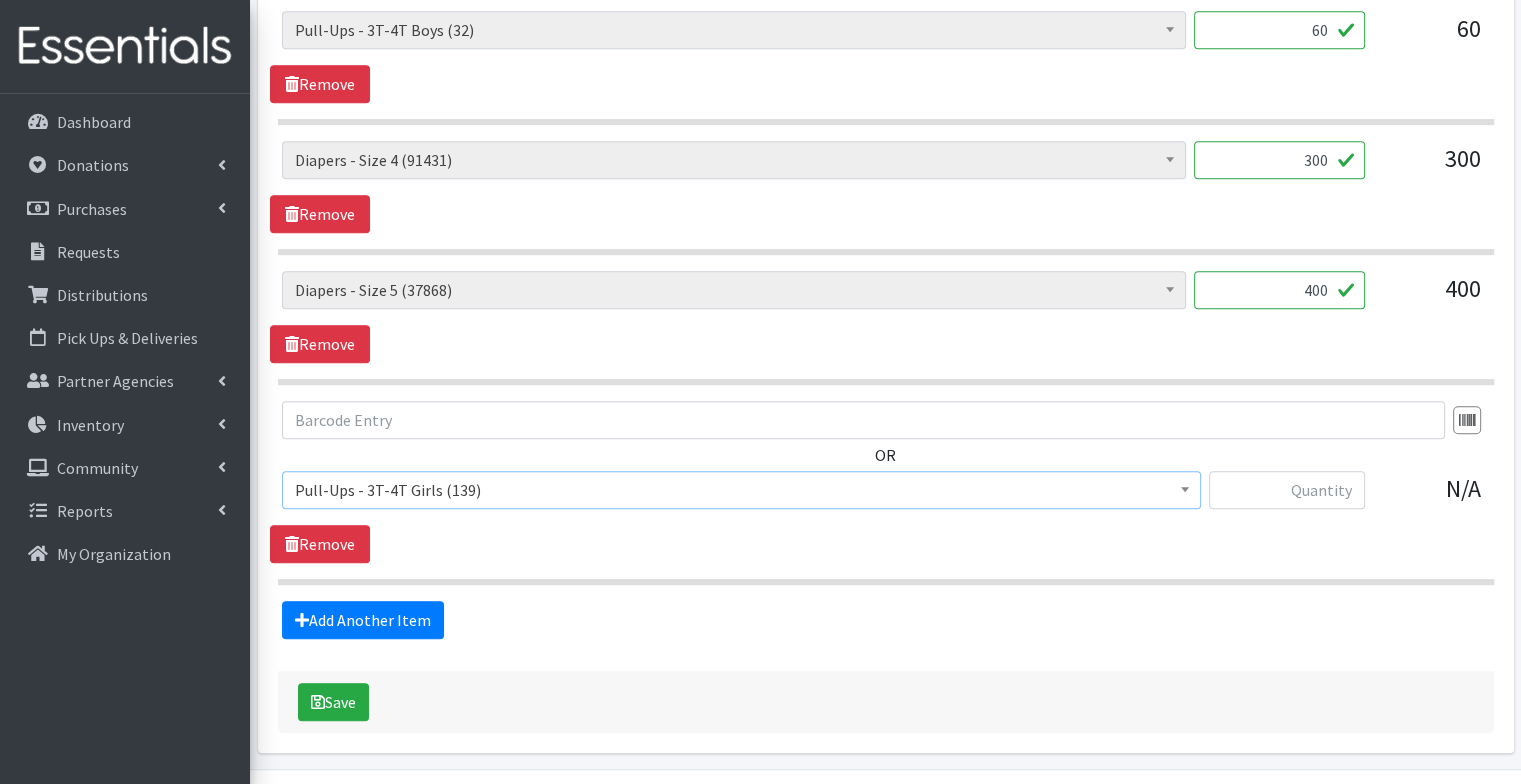 scroll, scrollTop: 973, scrollLeft: 0, axis: vertical 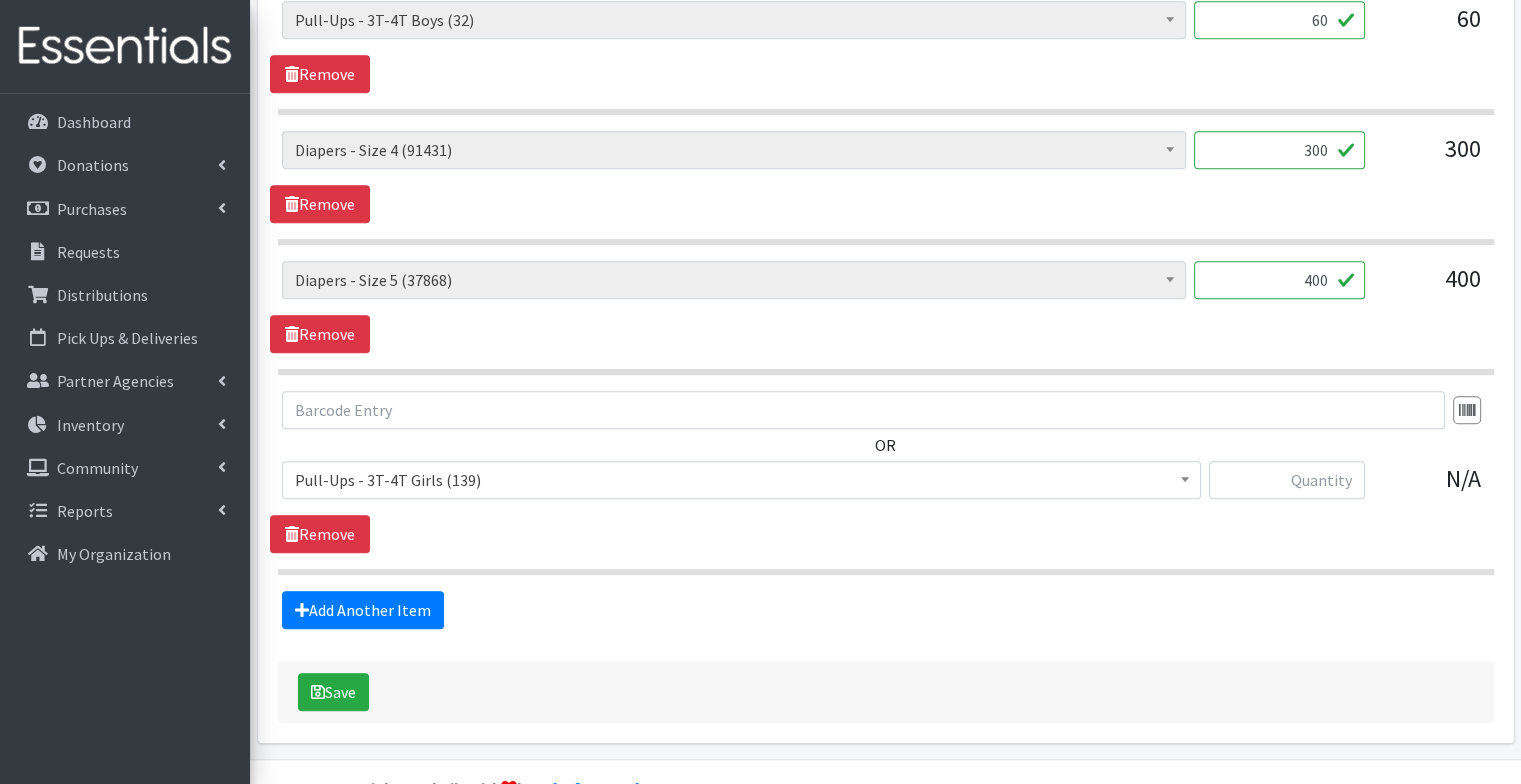 drag, startPoint x: 1305, startPoint y: 24, endPoint x: 1354, endPoint y: 15, distance: 49.819675 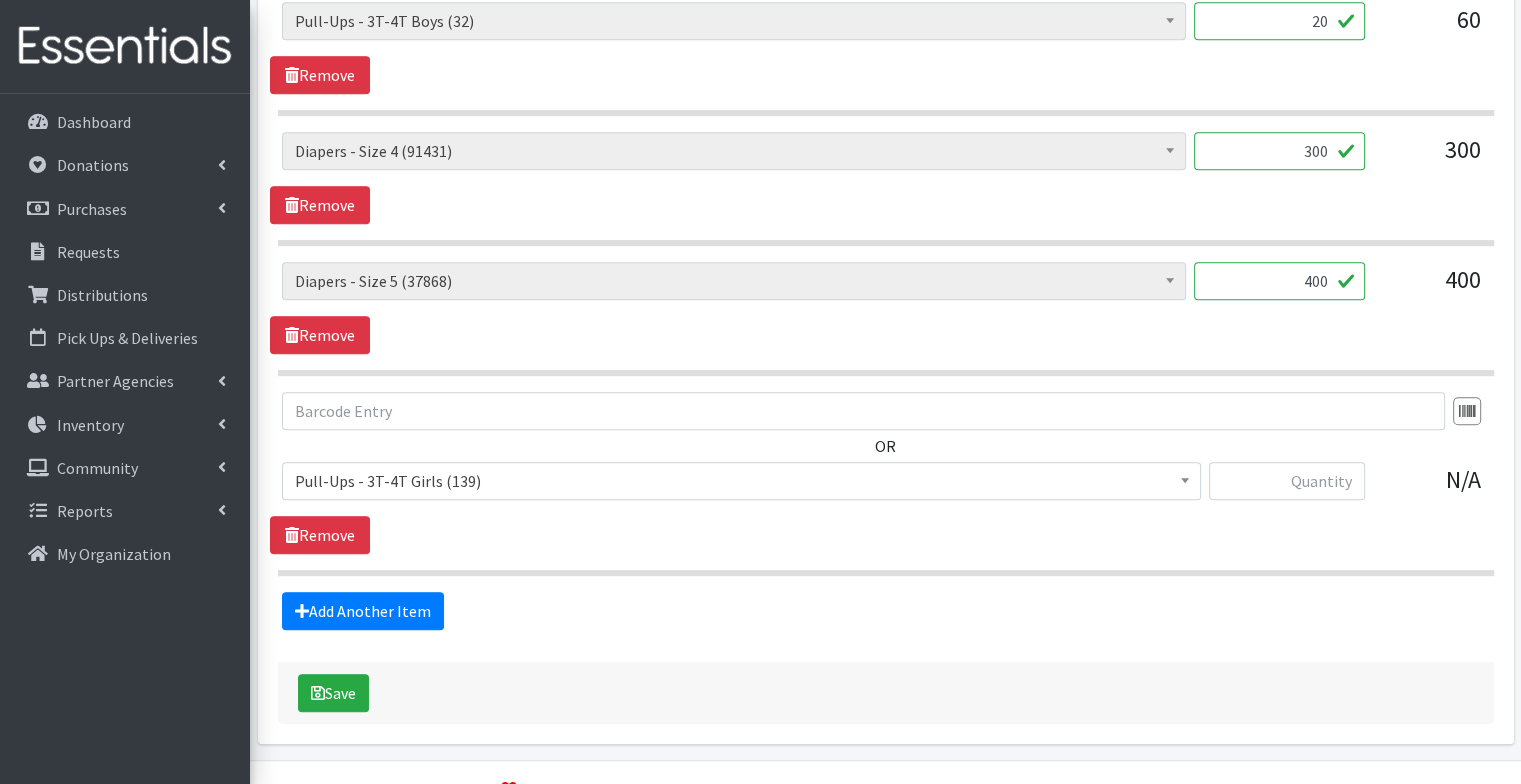 type on "20" 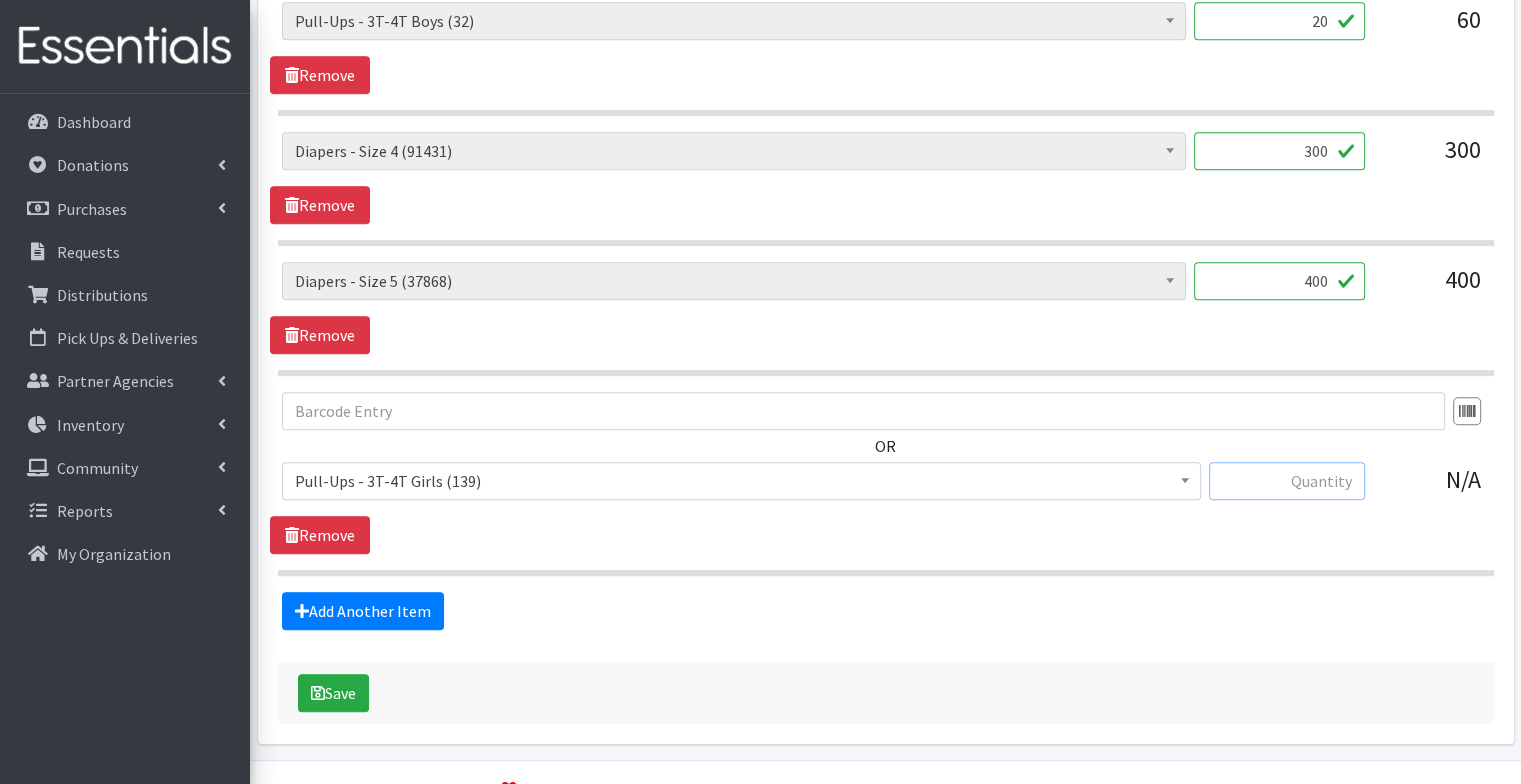 click at bounding box center (1287, 481) 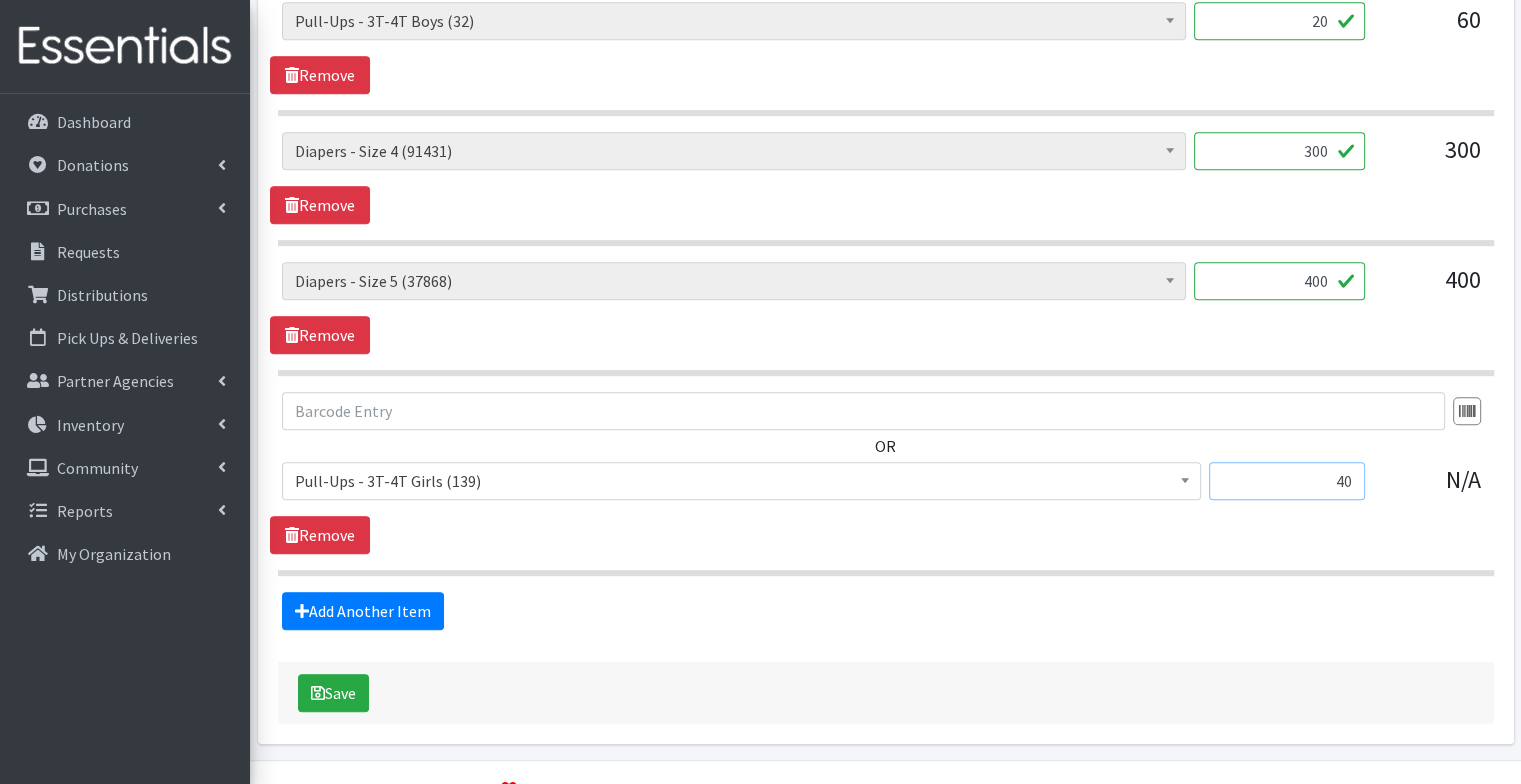 type on "40" 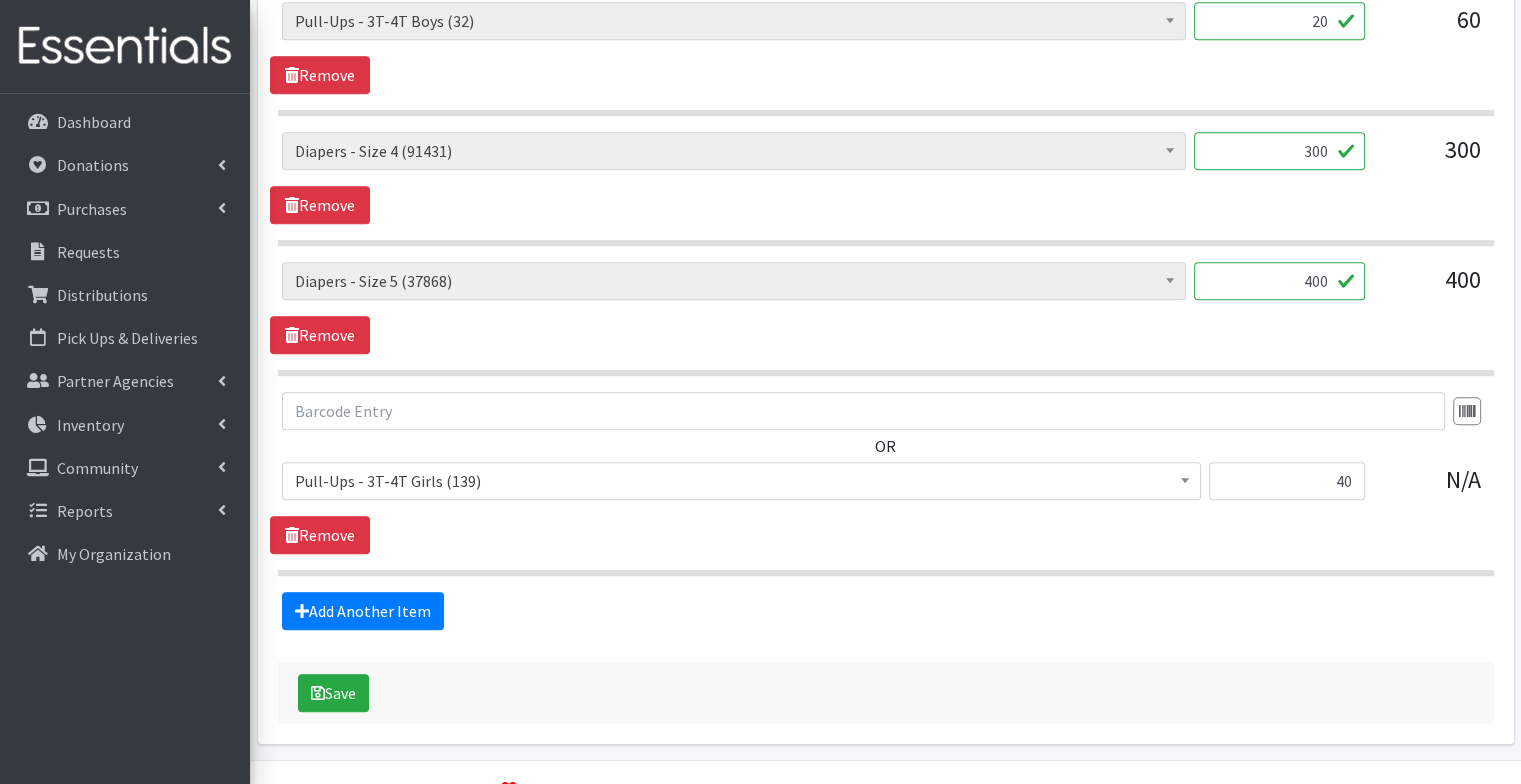 click on "Add Another Item" at bounding box center (885, 611) 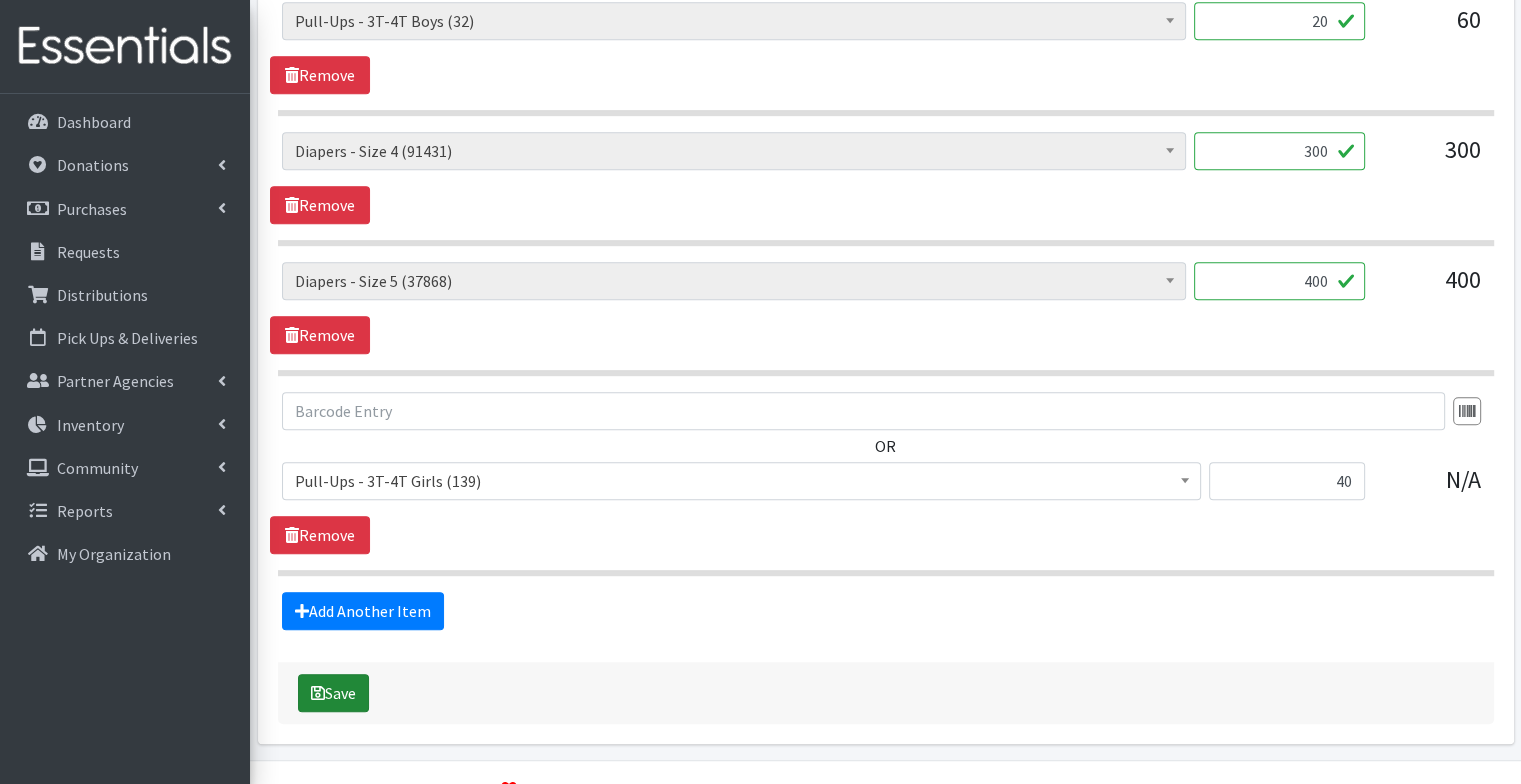 click at bounding box center (318, 693) 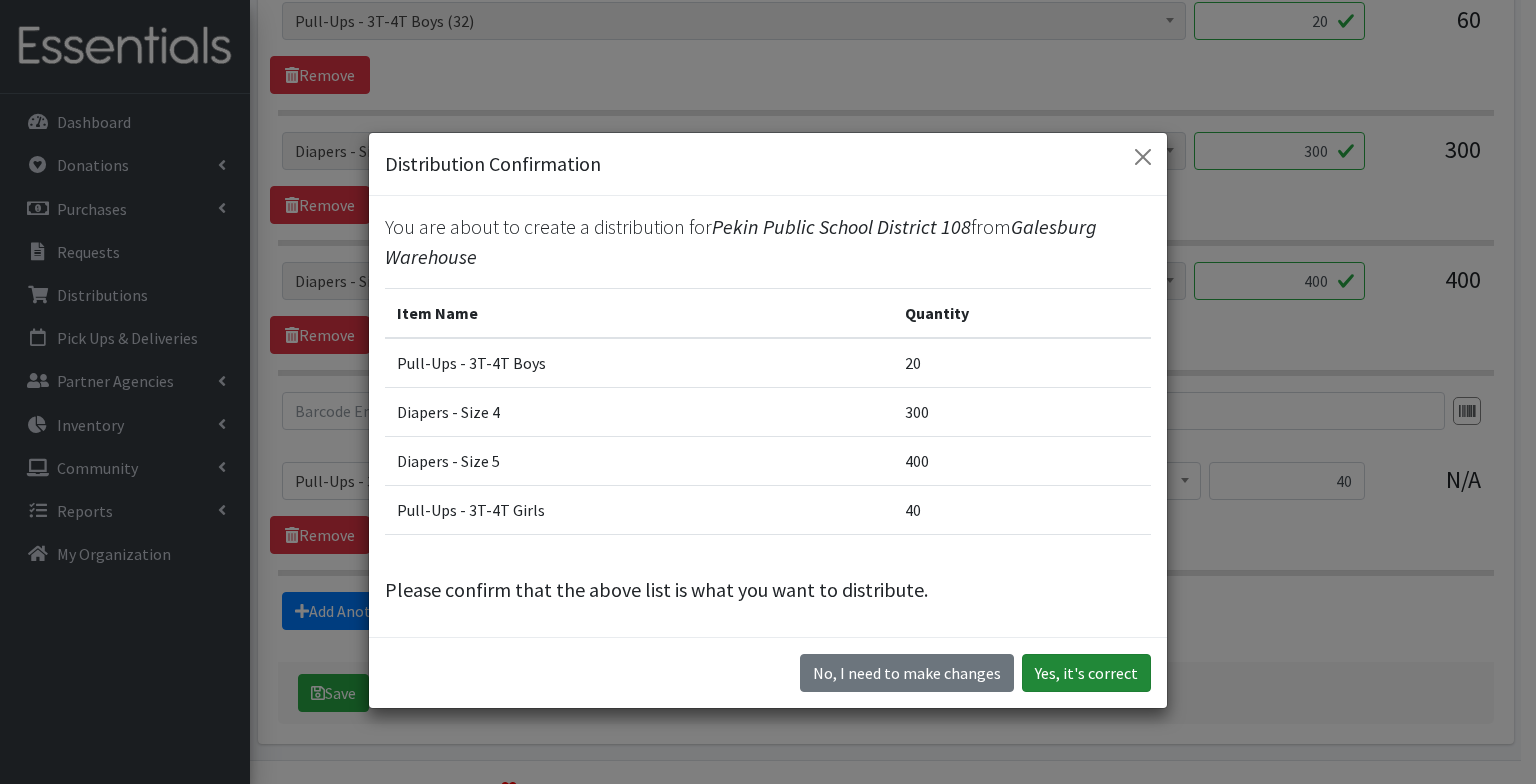 click on "Yes, it's correct" at bounding box center (1086, 673) 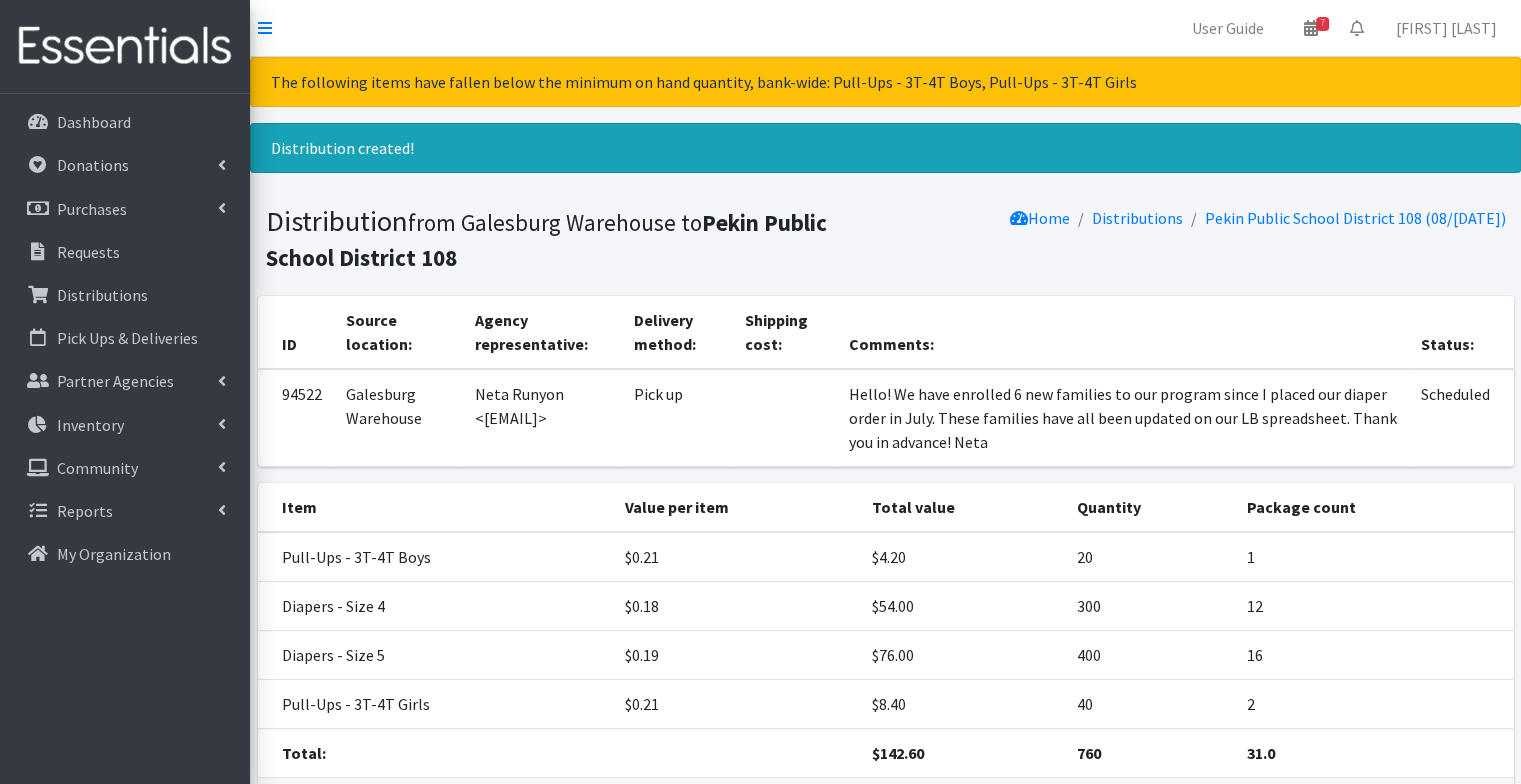 scroll, scrollTop: 144, scrollLeft: 0, axis: vertical 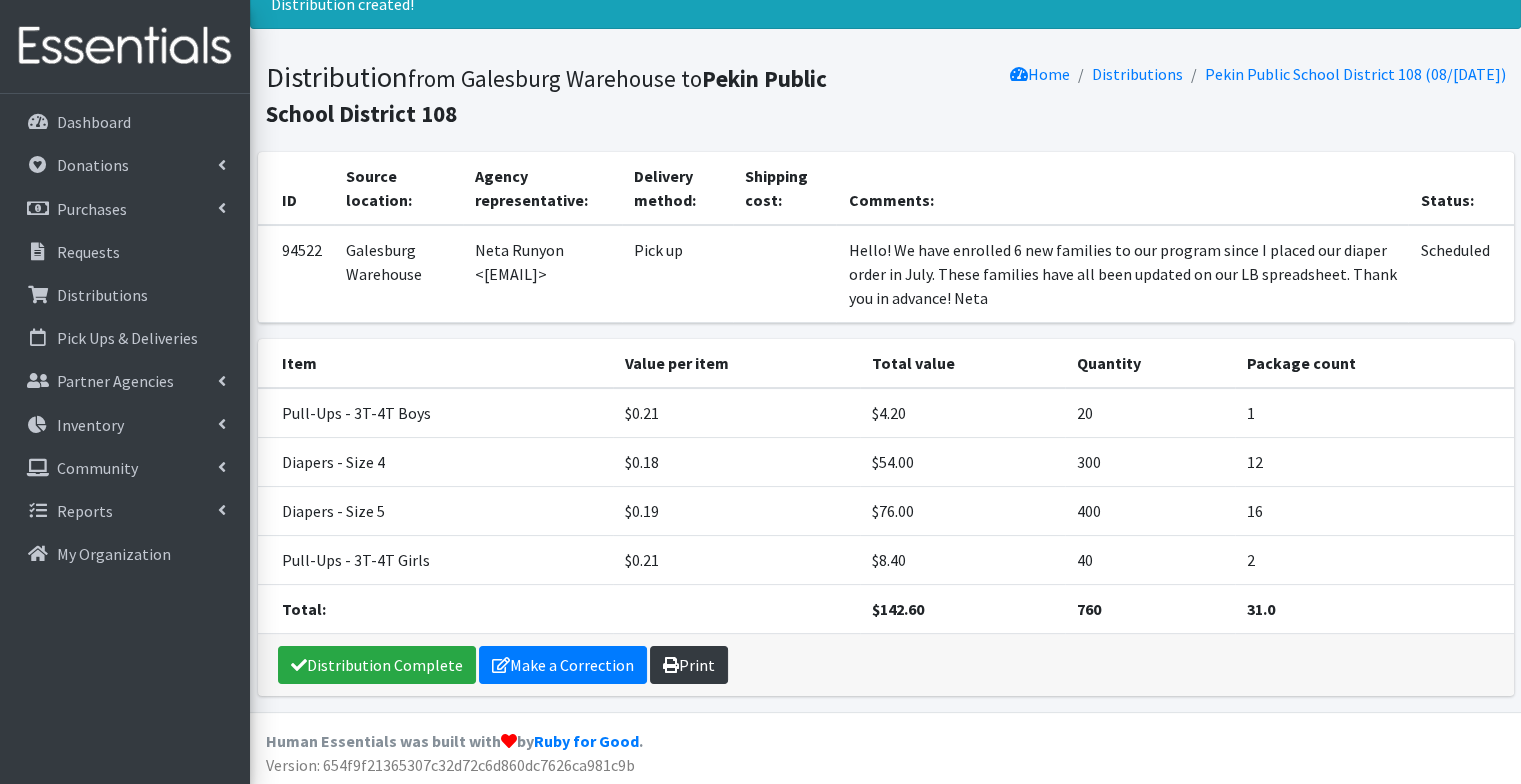 click on "Print" at bounding box center [689, 665] 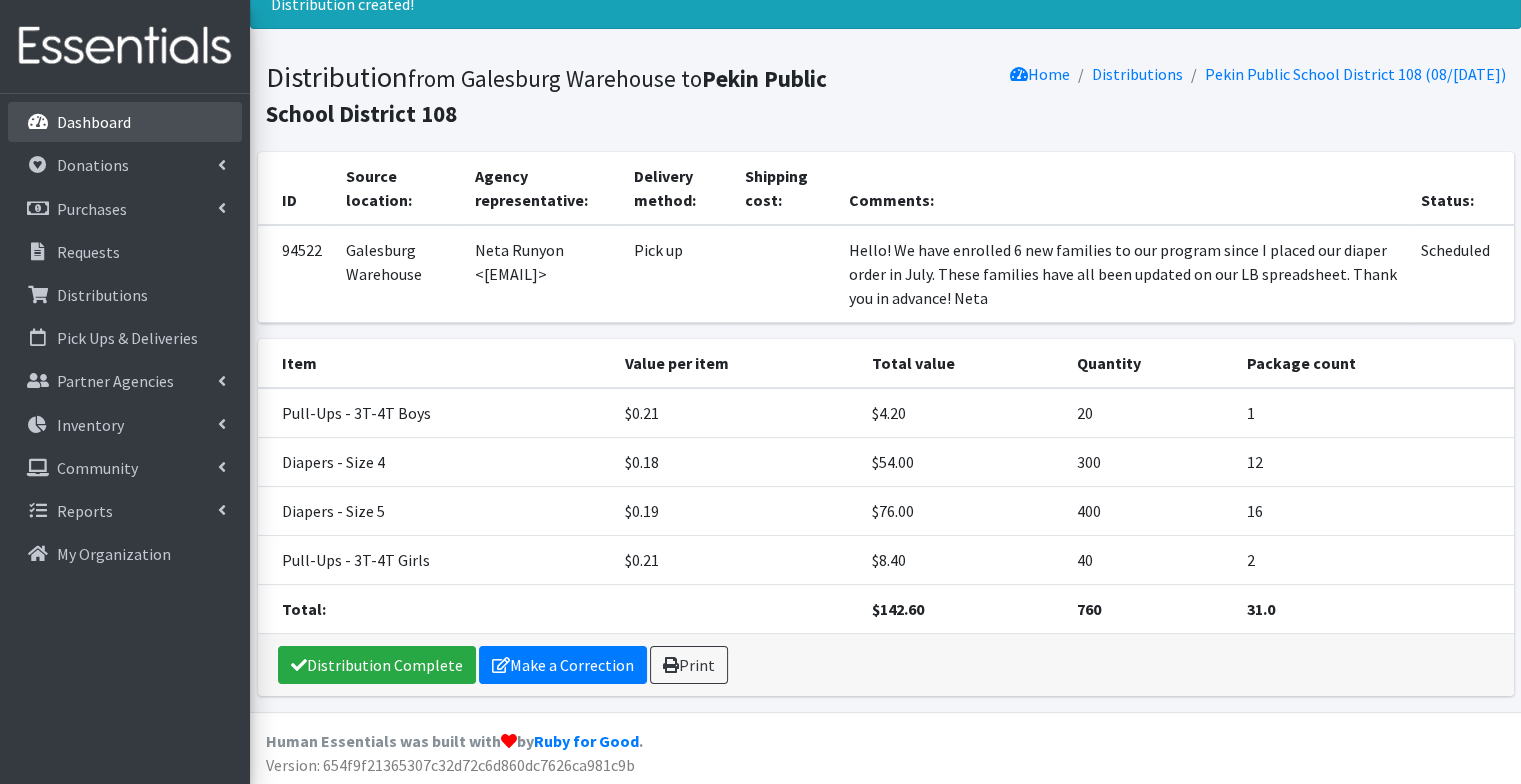 click on "Dashboard" at bounding box center [94, 122] 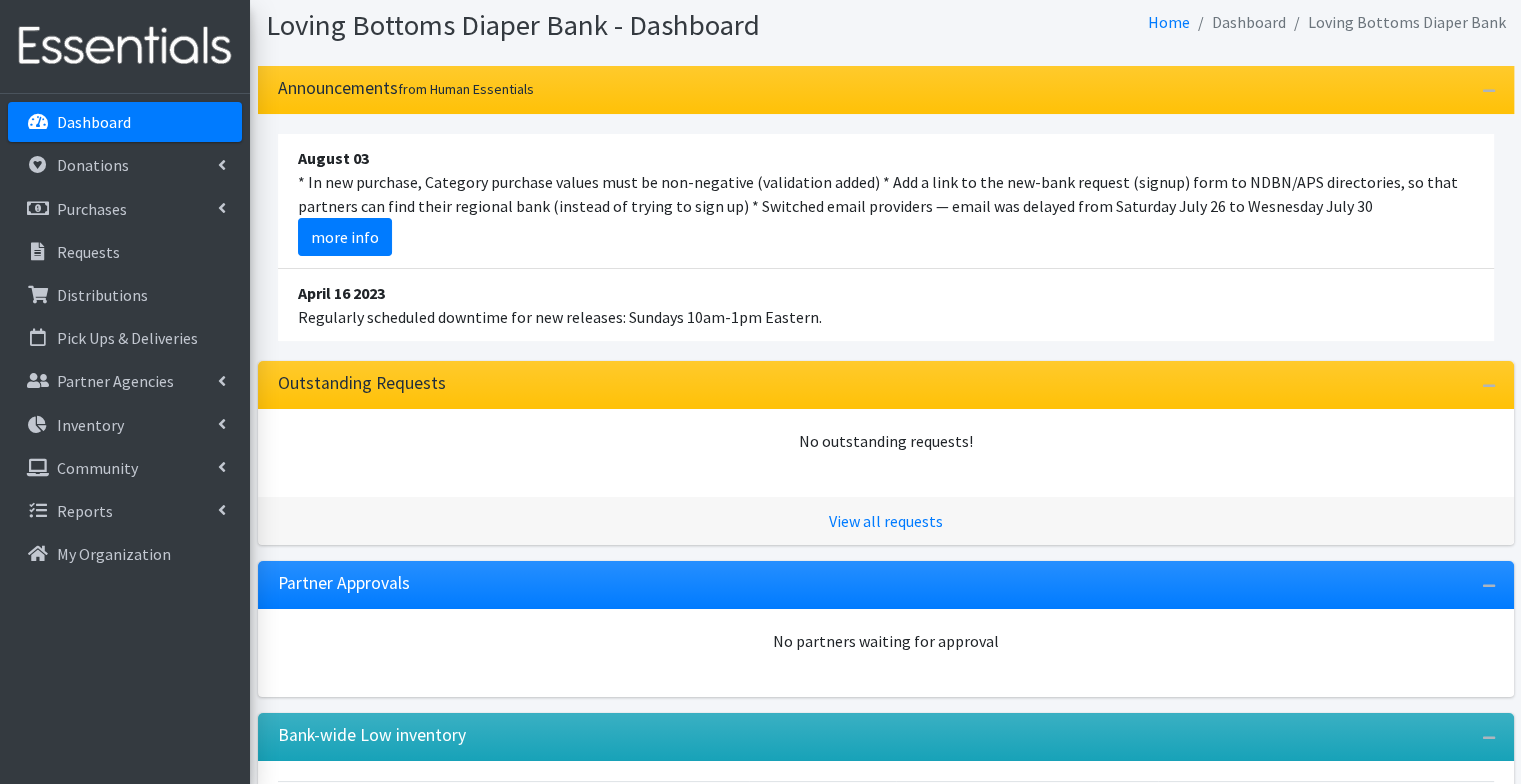 scroll, scrollTop: 0, scrollLeft: 0, axis: both 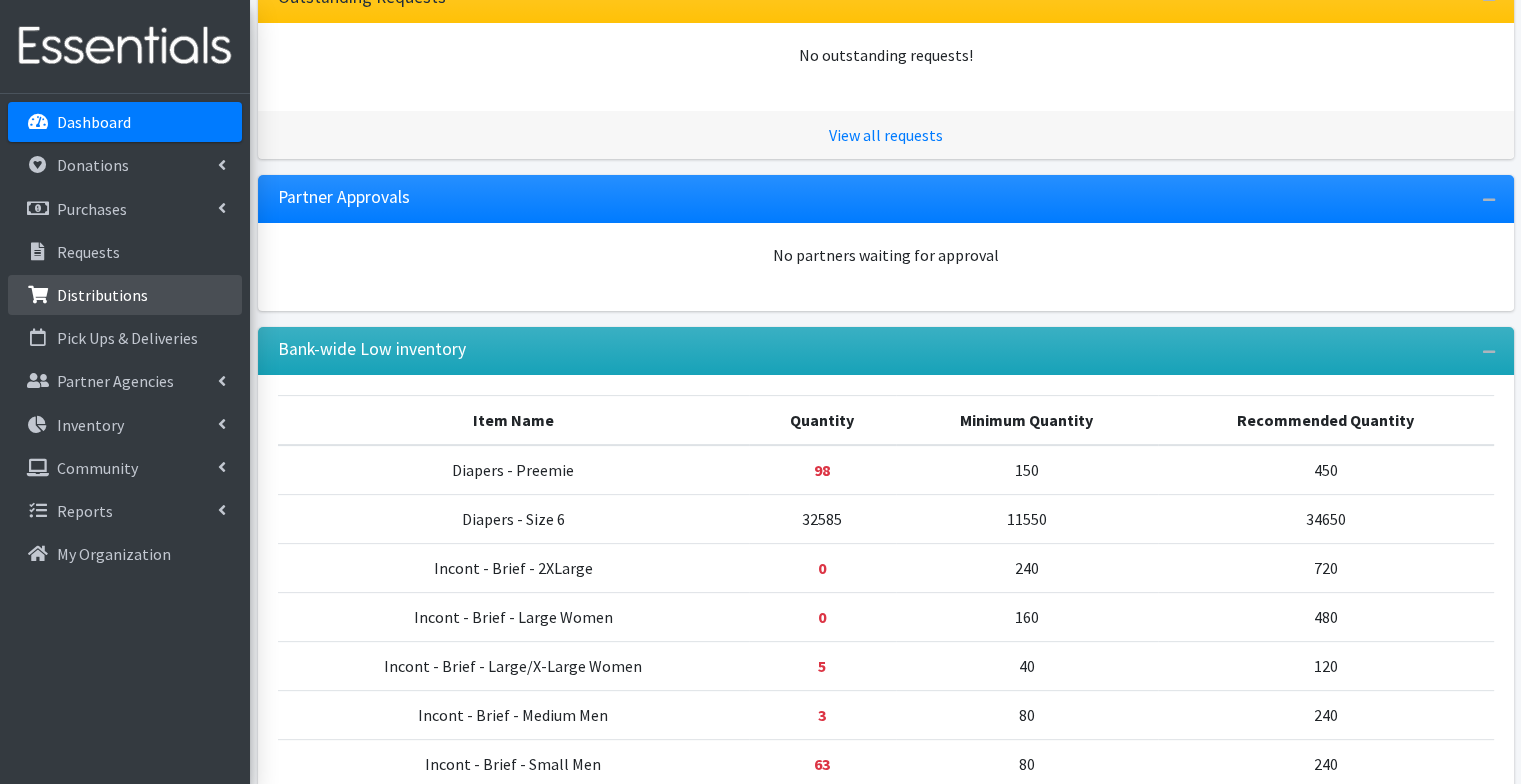 click on "Distributions" at bounding box center (125, 295) 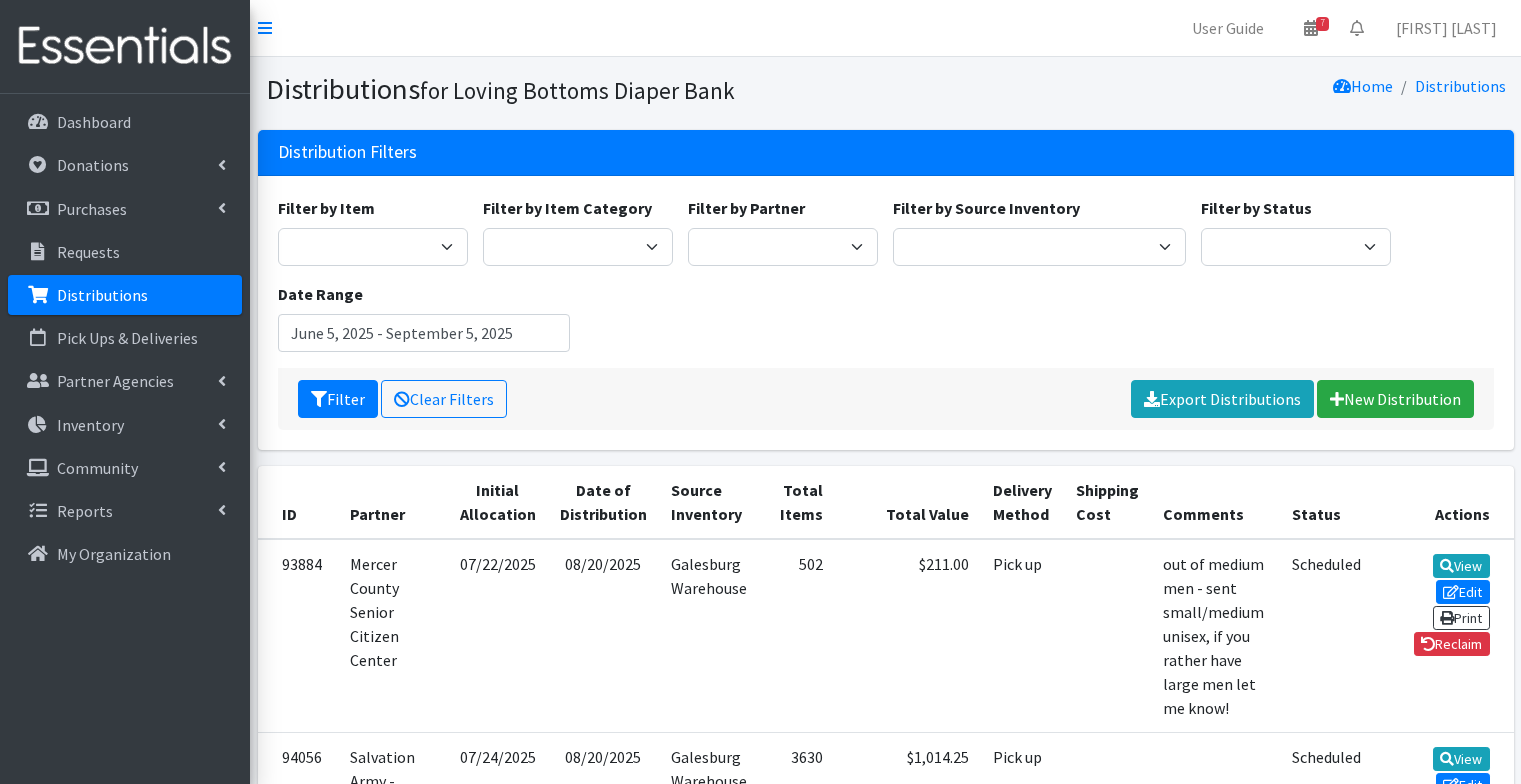 scroll, scrollTop: 0, scrollLeft: 0, axis: both 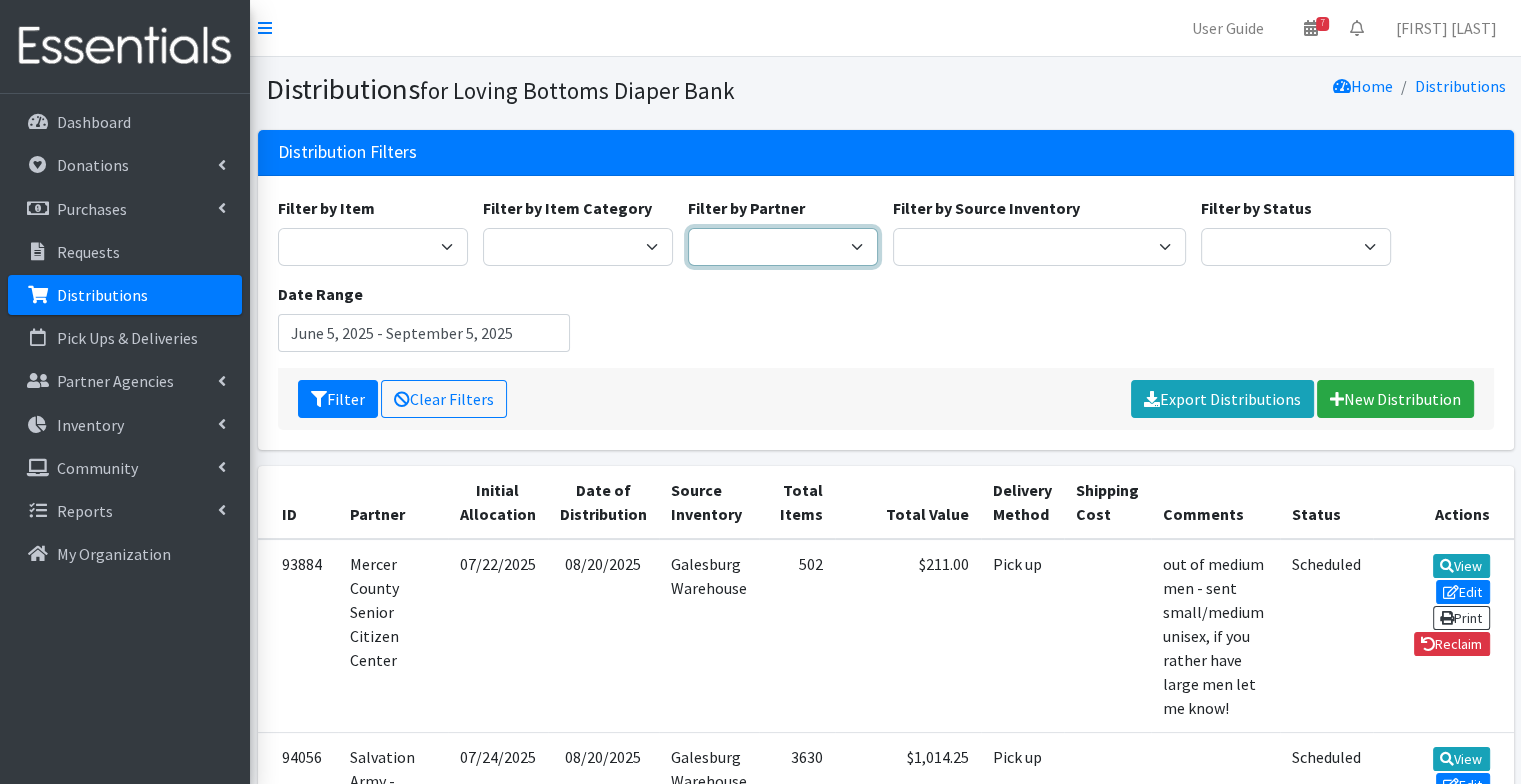 click on "Abilities Plus
Boots & Blessings
Boys & Girls Club of Greater Peoria
Bureau Henry Stark ROE Parents as Teachers
Carl Sandburg Pantry
Casa of West Central Illinois
Children's Home Association of Illinois
Crittenton Centers
Direct Distribution
Dream Center Peoria
Early Beginnings - ROE 26
FamilyCore
Hand Up Peoria
Heart Line & Heart House
Henry Stark County Health Department
Hiney Heroes
Jamieson Community Center
Jobs Partnership
Koinonia Food Pantry
Love in Action - Chillicothe
Mercer County Health Department
Mercer County Senior Citizen Center
Neighborhood House
Pediatric Resource Center
Pekin Public School District 108
Peoria County Bright Futures
ROE 33
Salvation Army - Canton
Salvation Army - Galesburg
South Side Mission
Spoon River Pregnancy Center
St. Paul Baptist Church
Tazewell County Health Department
VNA Community Services" at bounding box center (783, 247) 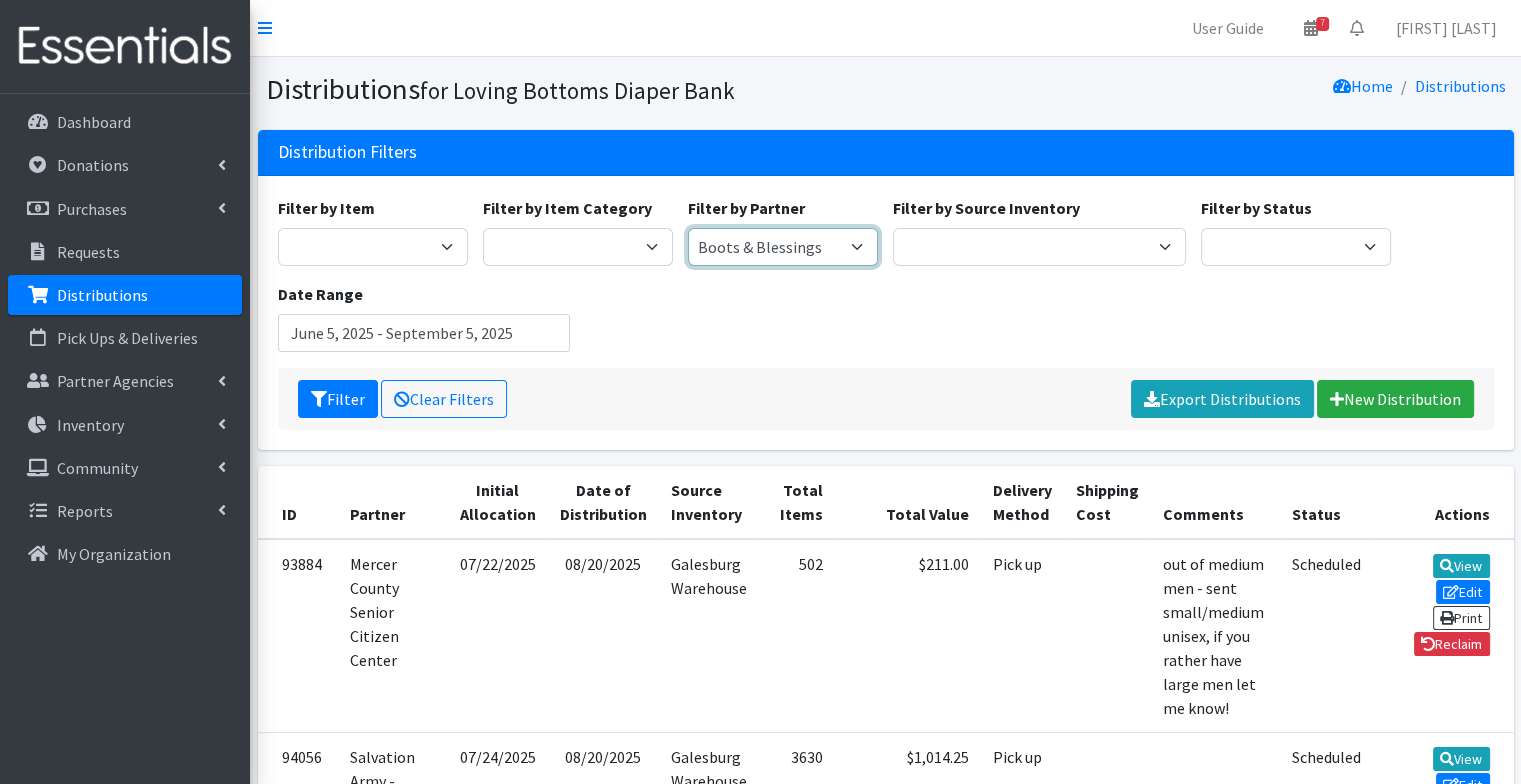click on "Abilities Plus
Boots & Blessings
Boys & Girls Club of Greater Peoria
Bureau Henry Stark ROE Parents as Teachers
Carl Sandburg Pantry
Casa of West Central Illinois
Children's Home Association of Illinois
Crittenton Centers
Direct Distribution
Dream Center Peoria
Early Beginnings - ROE 26
FamilyCore
Hand Up Peoria
Heart Line & Heart House
Henry Stark County Health Department
Hiney Heroes
Jamieson Community Center
Jobs Partnership
Koinonia Food Pantry
Love in Action - Chillicothe
Mercer County Health Department
Mercer County Senior Citizen Center
Neighborhood House
Pediatric Resource Center
Pekin Public School District 108
Peoria County Bright Futures
ROE 33
Salvation Army - Canton
Salvation Army - Galesburg
South Side Mission
Spoon River Pregnancy Center
St. Paul Baptist Church
Tazewell County Health Department
VNA Community Services" at bounding box center (783, 247) 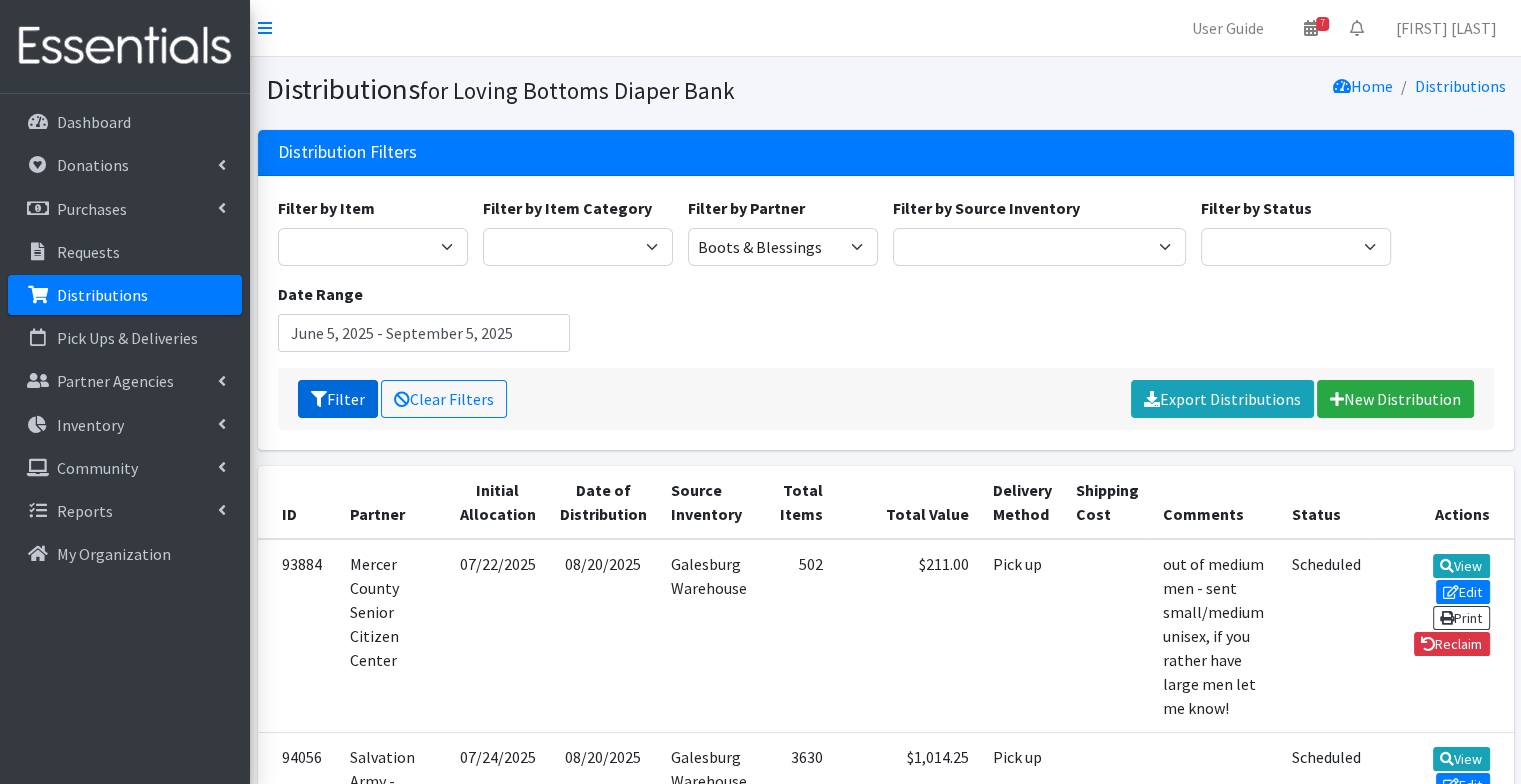 click on "Filter" at bounding box center (338, 399) 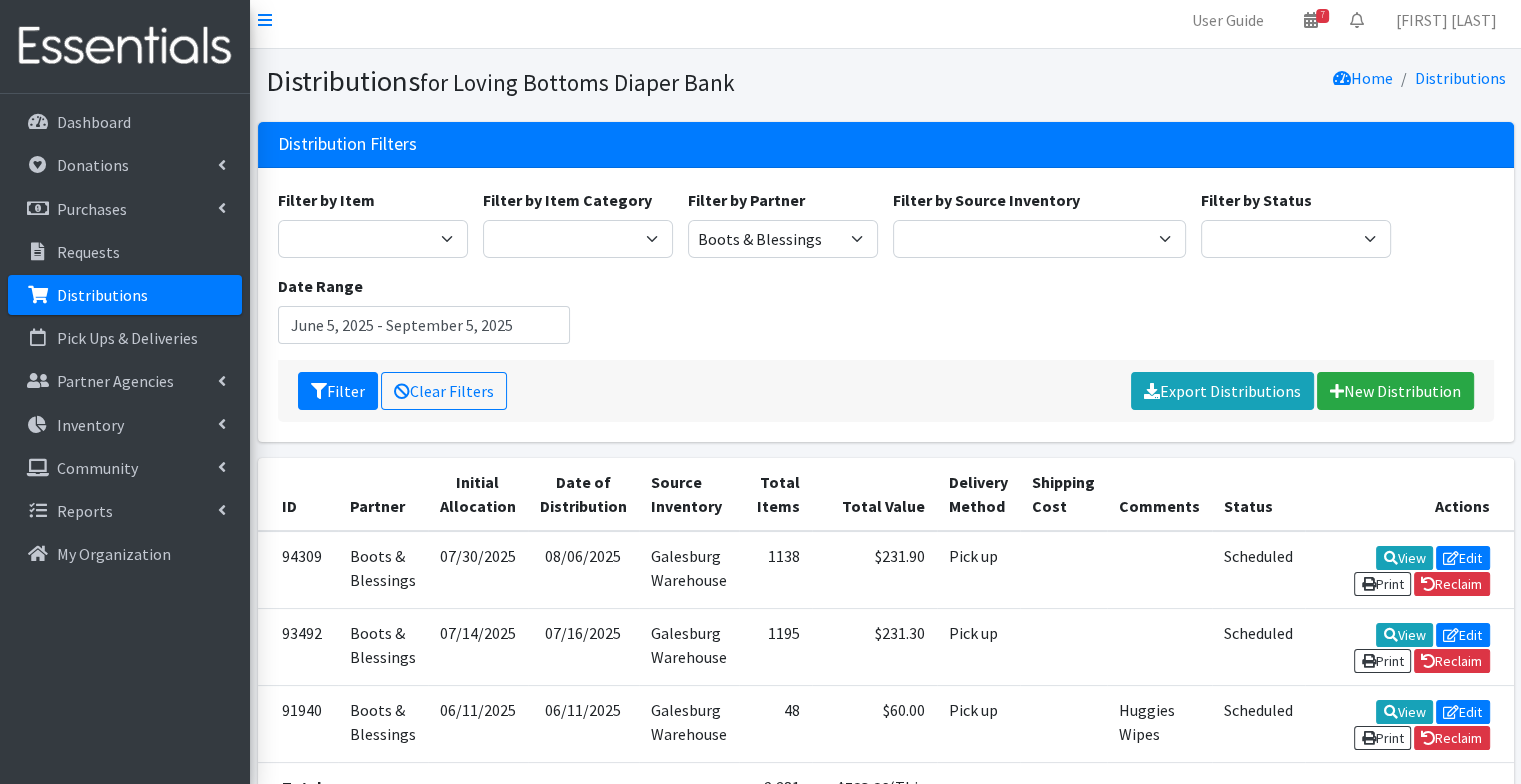 scroll, scrollTop: 241, scrollLeft: 0, axis: vertical 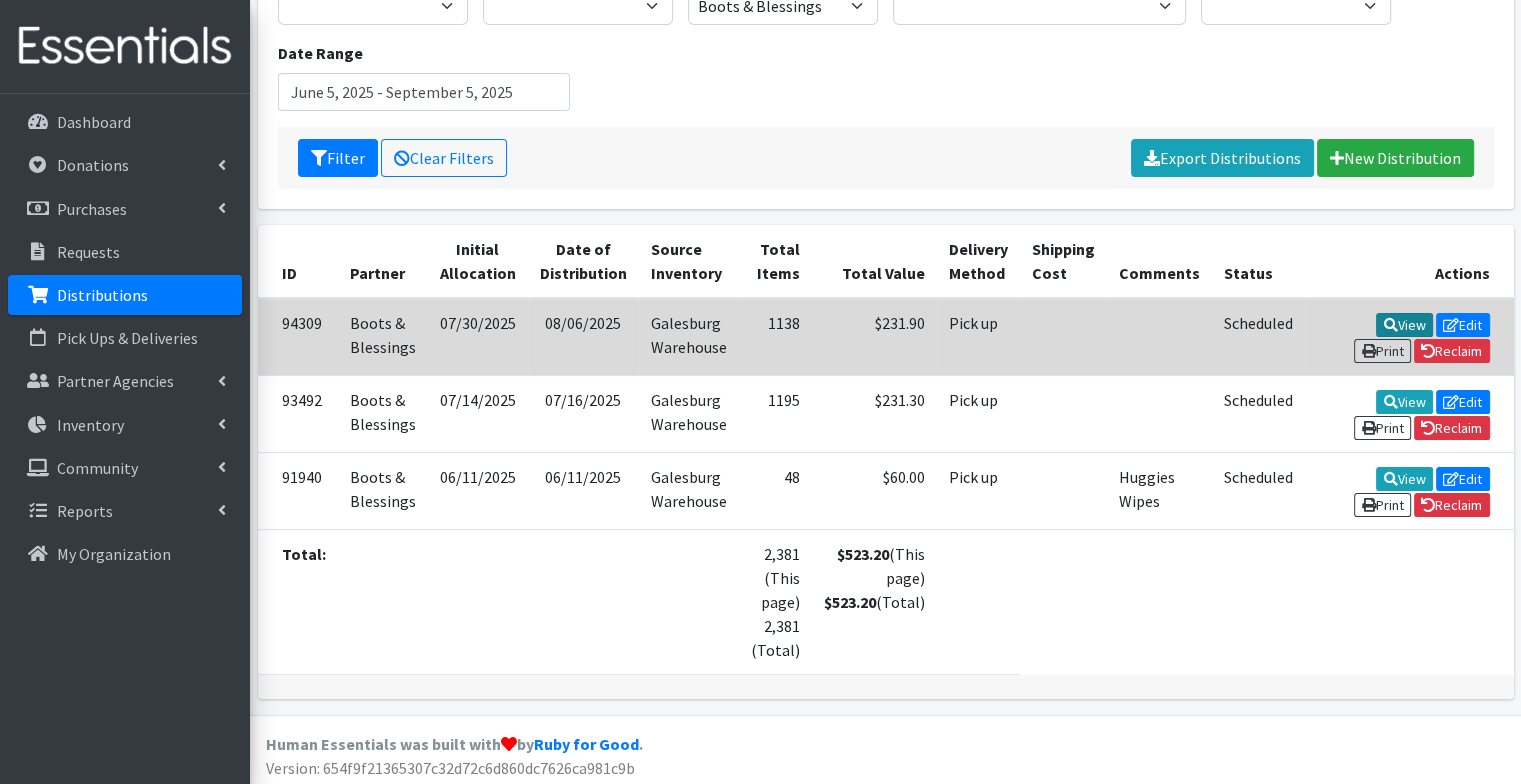 click at bounding box center (1390, 325) 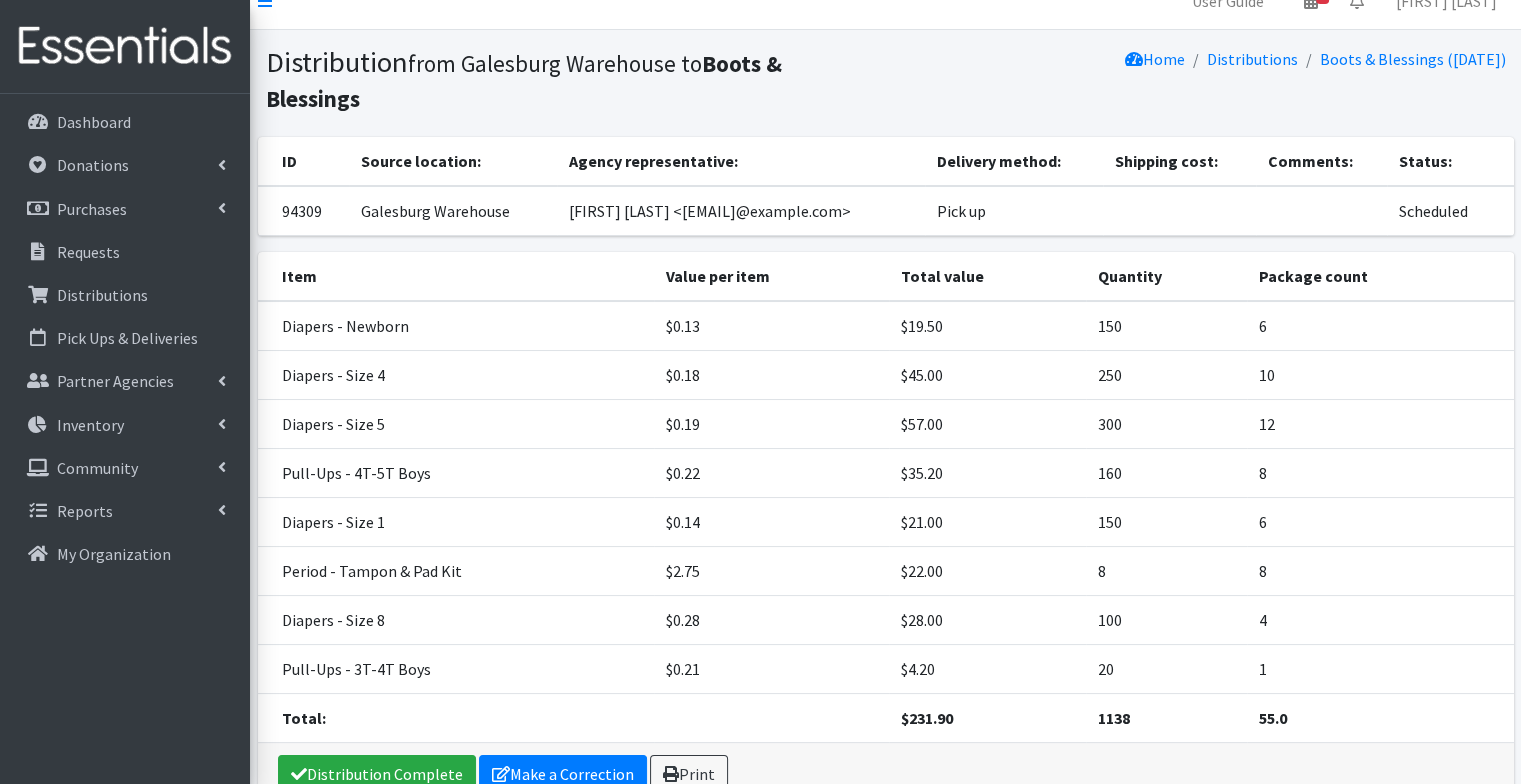 scroll, scrollTop: 26, scrollLeft: 0, axis: vertical 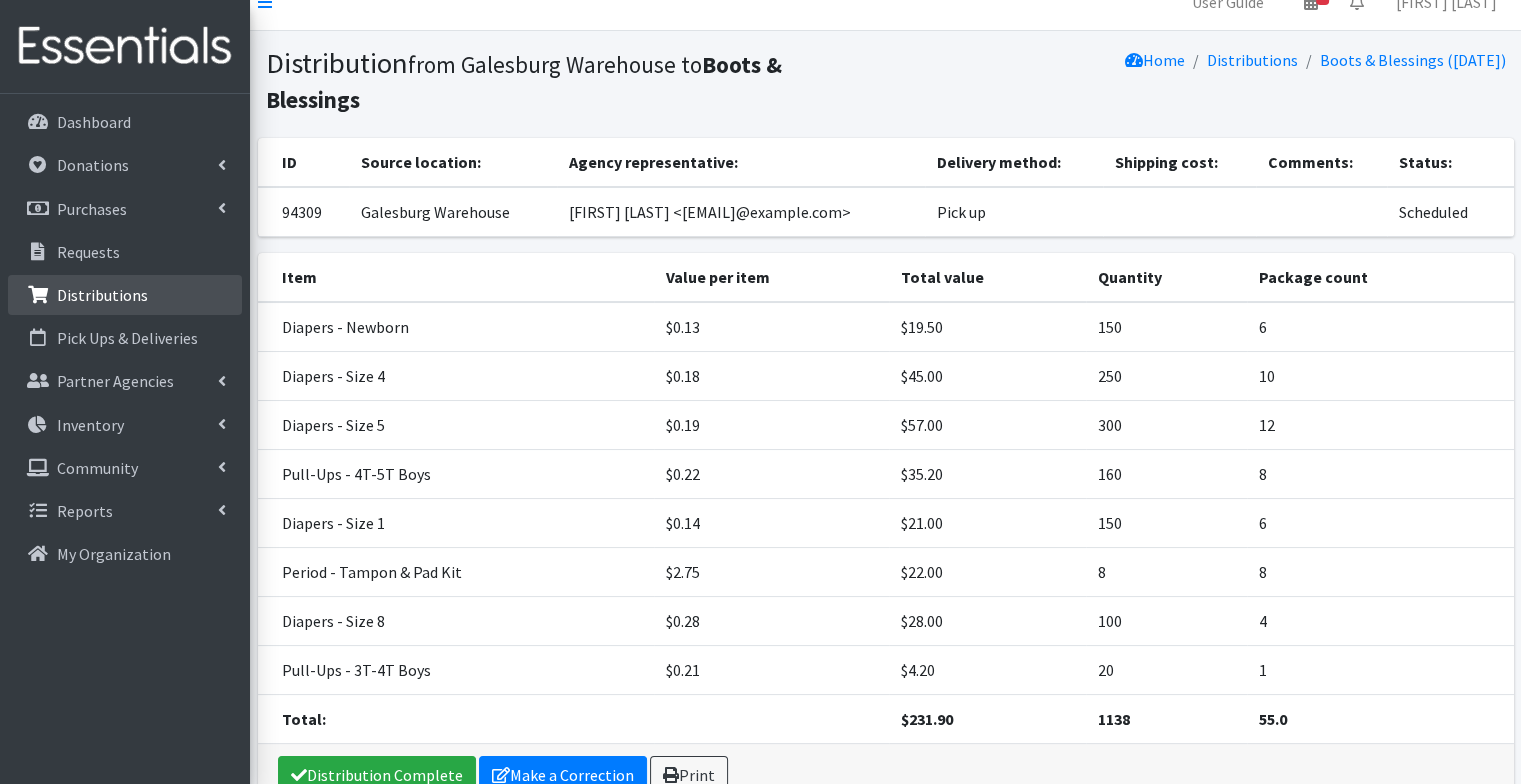 click on "Distributions" at bounding box center (102, 295) 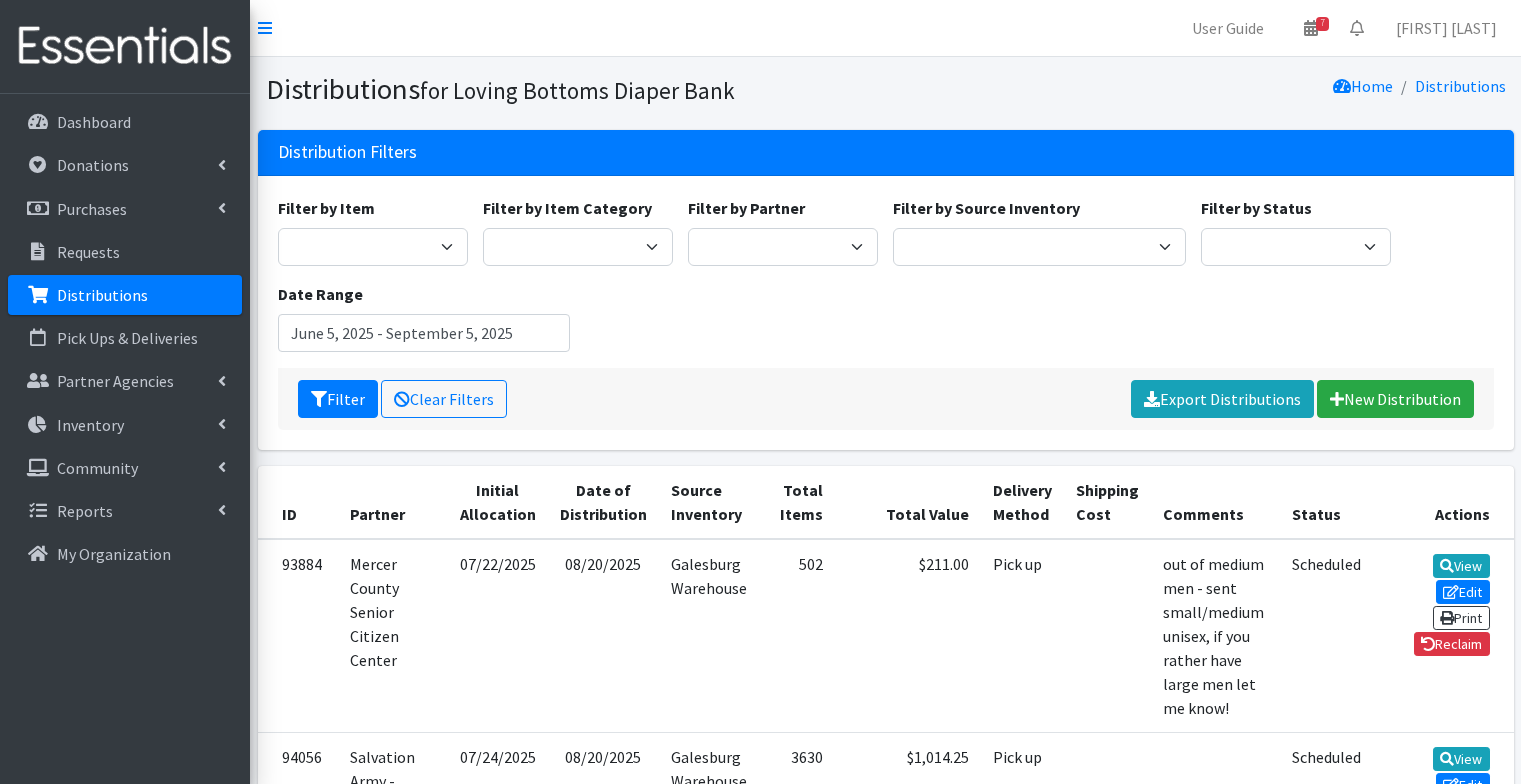 scroll, scrollTop: 0, scrollLeft: 0, axis: both 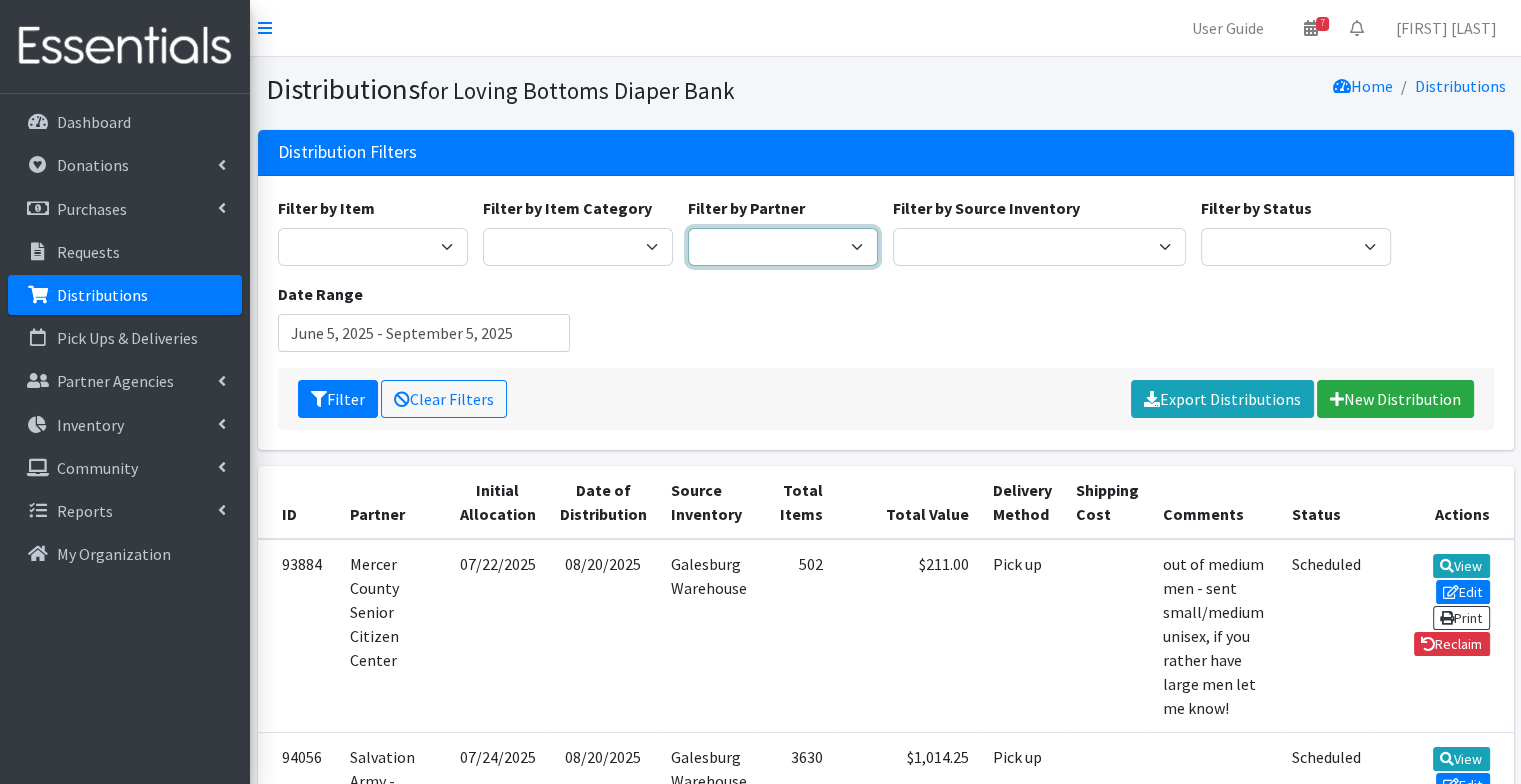 click on "Abilities Plus
Boots & Blessings
Boys & Girls Club of Greater Peoria
Bureau Henry Stark ROE Parents as Teachers
Carl Sandburg Pantry
Casa of West Central Illinois
Children's Home Association of Illinois
Crittenton Centers
Direct Distribution
Dream Center Peoria
Early Beginnings - ROE 26
FamilyCore
Hand Up Peoria
Heart Line & Heart House
Henry Stark County Health Department
Hiney Heroes
Jamieson Community Center
Jobs Partnership
Koinonia Food Pantry
Love in Action - Chillicothe
Mercer County Health Department
Mercer County Senior Citizen Center
Neighborhood House
Pediatric Resource Center
Pekin Public School District 108
Peoria County Bright Futures
ROE 33
Salvation Army - Canton
Salvation Army - Galesburg
South Side Mission
Spoon River Pregnancy Center
St. Paul Baptist Church
Tazewell County Health Department
VNA Community Services" at bounding box center (783, 247) 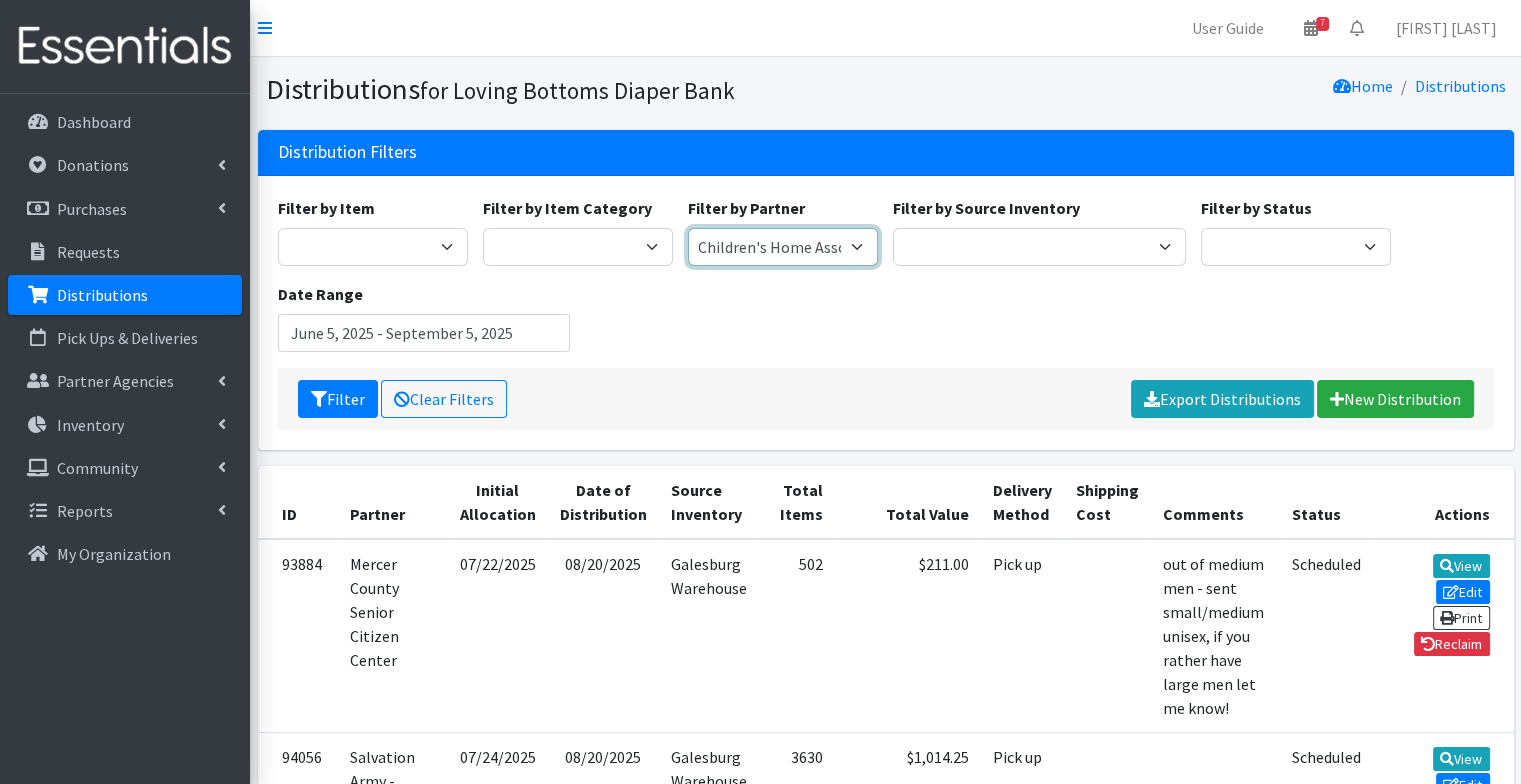 click on "Abilities Plus
Boots & Blessings
Boys & Girls Club of Greater Peoria
Bureau Henry Stark ROE Parents as Teachers
Carl Sandburg Pantry
Casa of West Central Illinois
Children's Home Association of Illinois
Crittenton Centers
Direct Distribution
Dream Center Peoria
Early Beginnings - ROE 26
FamilyCore
Hand Up Peoria
Heart Line & Heart House
Henry Stark County Health Department
Hiney Heroes
Jamieson Community Center
Jobs Partnership
Koinonia Food Pantry
Love in Action - Chillicothe
Mercer County Health Department
Mercer County Senior Citizen Center
Neighborhood House
Pediatric Resource Center
Pekin Public School District 108
Peoria County Bright Futures
ROE 33
Salvation Army - Canton
Salvation Army - Galesburg
South Side Mission
Spoon River Pregnancy Center
St. Paul Baptist Church
Tazewell County Health Department
VNA Community Services" at bounding box center (783, 247) 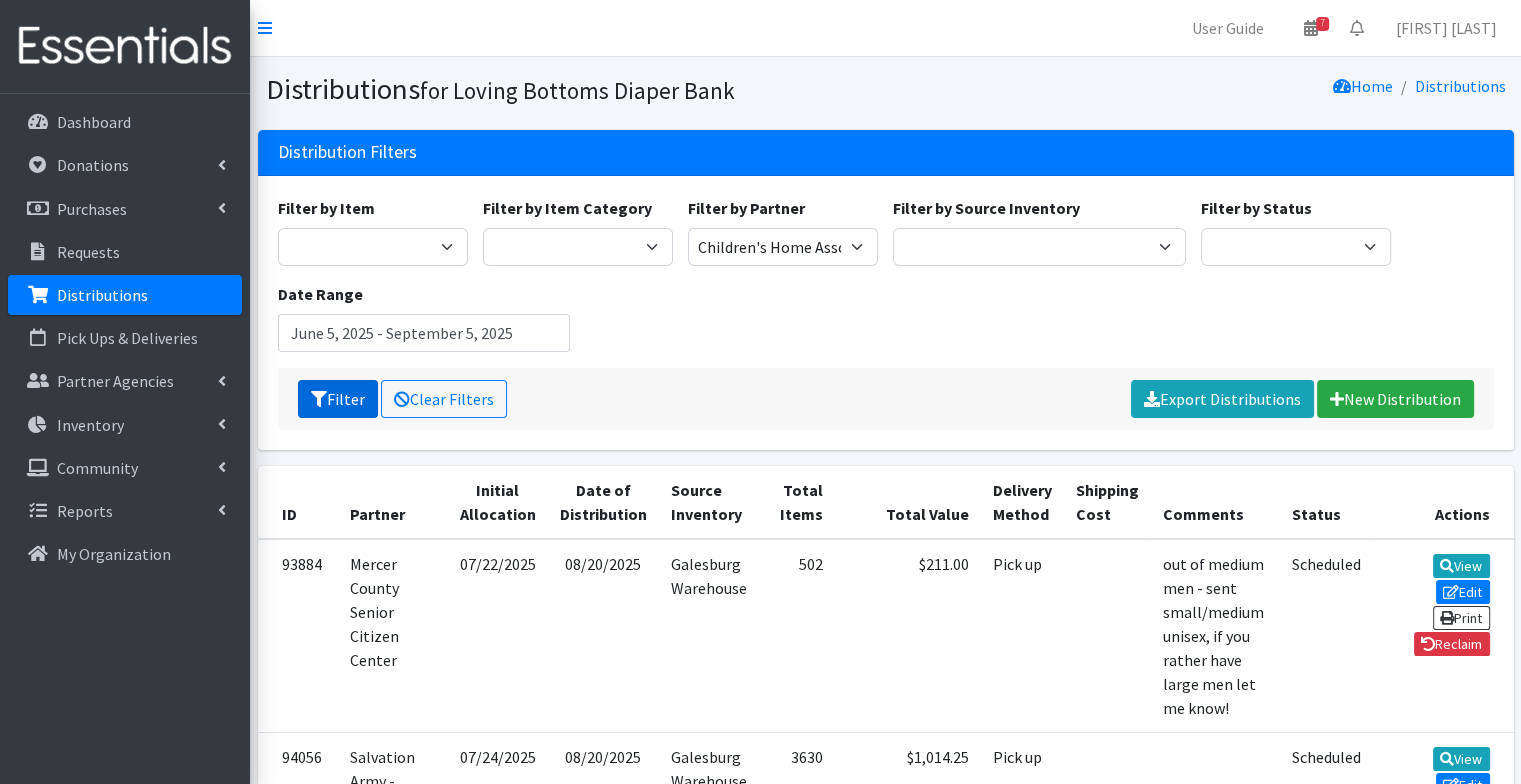 click on "Filter" at bounding box center [338, 399] 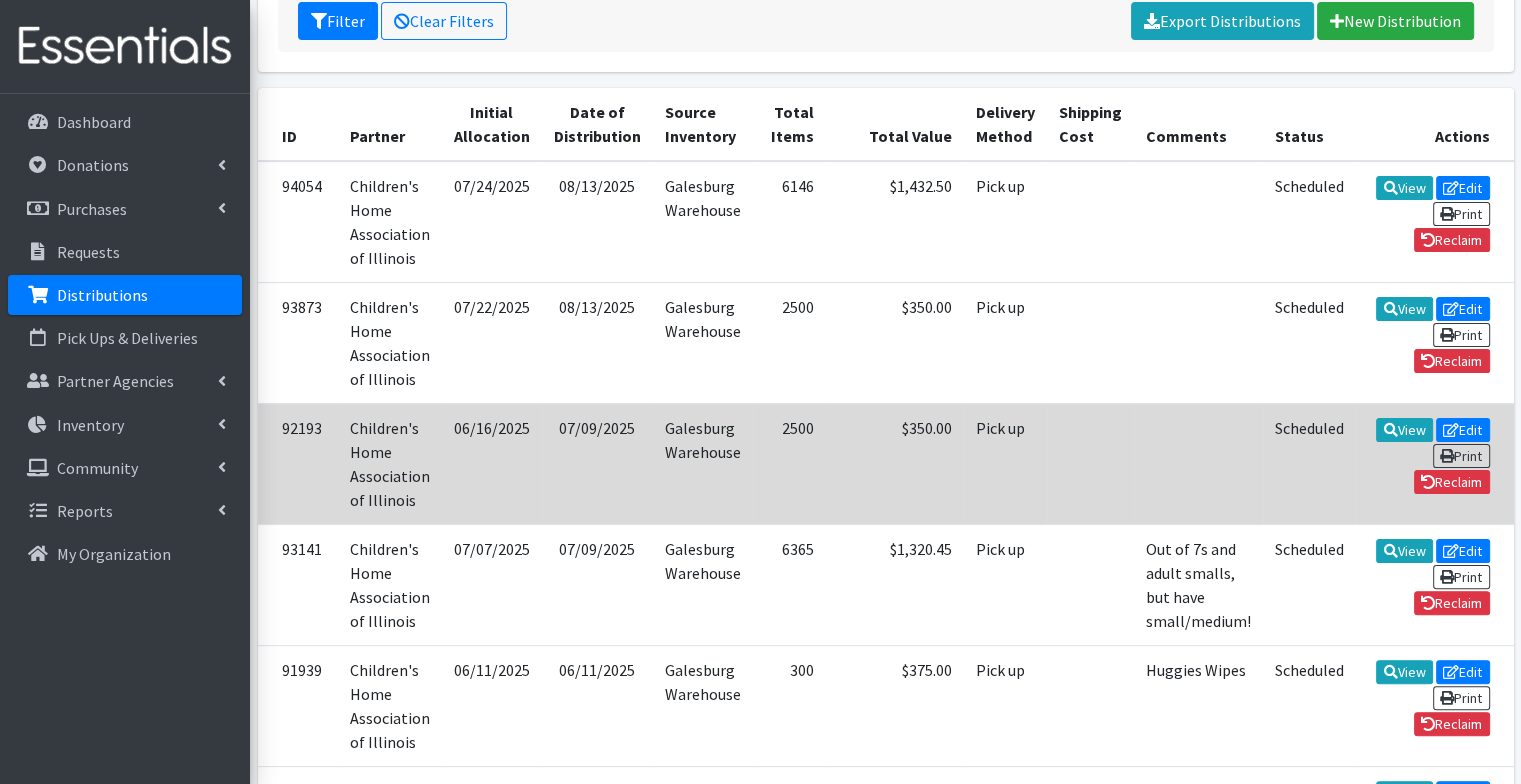 scroll, scrollTop: 384, scrollLeft: 0, axis: vertical 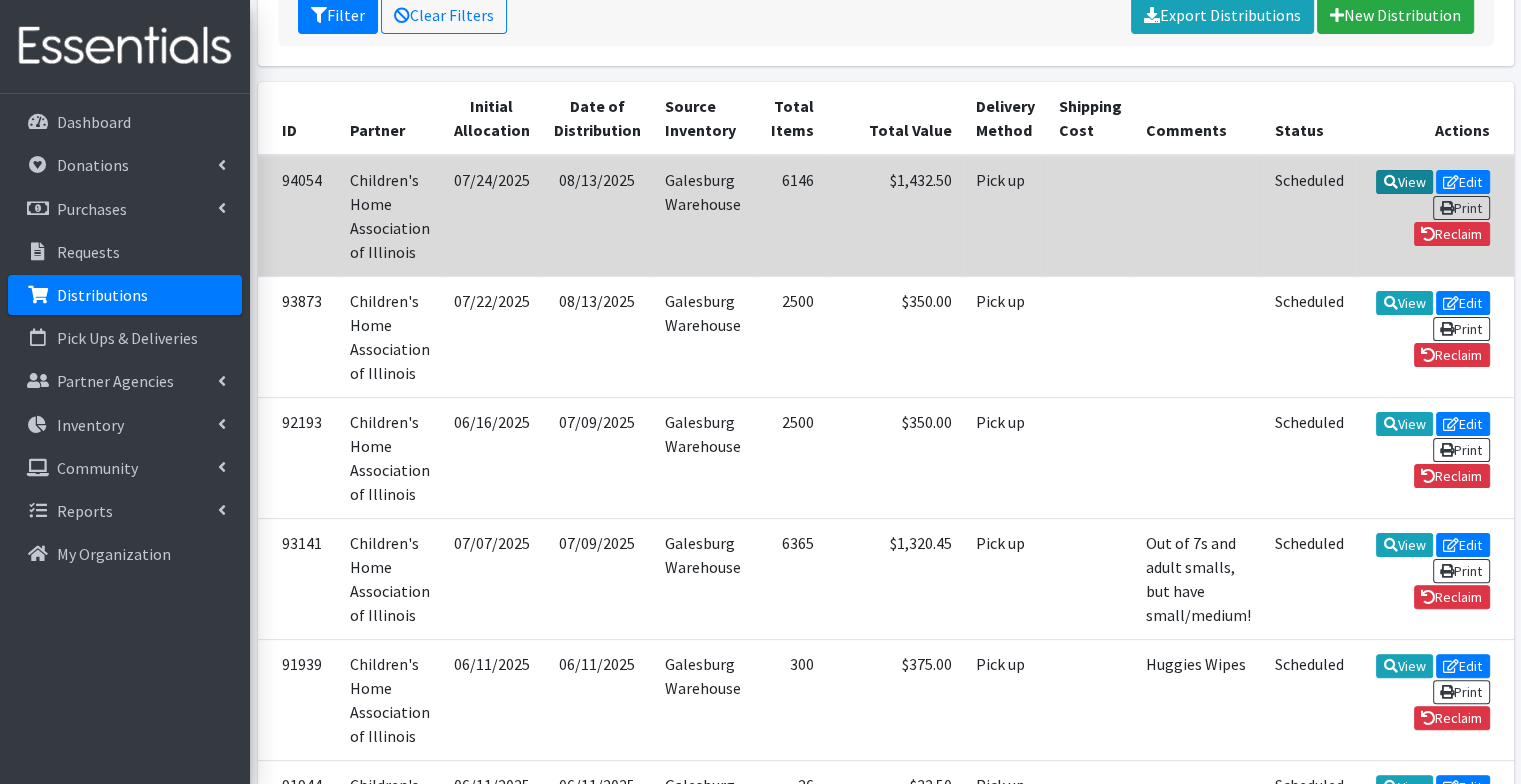 click on "View" at bounding box center (1404, 182) 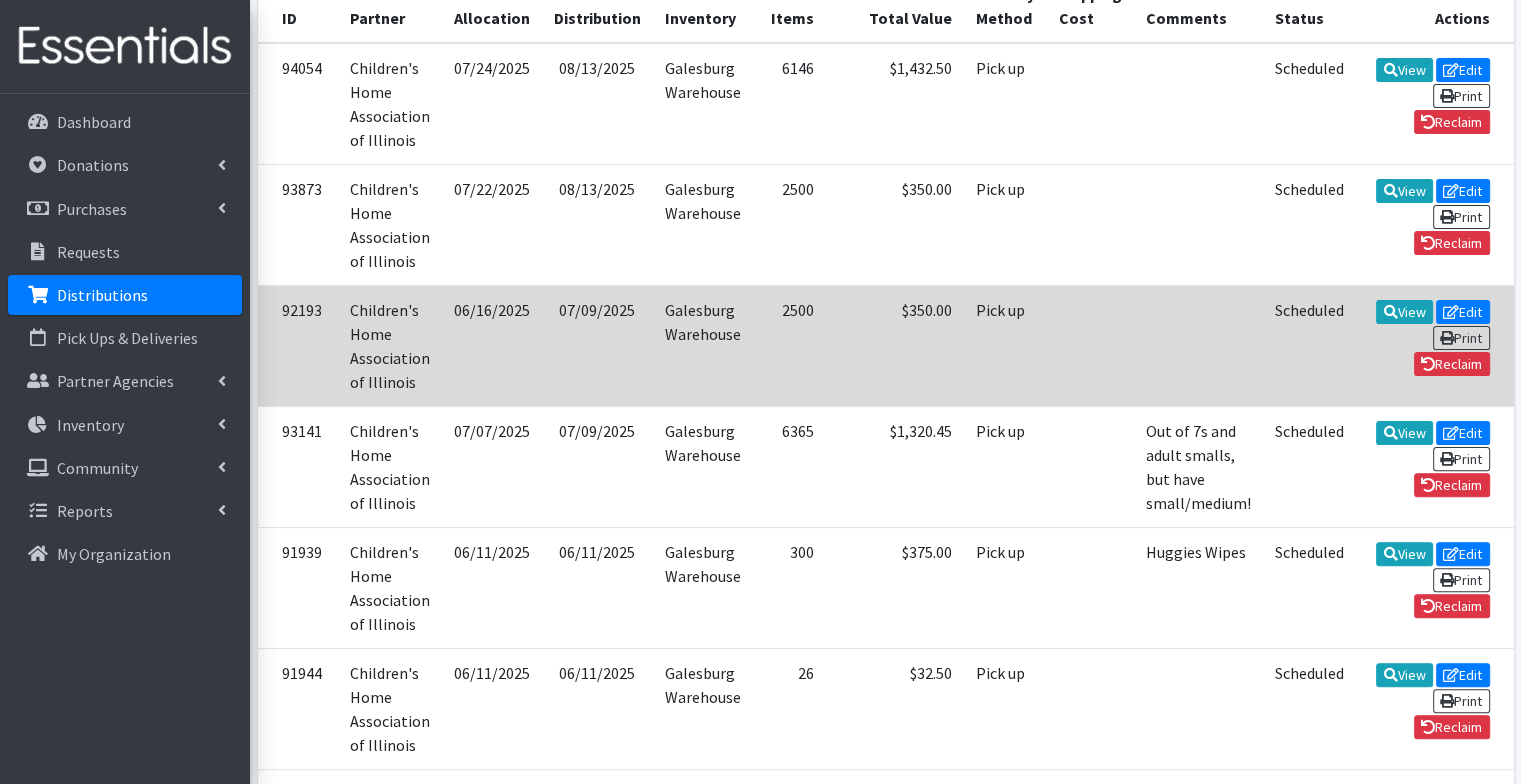 scroll, scrollTop: 528, scrollLeft: 0, axis: vertical 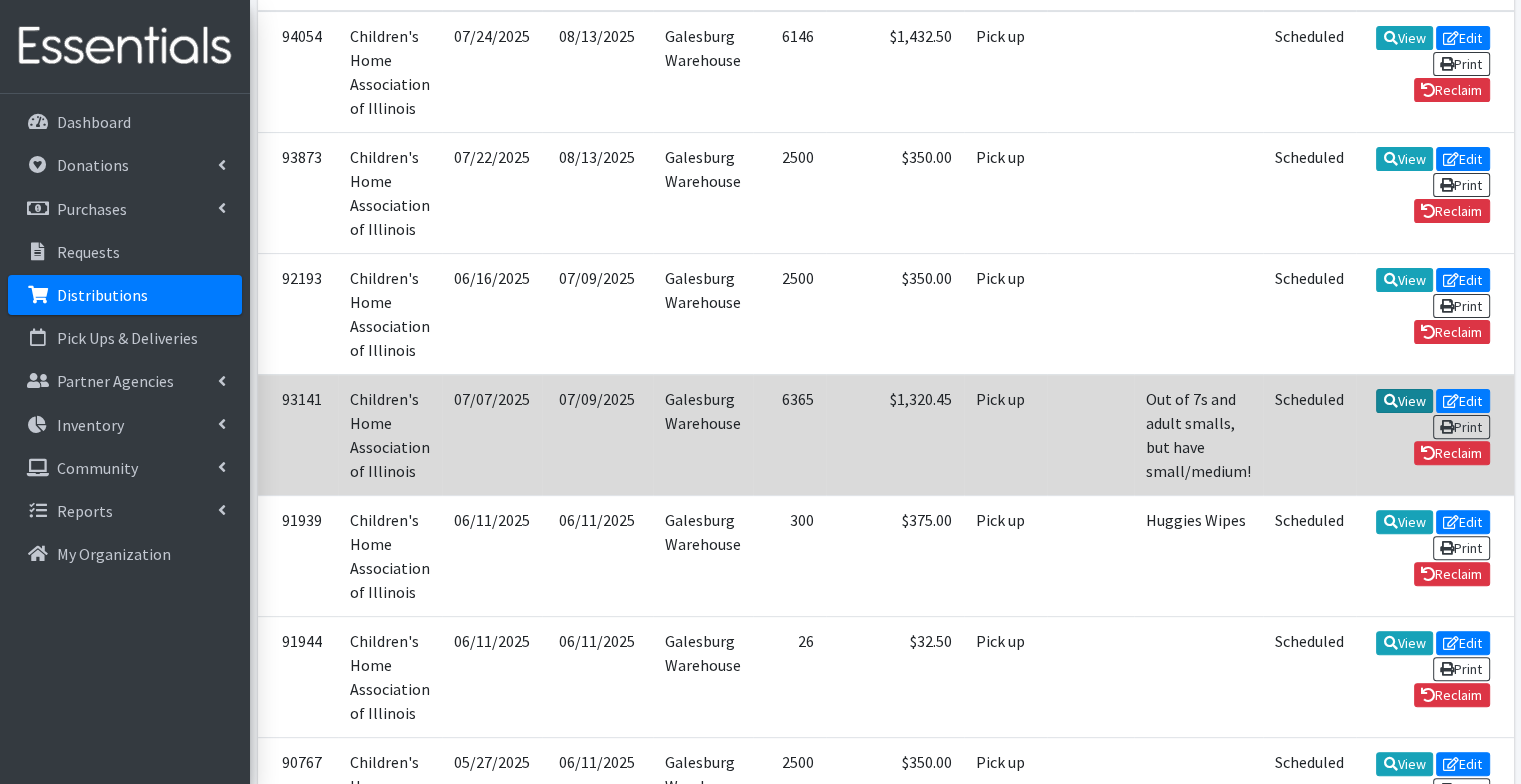 click on "View" at bounding box center (1404, 401) 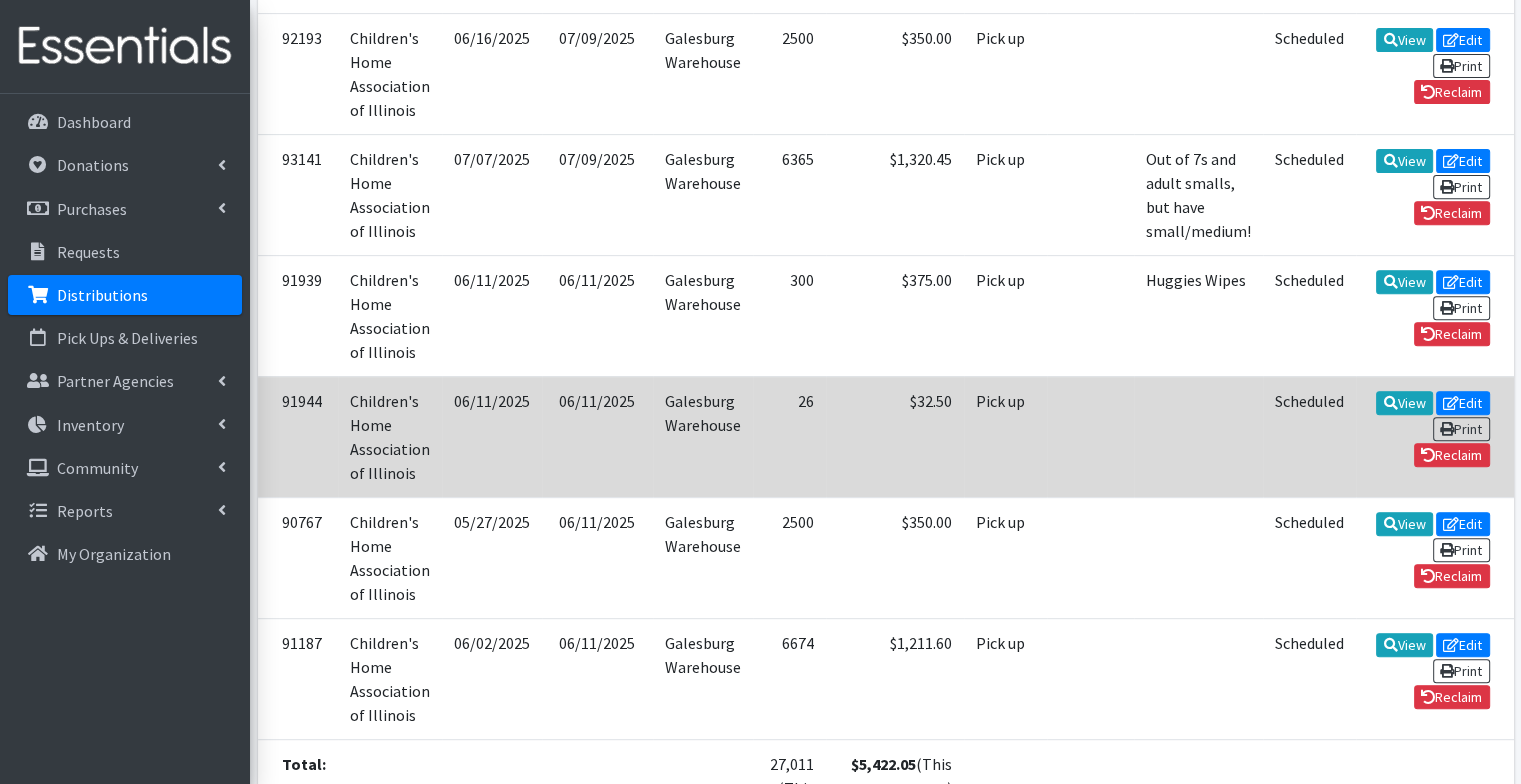 scroll, scrollTop: 768, scrollLeft: 0, axis: vertical 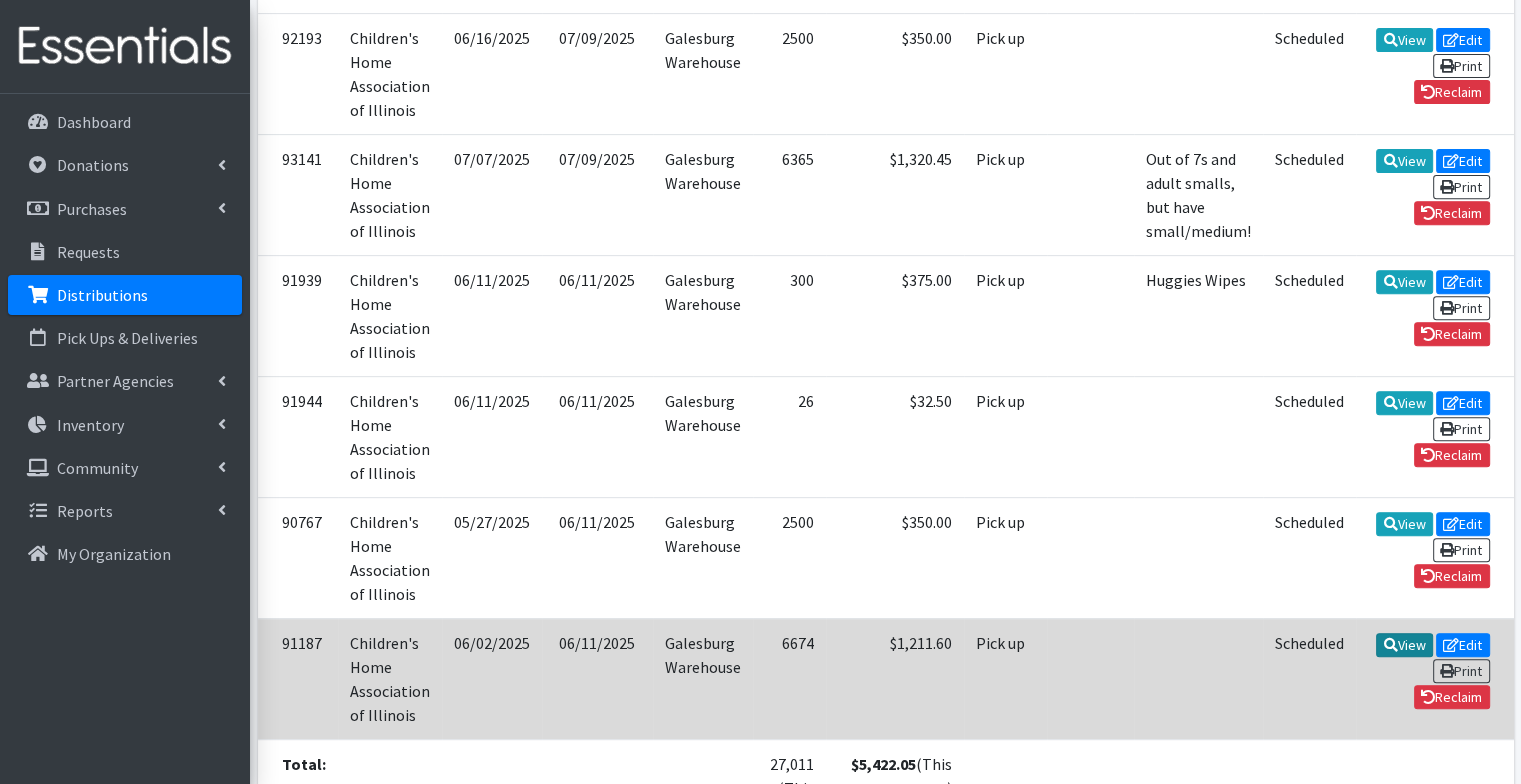 click on "View" at bounding box center [1404, 645] 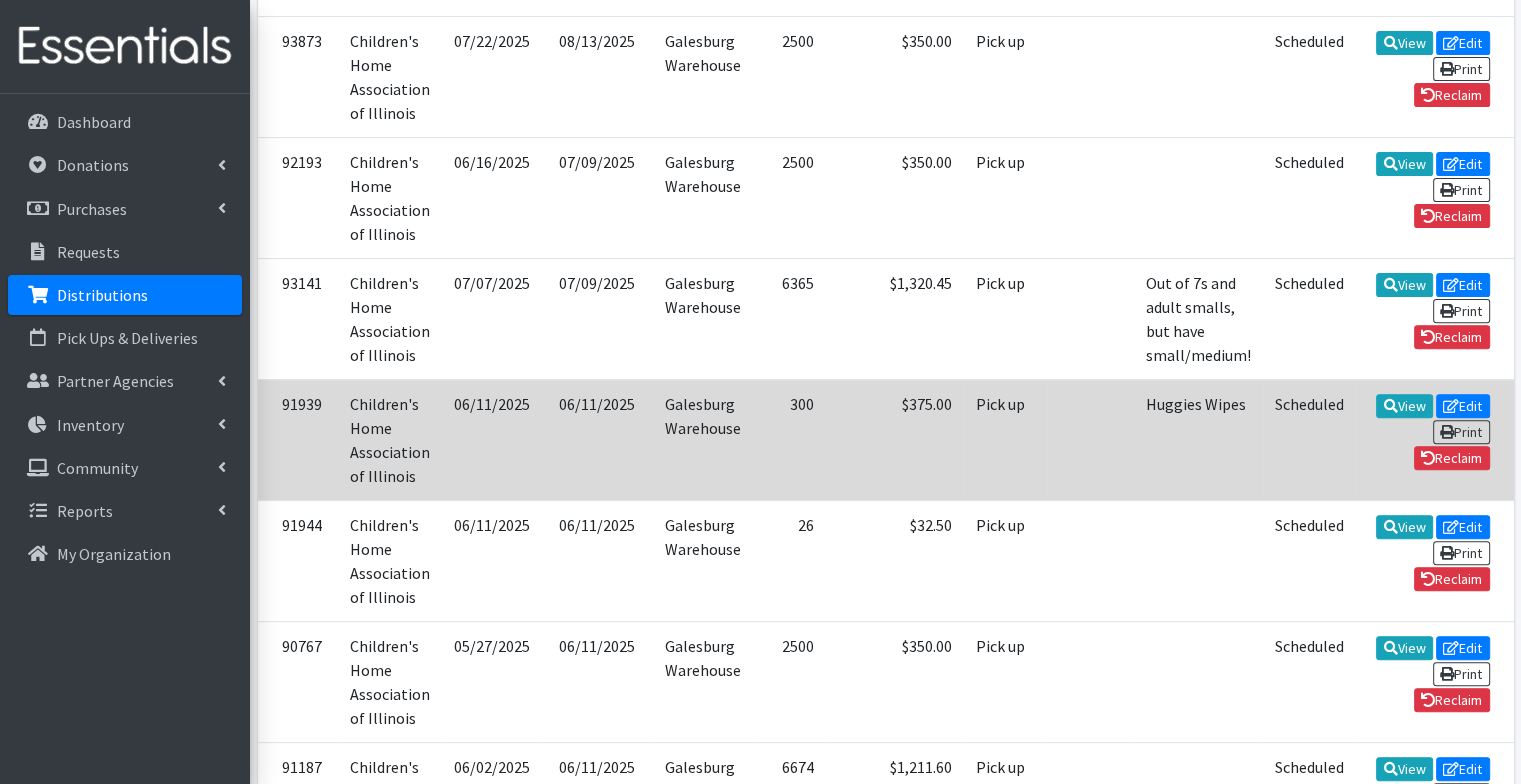 scroll, scrollTop: 628, scrollLeft: 0, axis: vertical 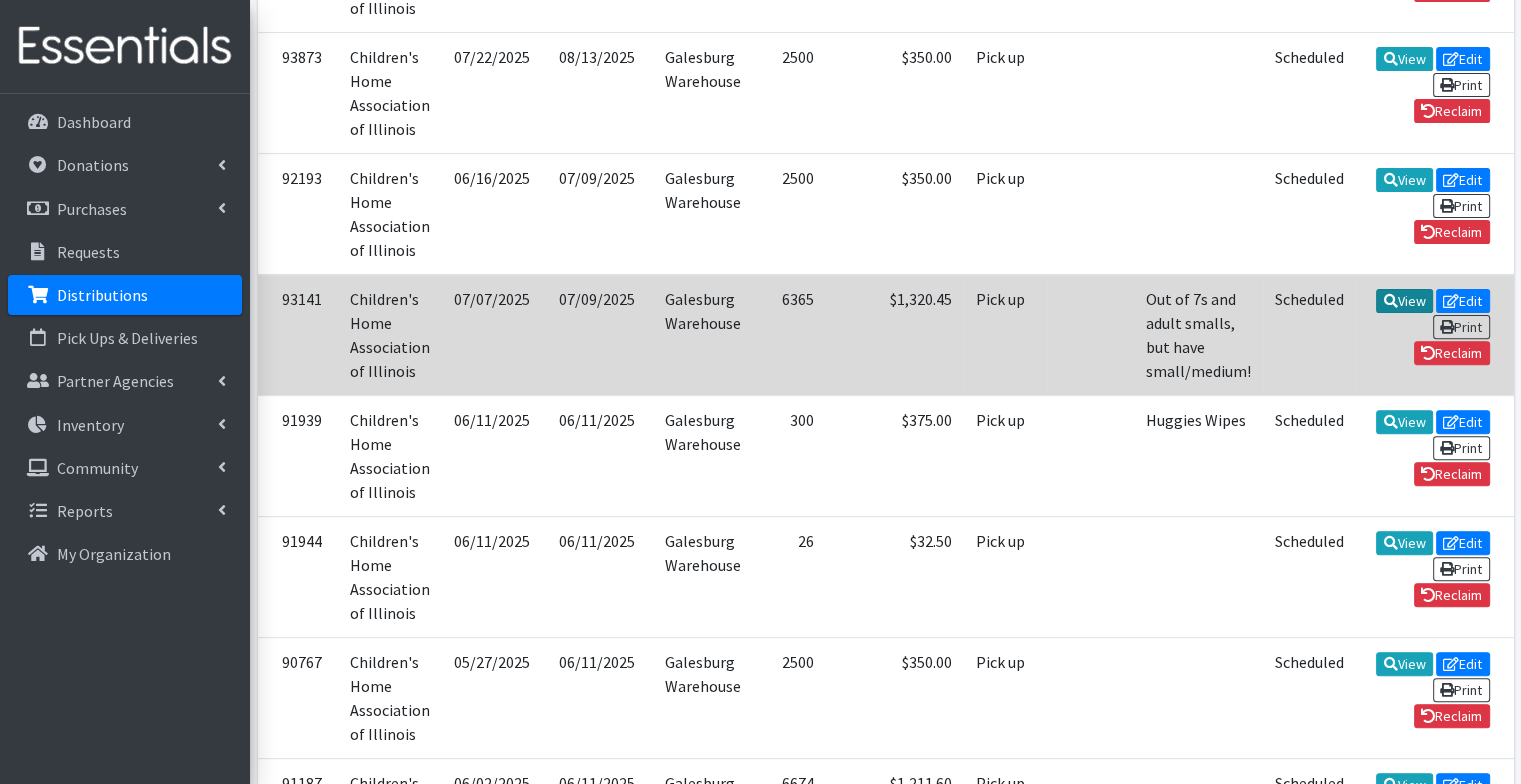click at bounding box center [1390, 301] 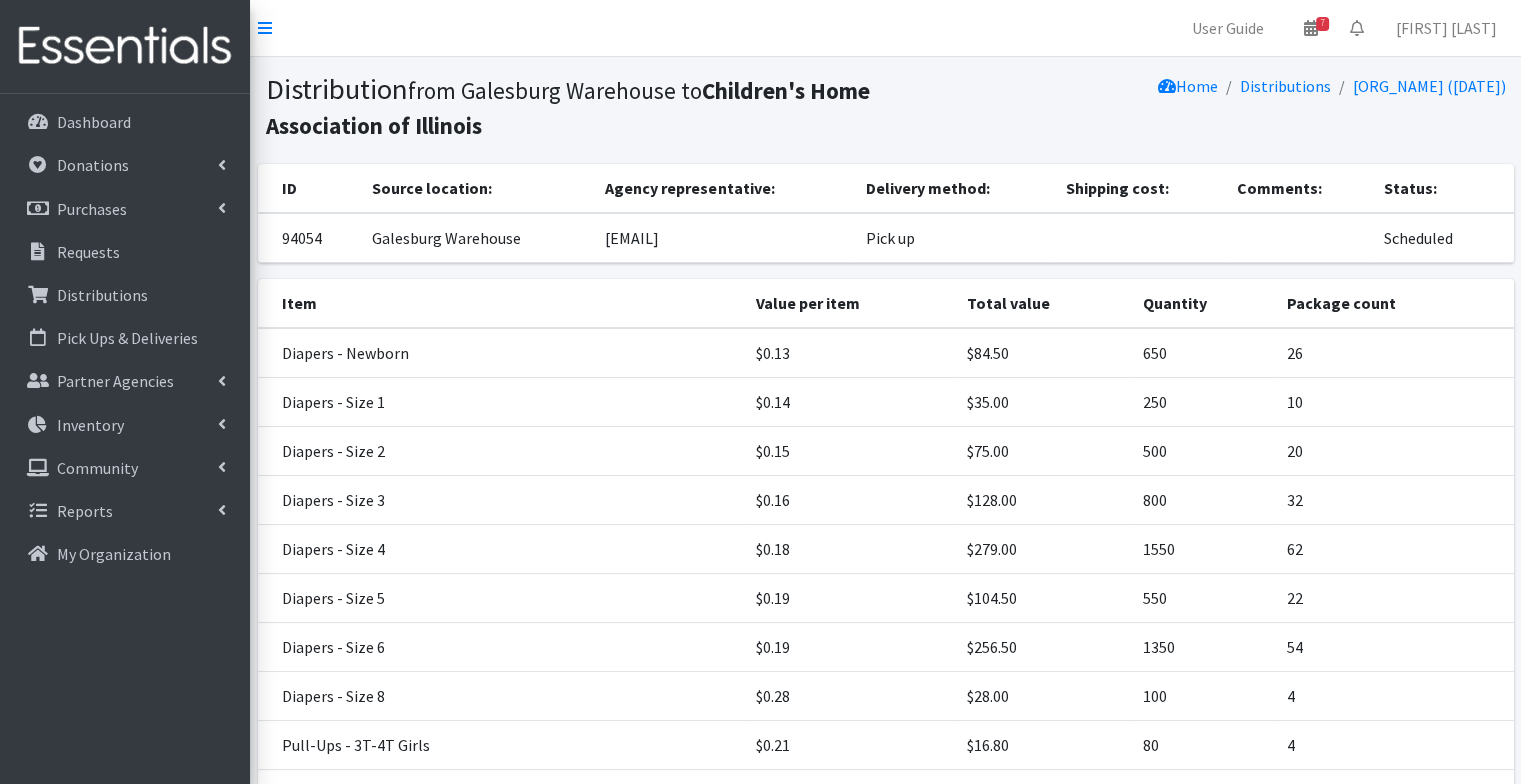 scroll, scrollTop: 488, scrollLeft: 0, axis: vertical 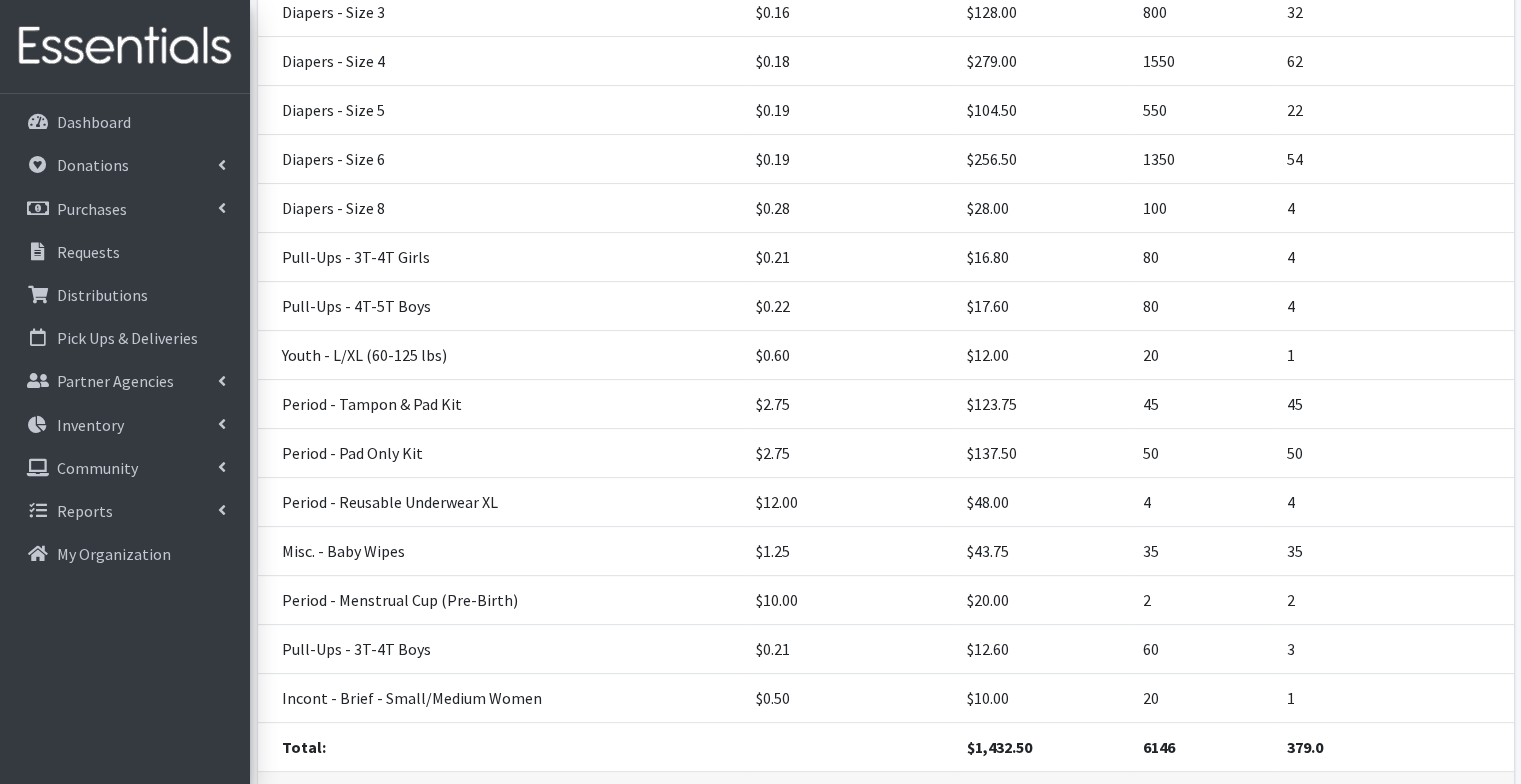 click on "$1.25" at bounding box center [849, 551] 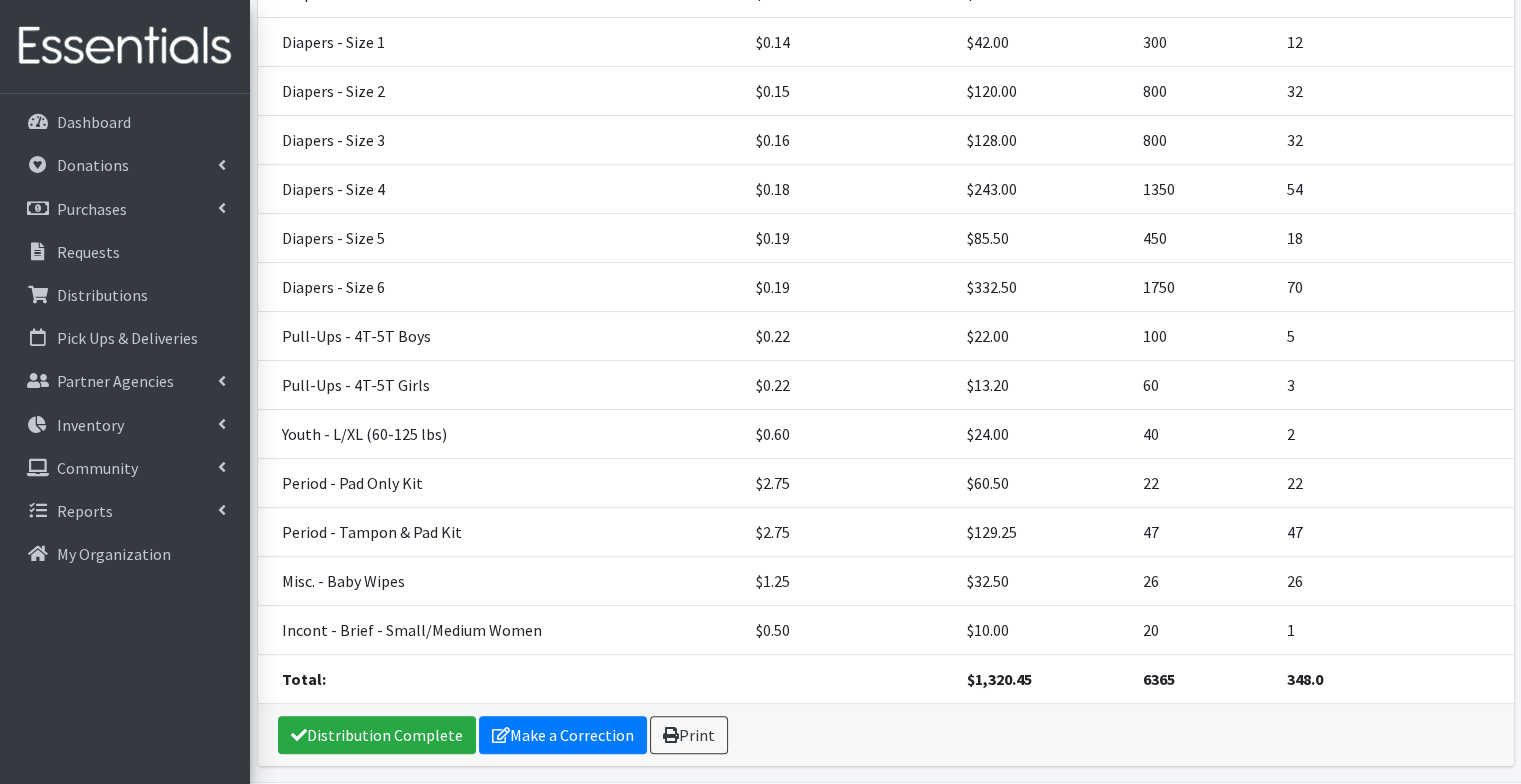 scroll, scrollTop: 366, scrollLeft: 0, axis: vertical 